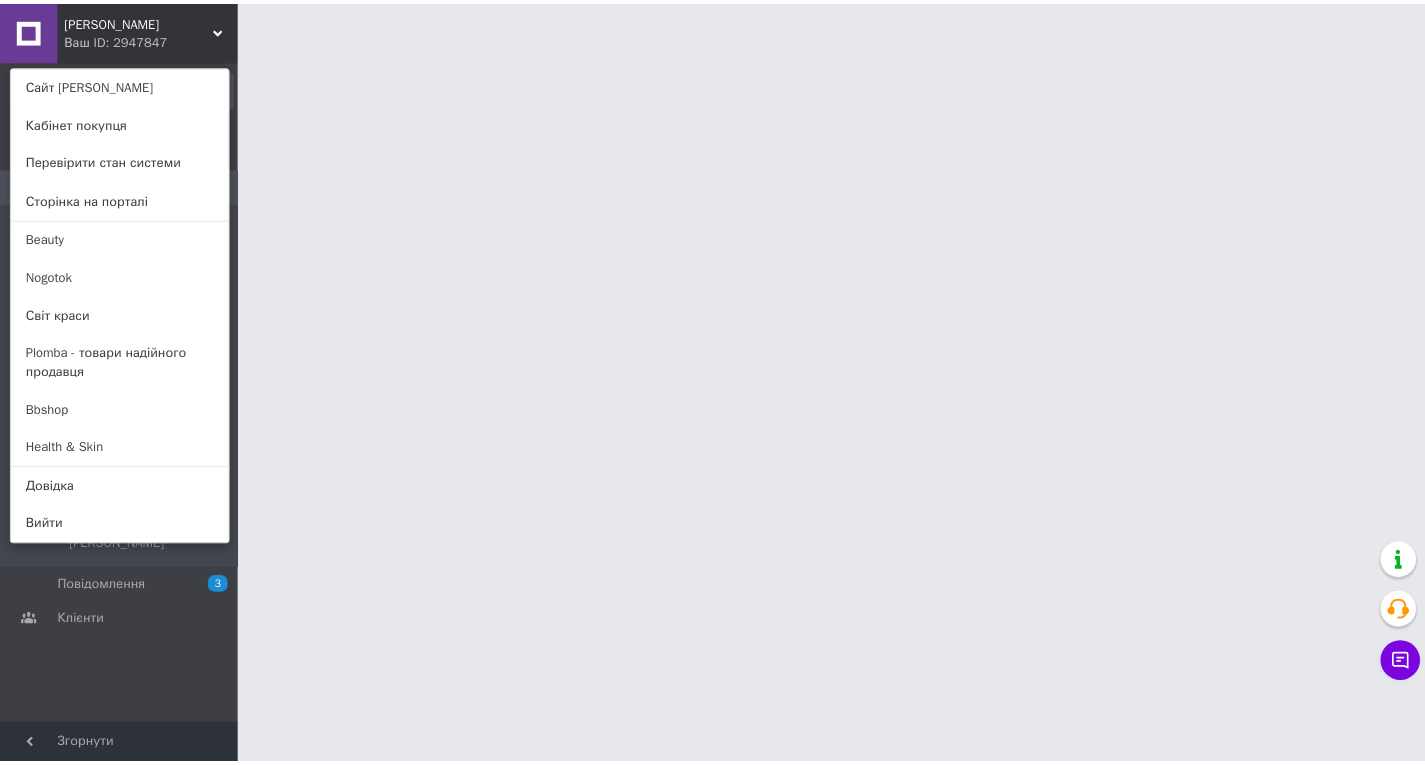 scroll, scrollTop: 0, scrollLeft: 0, axis: both 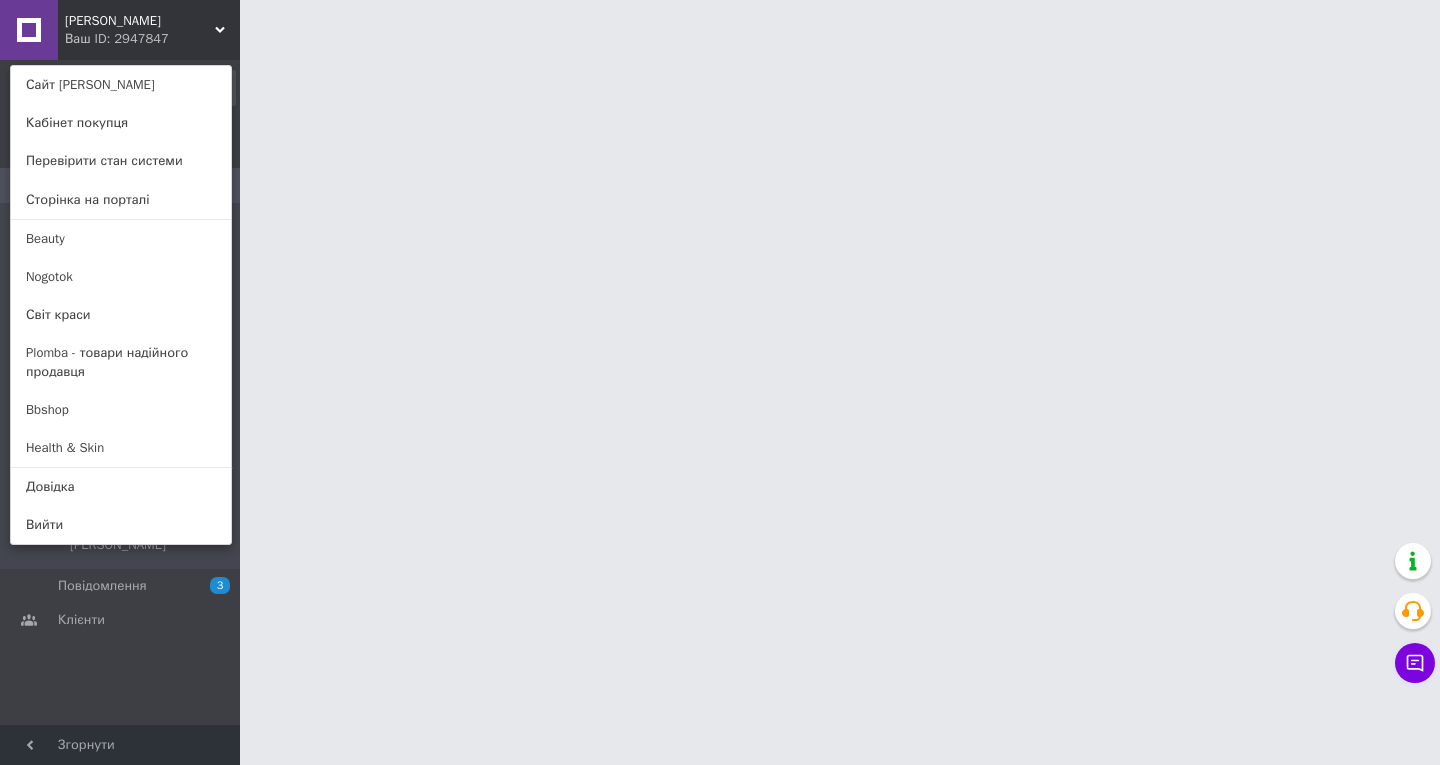 click on "[PERSON_NAME] Hair Ваш ID: 2947847 Сайт [PERSON_NAME] Hair Кабінет покупця Перевірити стан системи Сторінка на порталі Beauty Nogotok Світ краси Plomba - товари надійного продавця Bbshop Health & Skin Довідка Вийти Замовлення та повідомлення Замовлення 0 [GEOGRAPHIC_DATA] Виконані Скасовані Оплачені Відправлена ТТН Недозвон Недозвон 1-й день Недозвон 2-й день Очікується оплата на карт Підтверджено Сашою Замовлення з Розетки Повідомлення 3 Клієнти Згорнути" at bounding box center (720, 25) 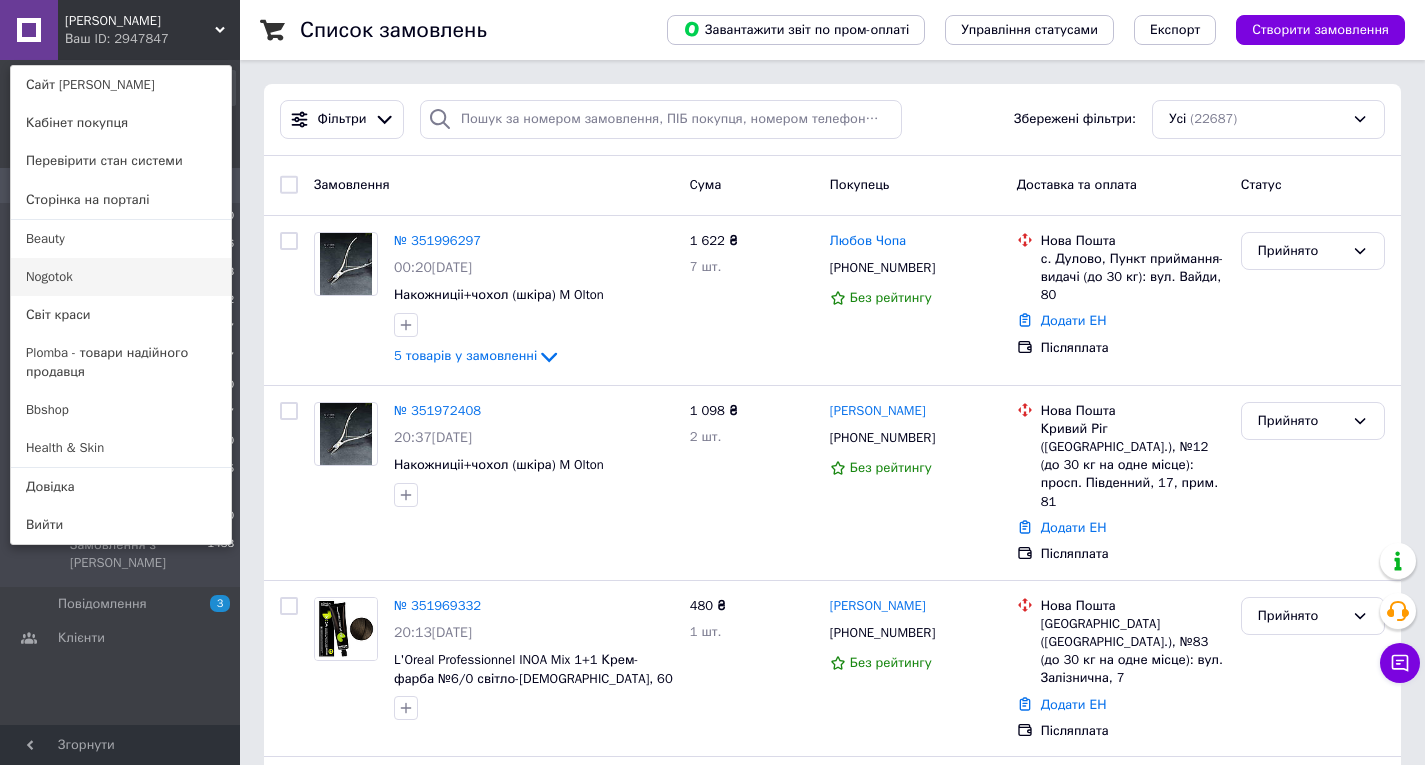 click on "Nogotok" at bounding box center (121, 277) 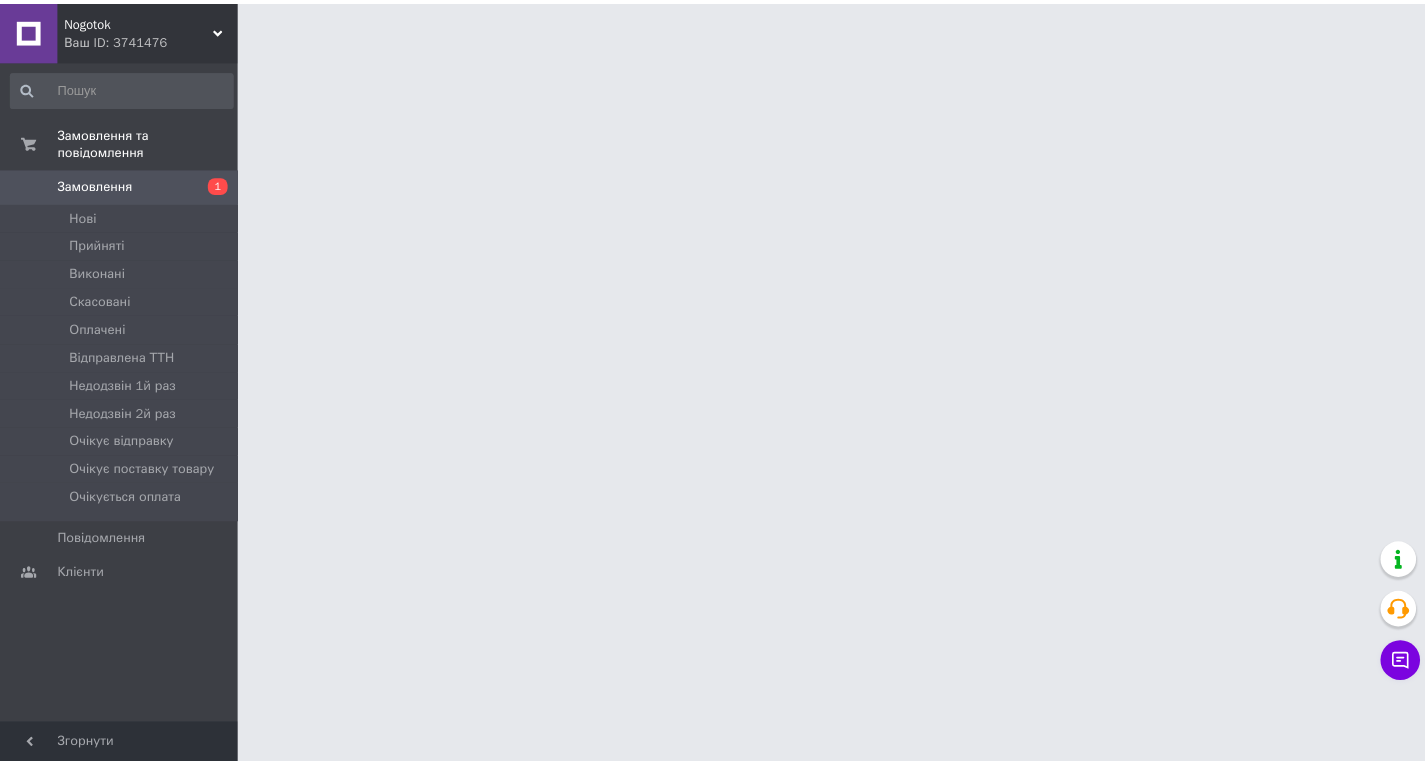 scroll, scrollTop: 0, scrollLeft: 0, axis: both 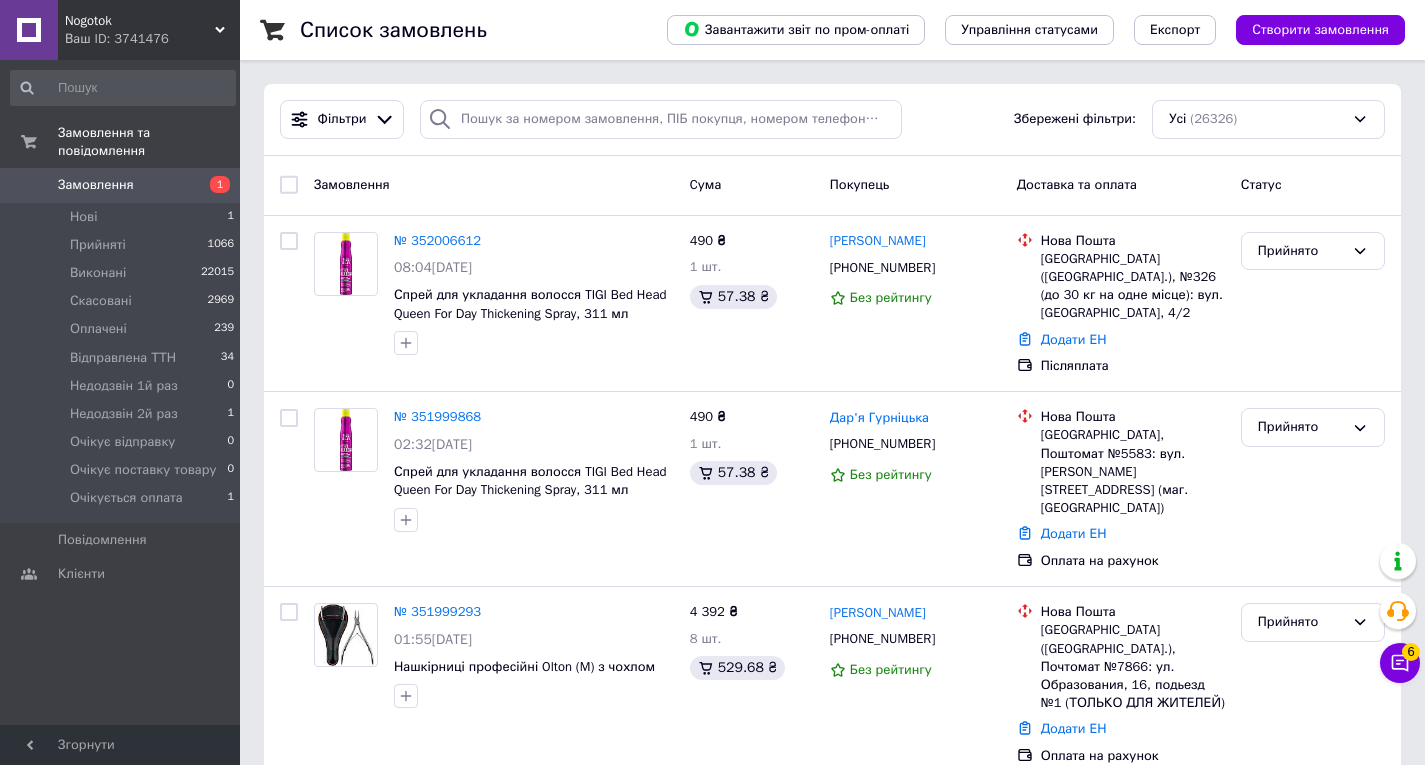 click on "Чат з покупцем 6" at bounding box center (1400, 663) 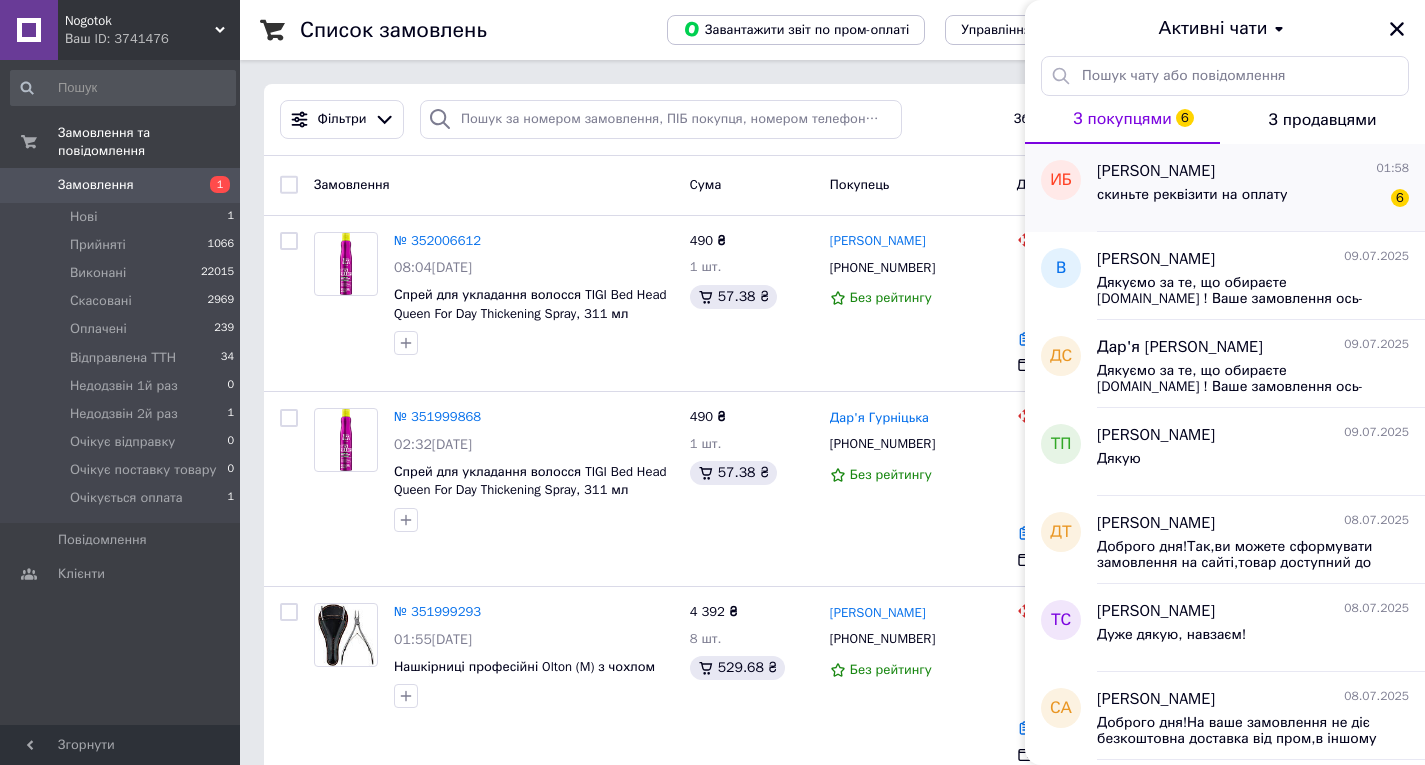 click on "скиньте реквізити на оплату" at bounding box center (1192, 195) 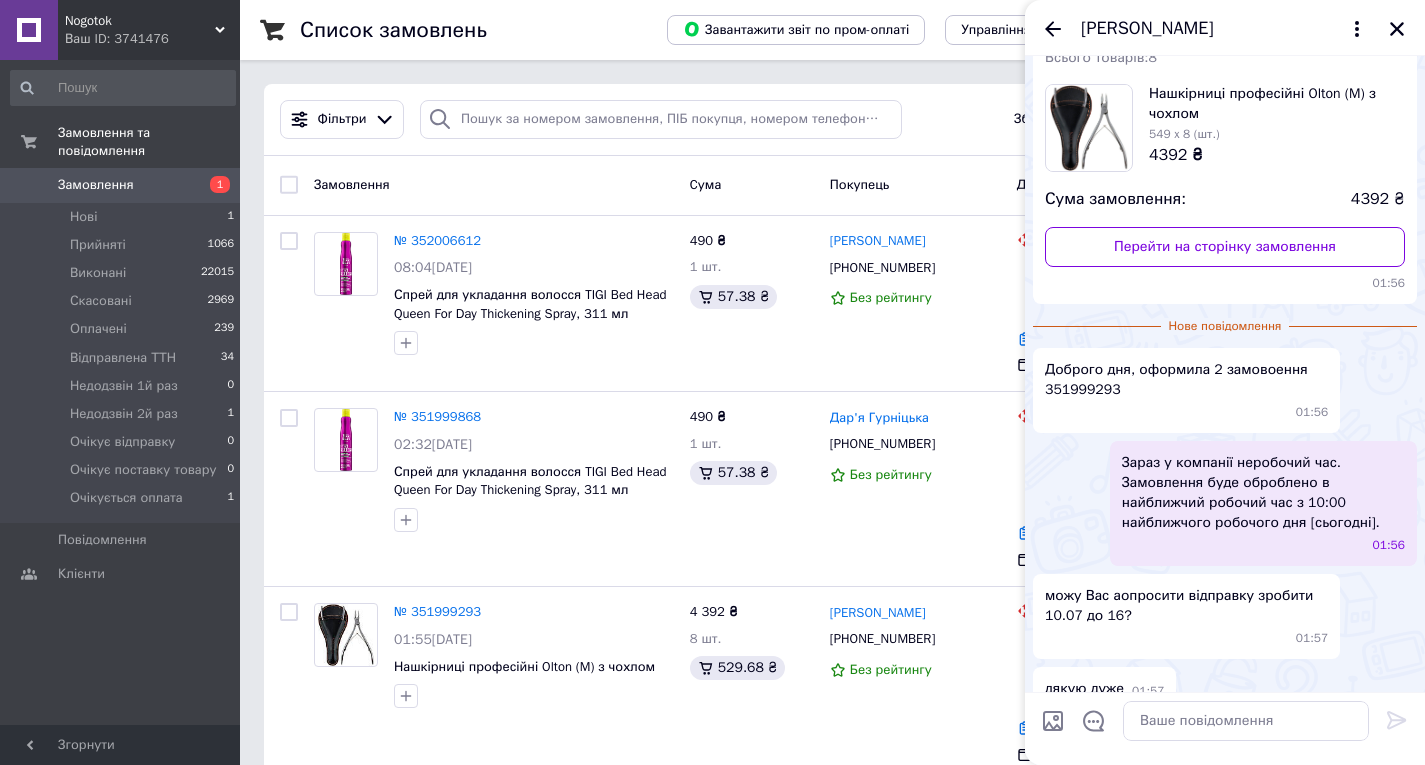 scroll, scrollTop: 90, scrollLeft: 0, axis: vertical 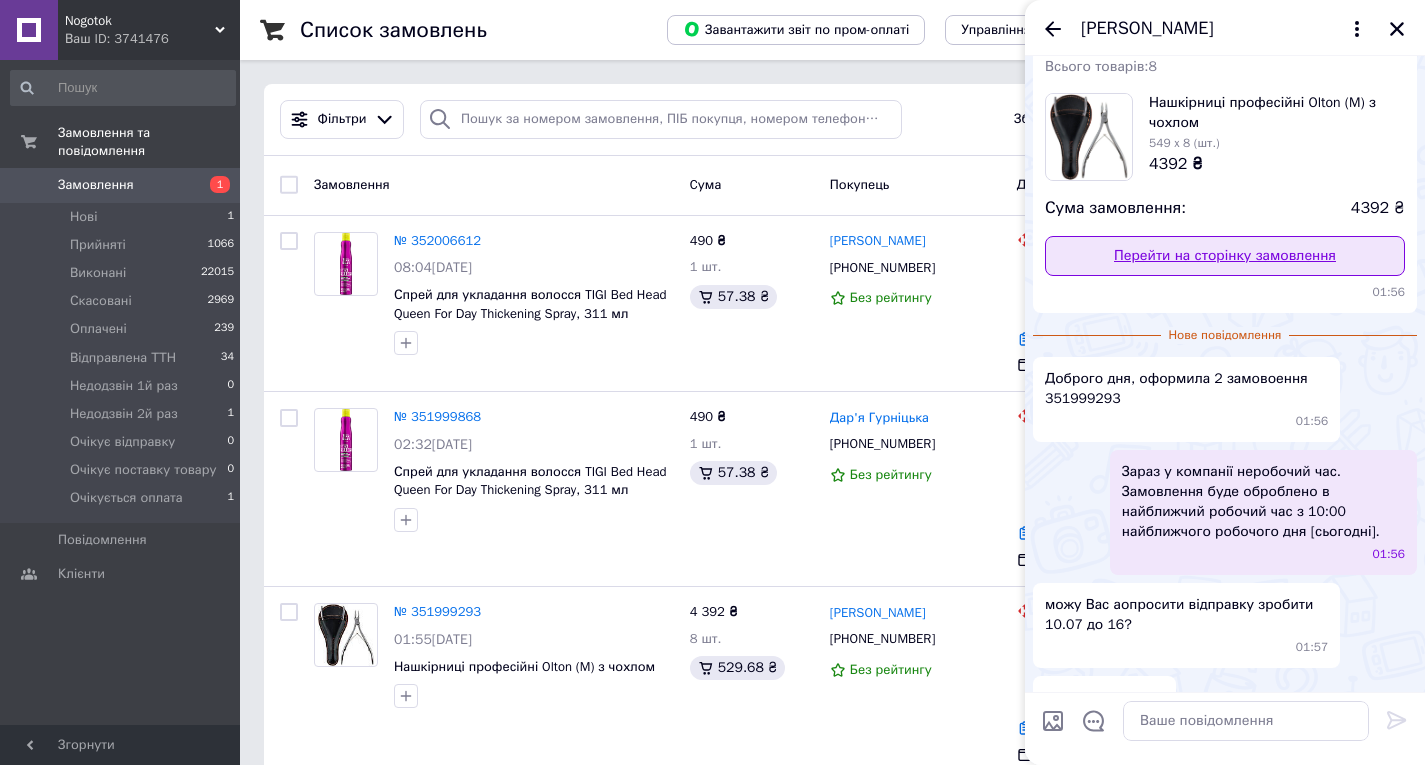click on "Перейти на сторінку замовлення" at bounding box center (1225, 256) 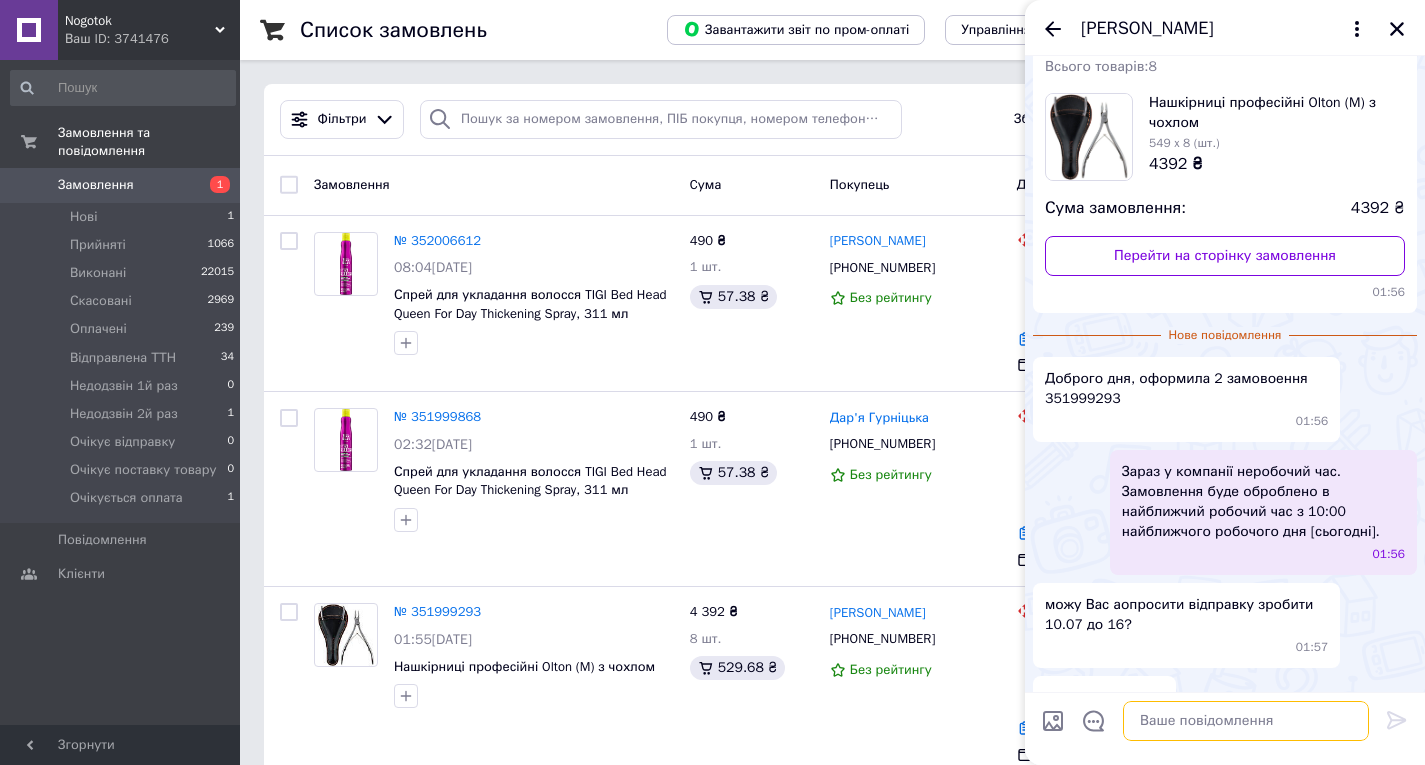 click at bounding box center (1246, 721) 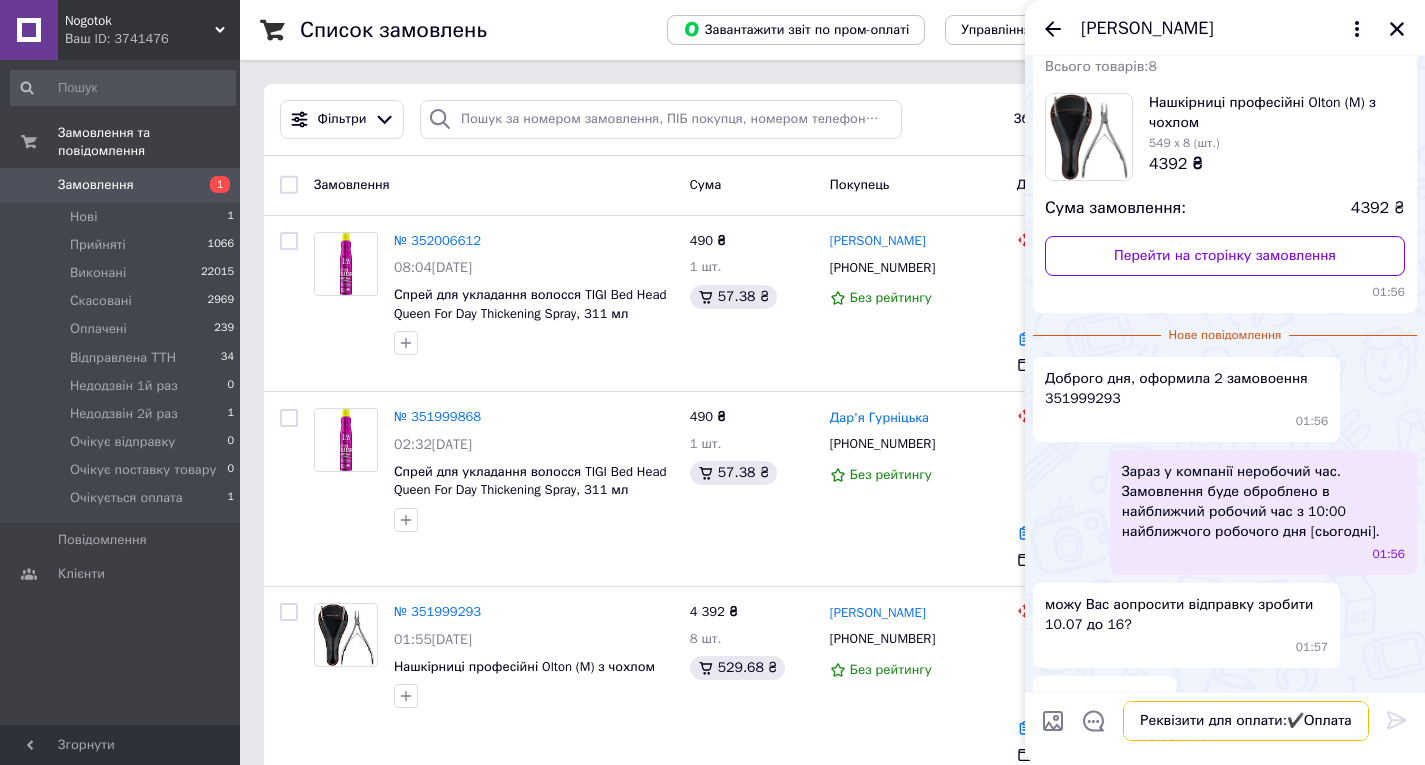 scroll, scrollTop: 46, scrollLeft: 0, axis: vertical 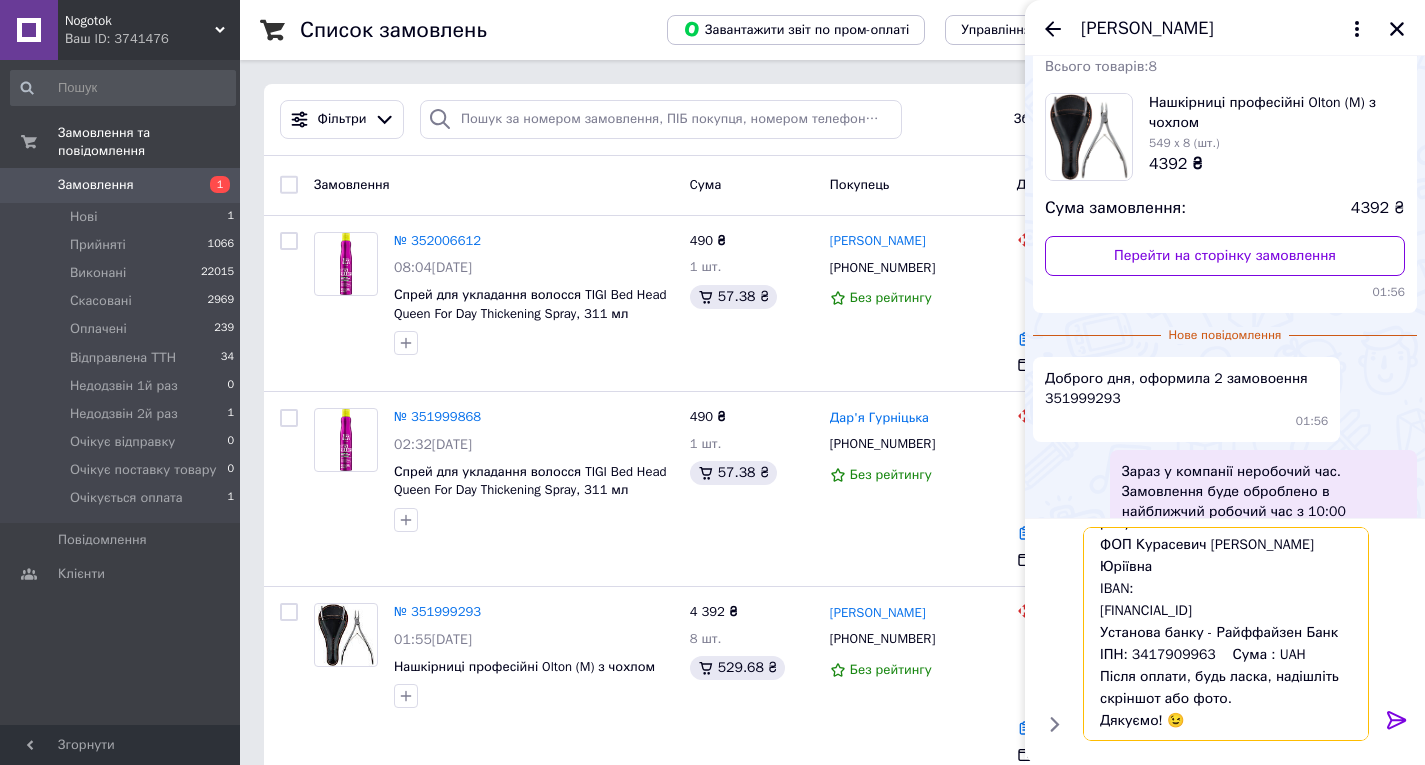click on "Реквізити для оплати:✔️Оплата на рахунок
ФОП Курасевич Роксоляна Юріївна
IBAN:
UA653003350000000026007595033
Установа банку - Райффайзен Банк
ІПН: 3417909963    Сума : UAH
Після оплати, будь ласка, надішліть скріншот або фото.
Дякуємо! 😉" at bounding box center [1226, 634] 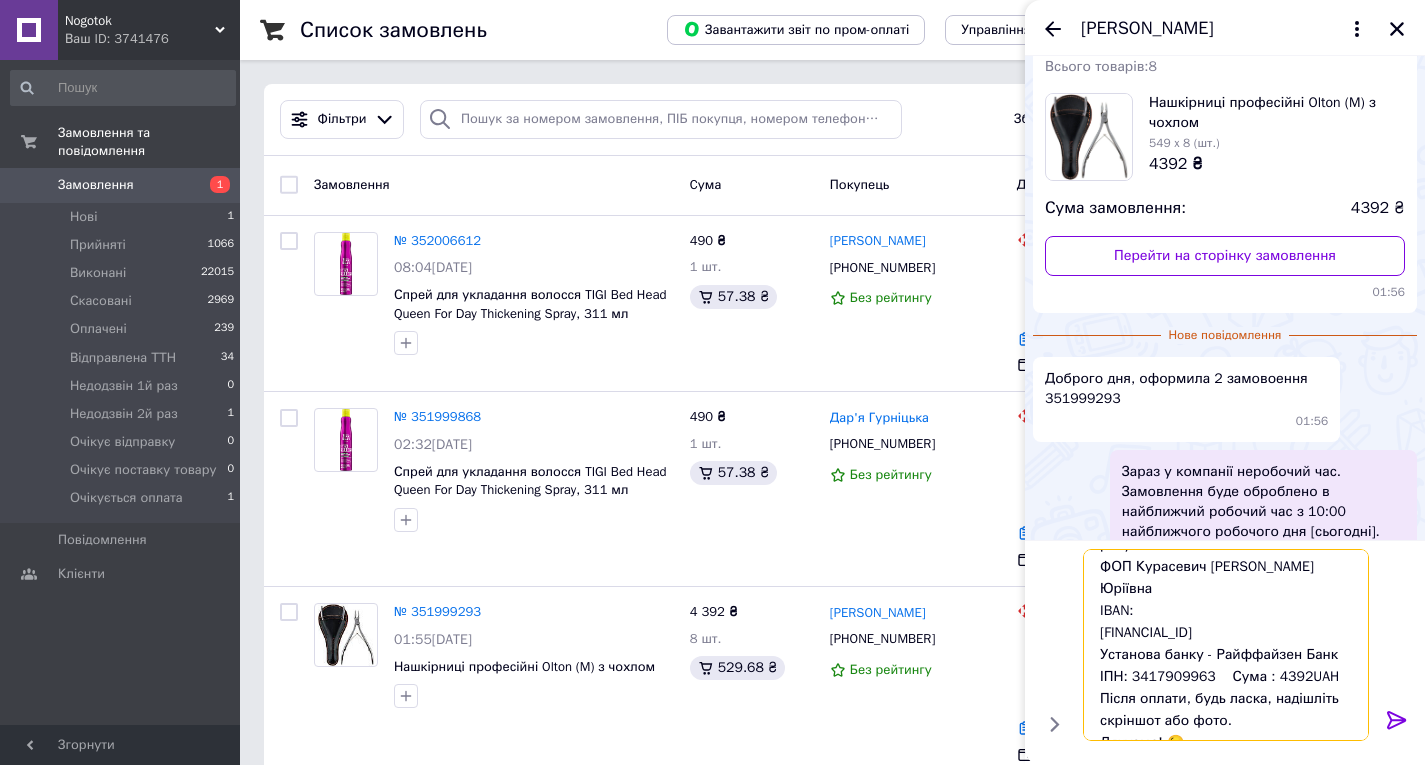 type on "Реквізити для оплати:✔️Оплата на рахунок
ФОП Курасевич Роксоляна Юріївна
IBAN:
UA653003350000000026007595033
Установа банку - Райффайзен Банк
ІПН: 3417909963    Сума : 4392 UAH
Після оплати, будь ласка, надішліть скріншот або фото.
Дякуємо! 😉" 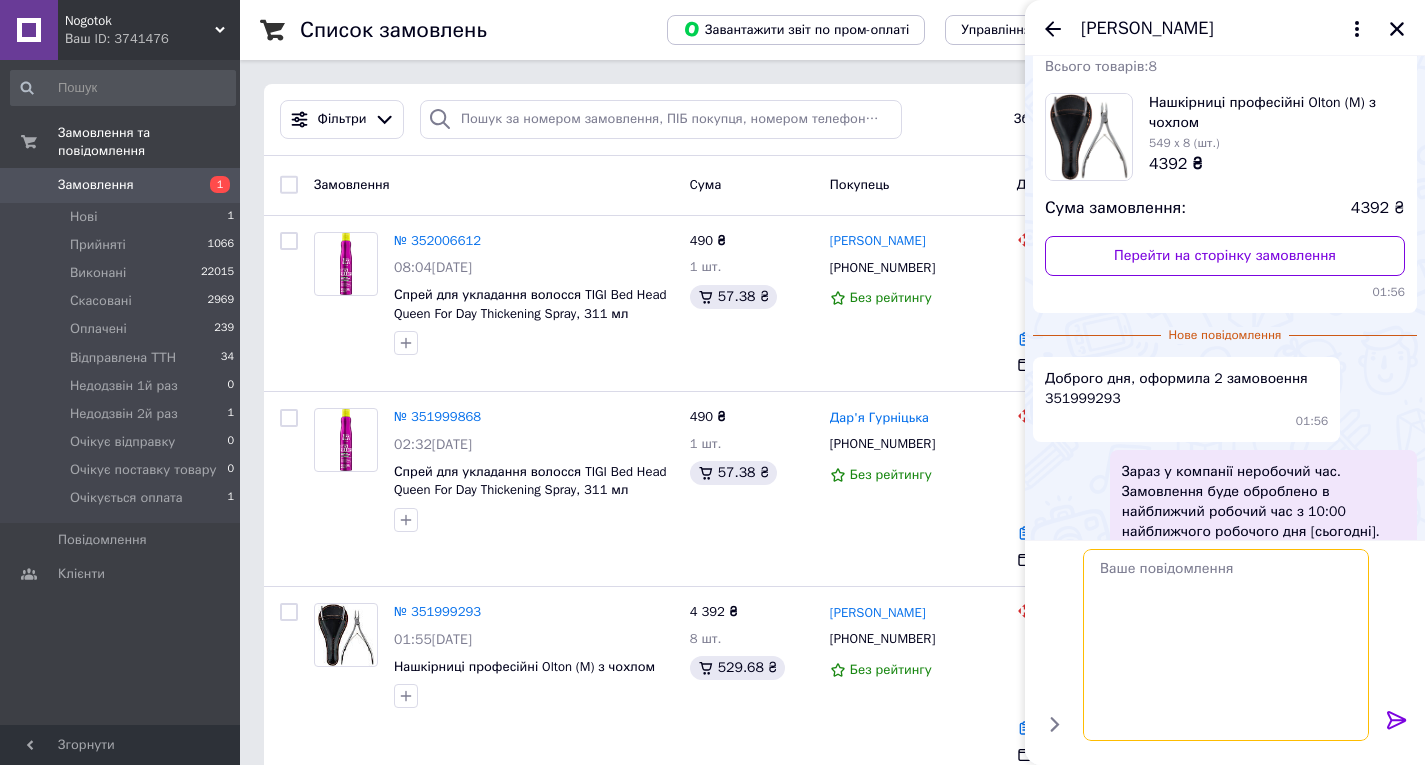 scroll, scrollTop: 0, scrollLeft: 0, axis: both 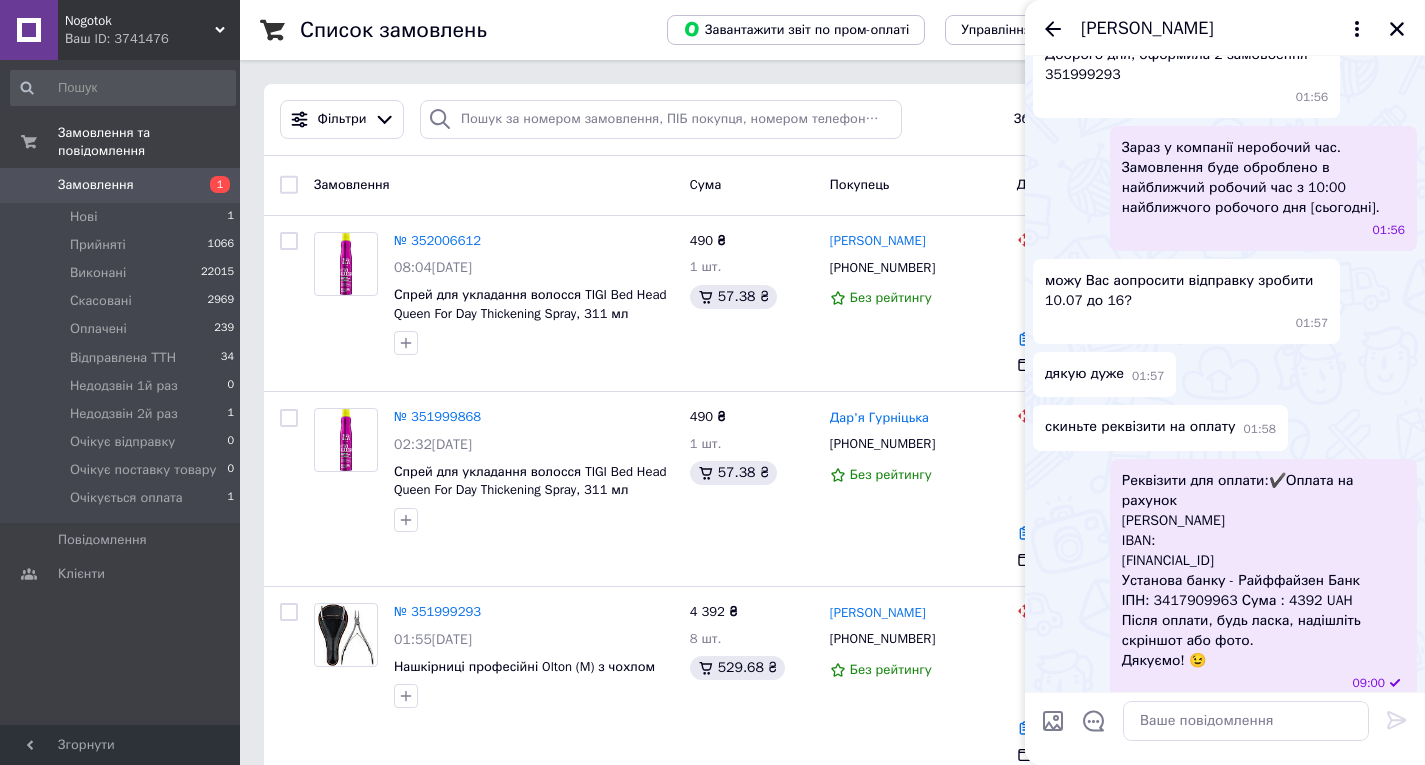 click on "Реквізити для оплати:✔️Оплата на рахунок ФОП Курасевич Роксоляна Юріївна IBAN: UA653003350000000026007595033 Установа банку - Райффайзен Банк ІПН: 3417909963    Сума : 4392 UAH Після оплати, будь ласка, надішліть скріншот або фото. Дякуємо! 😉" at bounding box center (1263, 571) 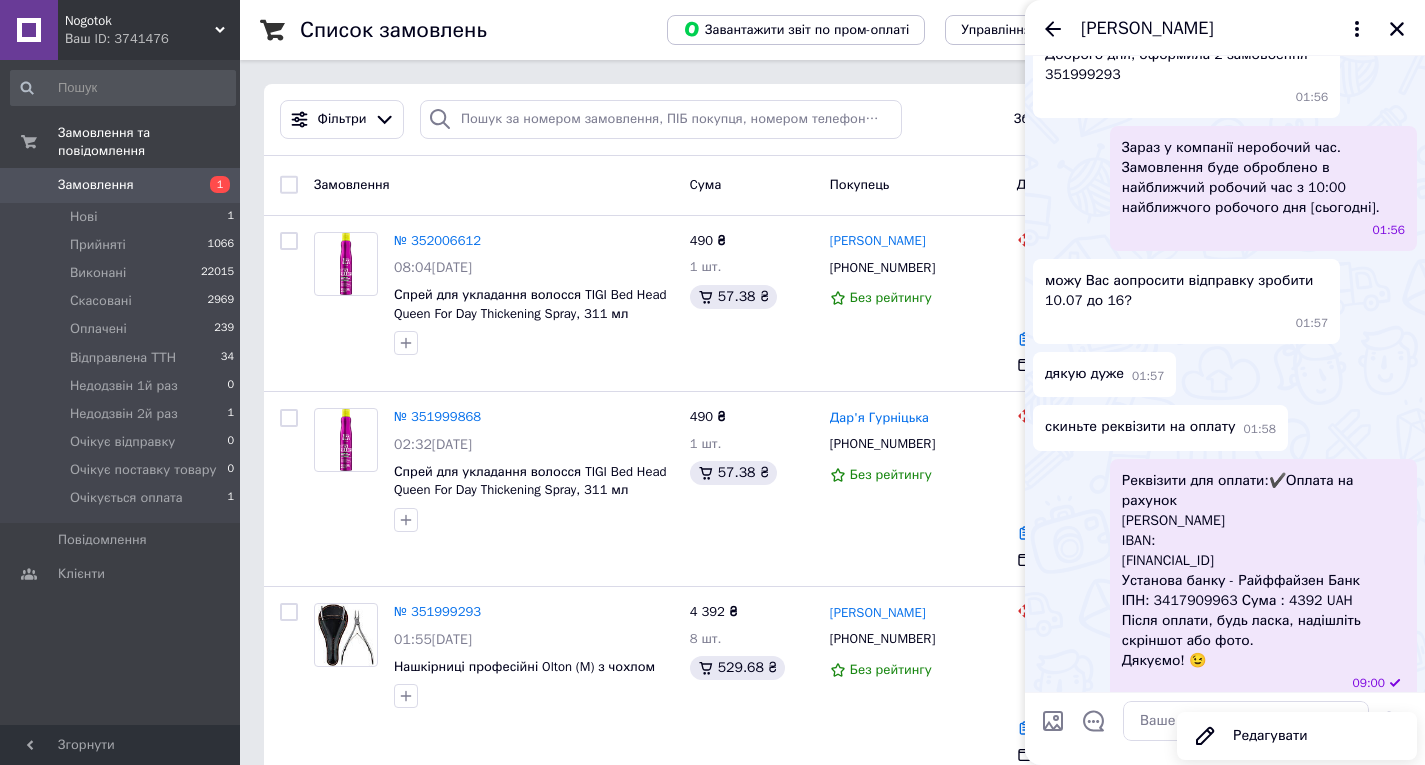click on "Реквізити для оплати:✔️Оплата на рахунок ФОП Курасевич Роксоляна Юріївна IBAN: UA653003350000000026007595033 Установа банку - Райффайзен Банк ІПН: 3417909963    Сума : 4392 UAH Після оплати, будь ласка, надішліть скріншот або фото. Дякуємо! 😉" at bounding box center [1263, 571] 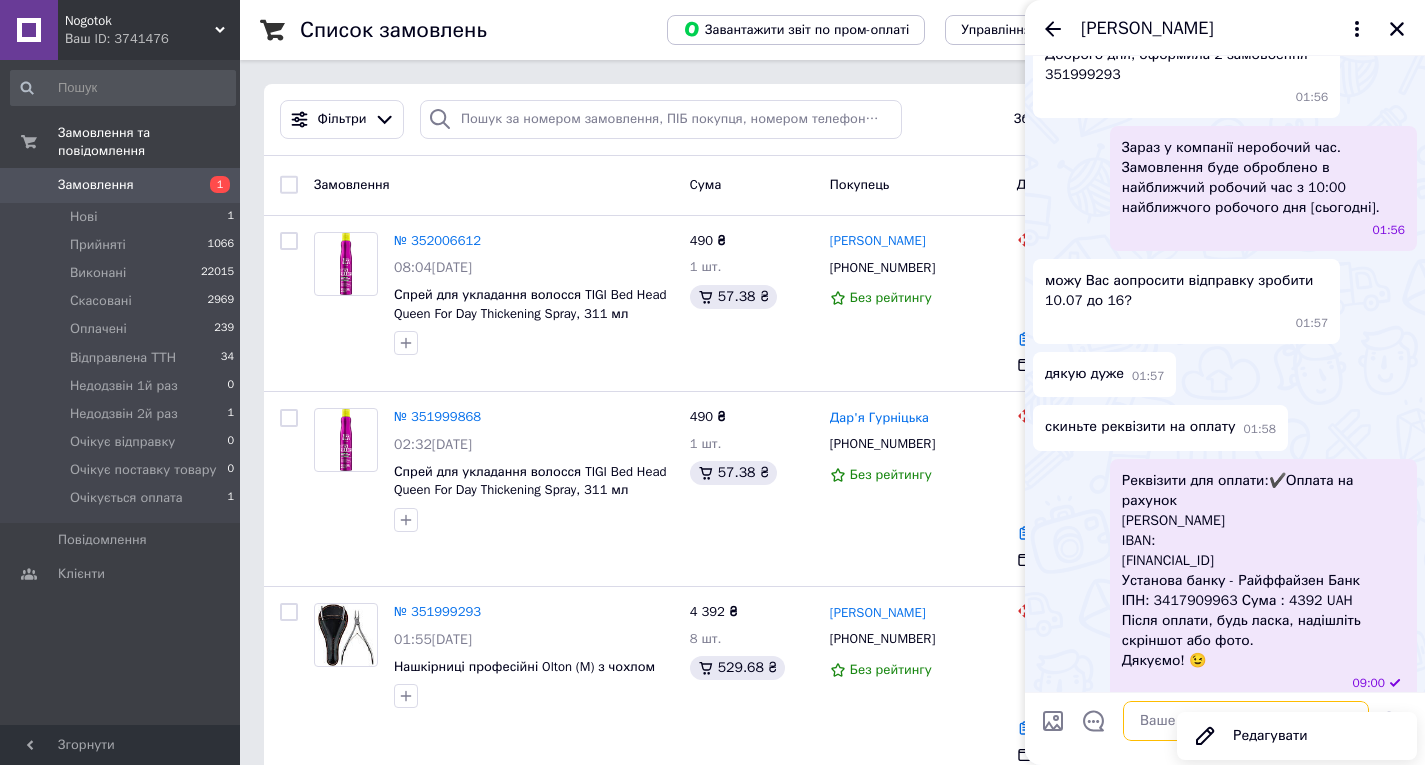 click at bounding box center (1246, 721) 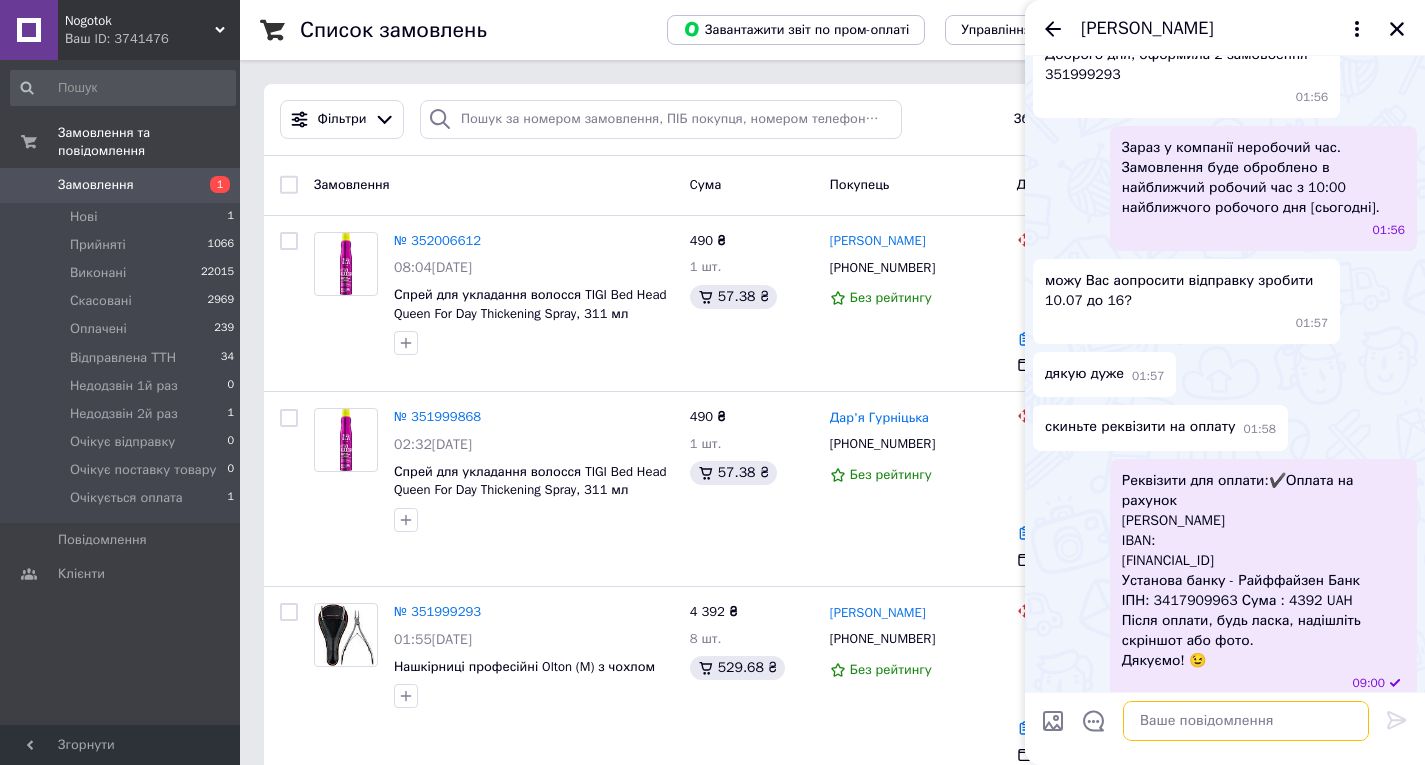 paste on "UA653003350000000026007595033" 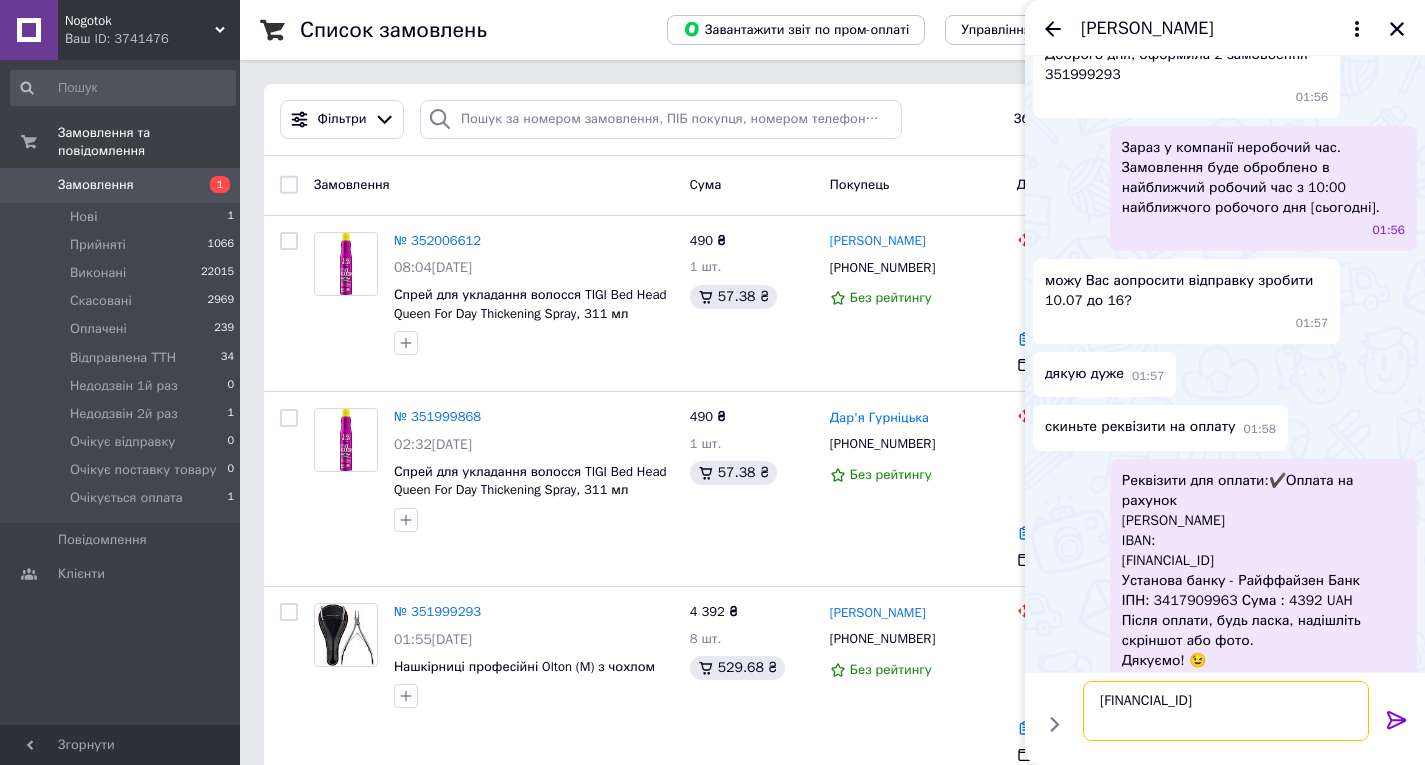 type 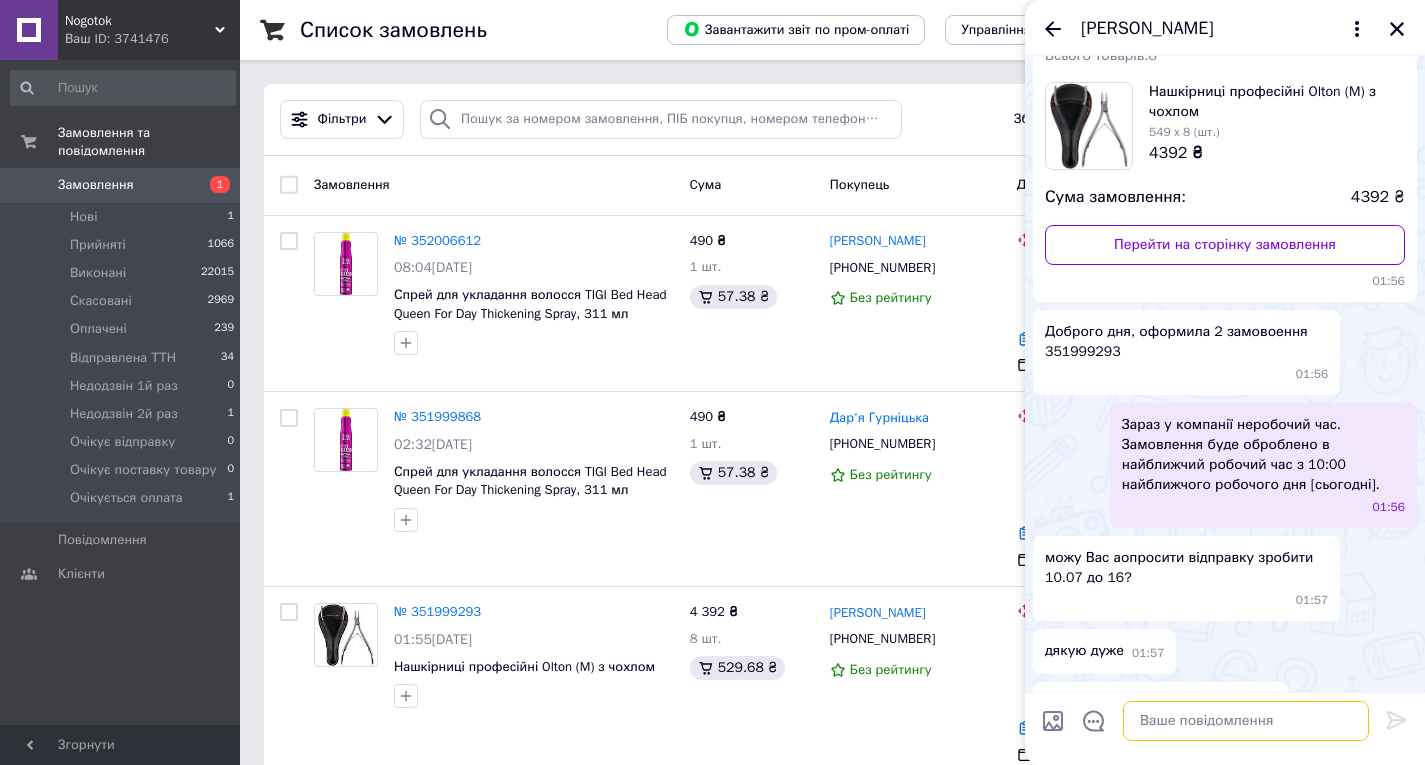 scroll, scrollTop: 100, scrollLeft: 0, axis: vertical 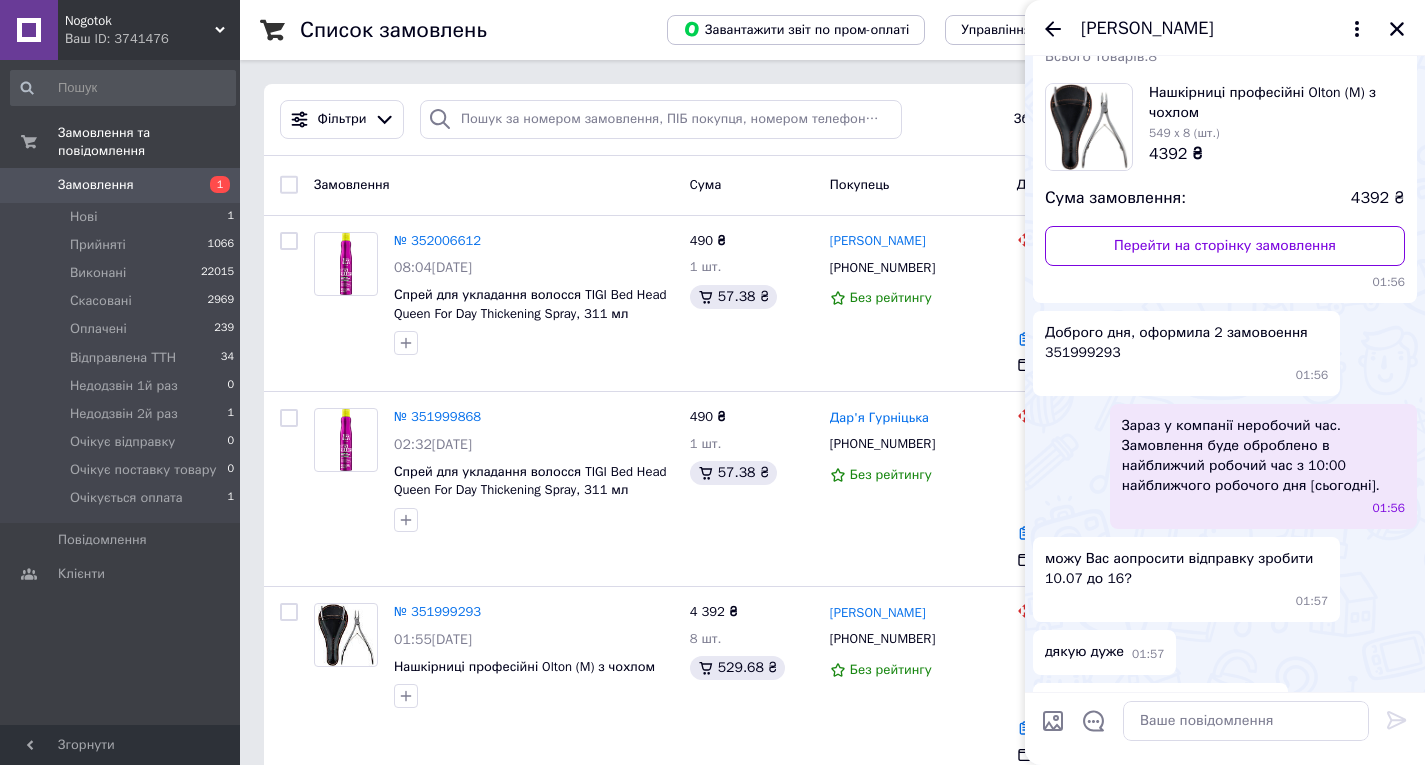 click on "Ирина Бугаева" at bounding box center (1147, 29) 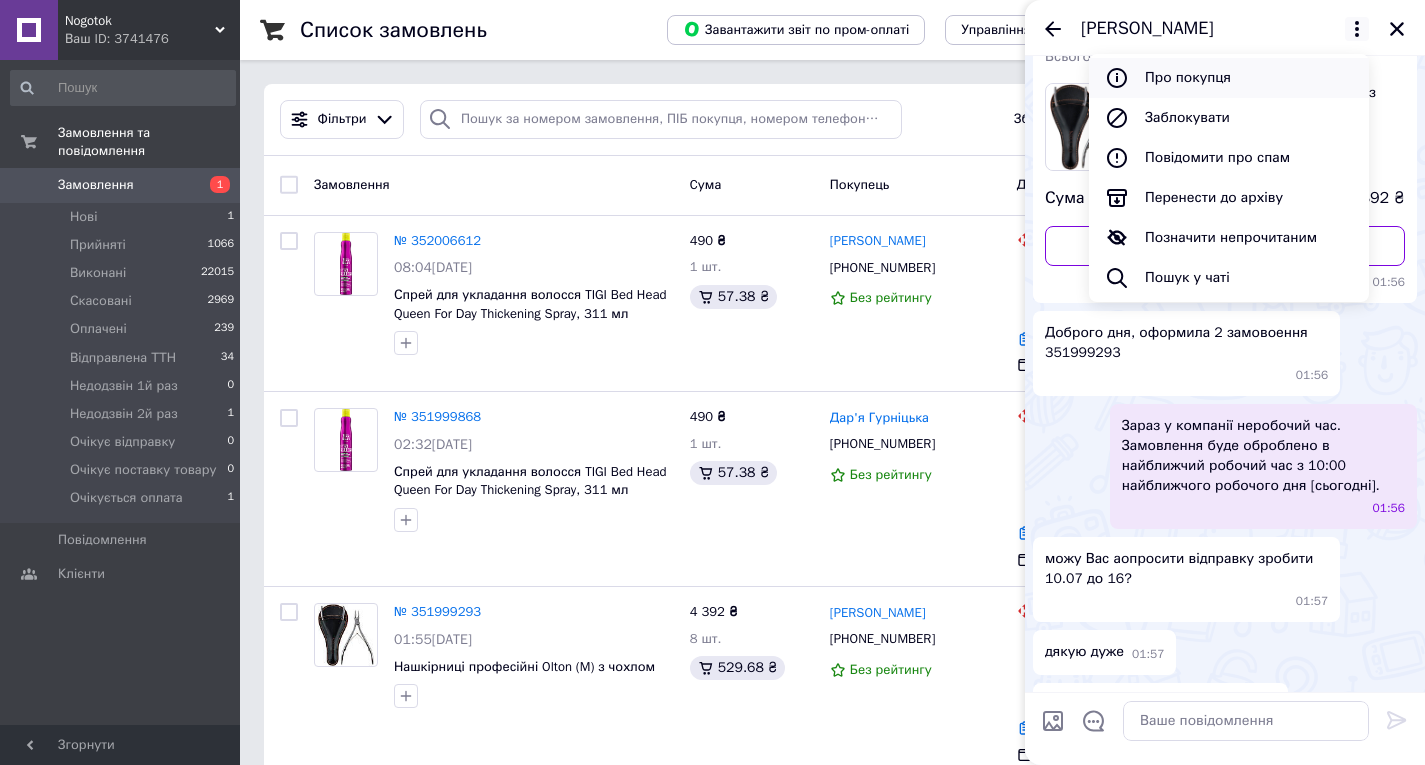 click on "Про покупця" at bounding box center [1229, 78] 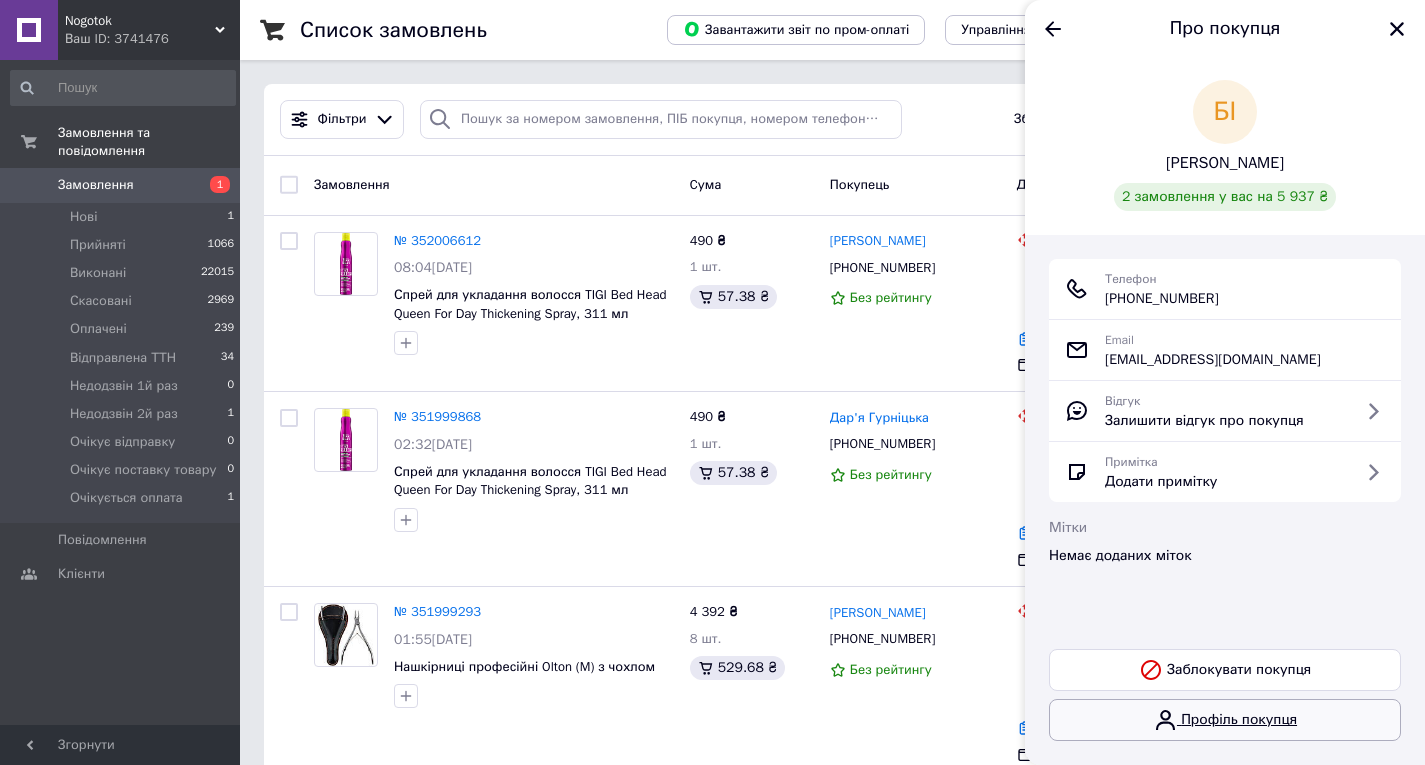 click on "Профіль покупця" at bounding box center (1225, 720) 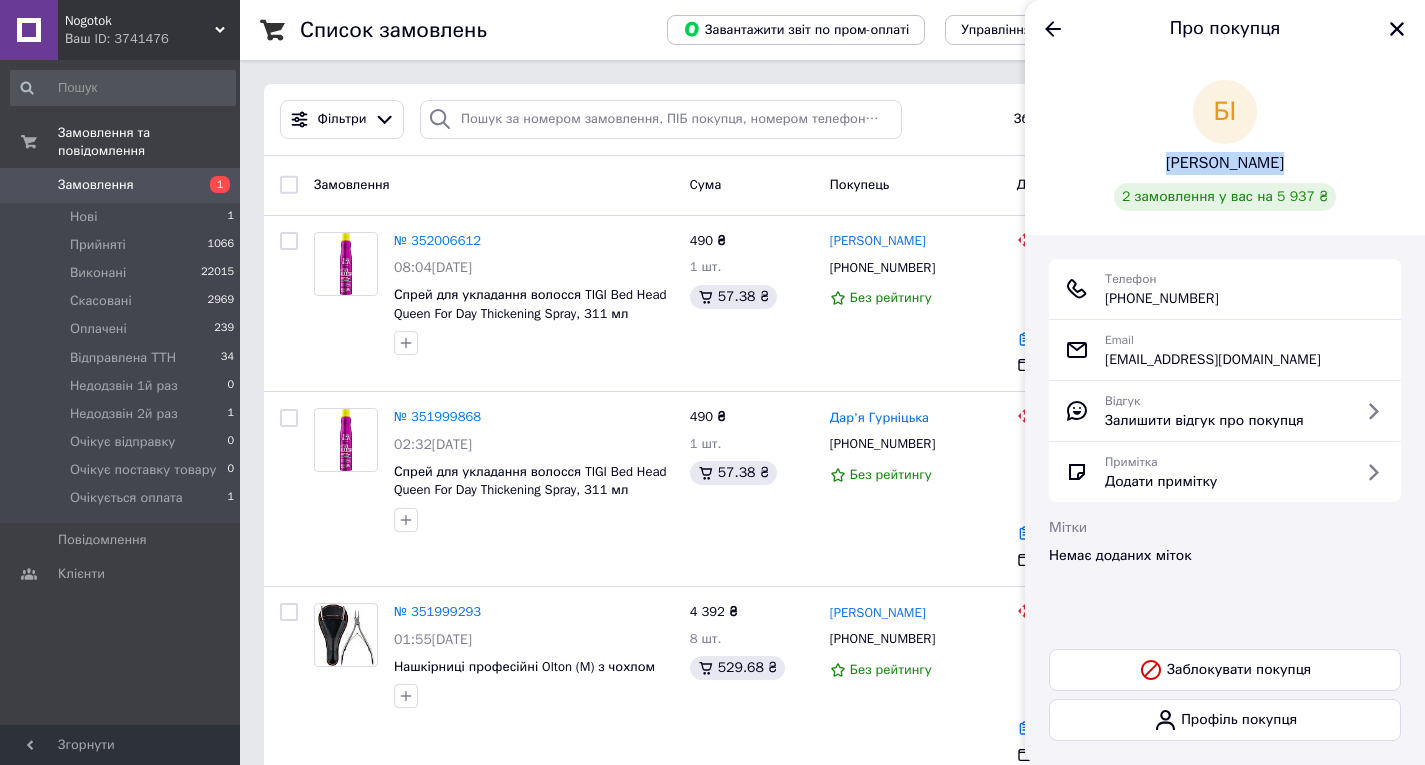 drag, startPoint x: 1155, startPoint y: 158, endPoint x: 1281, endPoint y: 153, distance: 126.09917 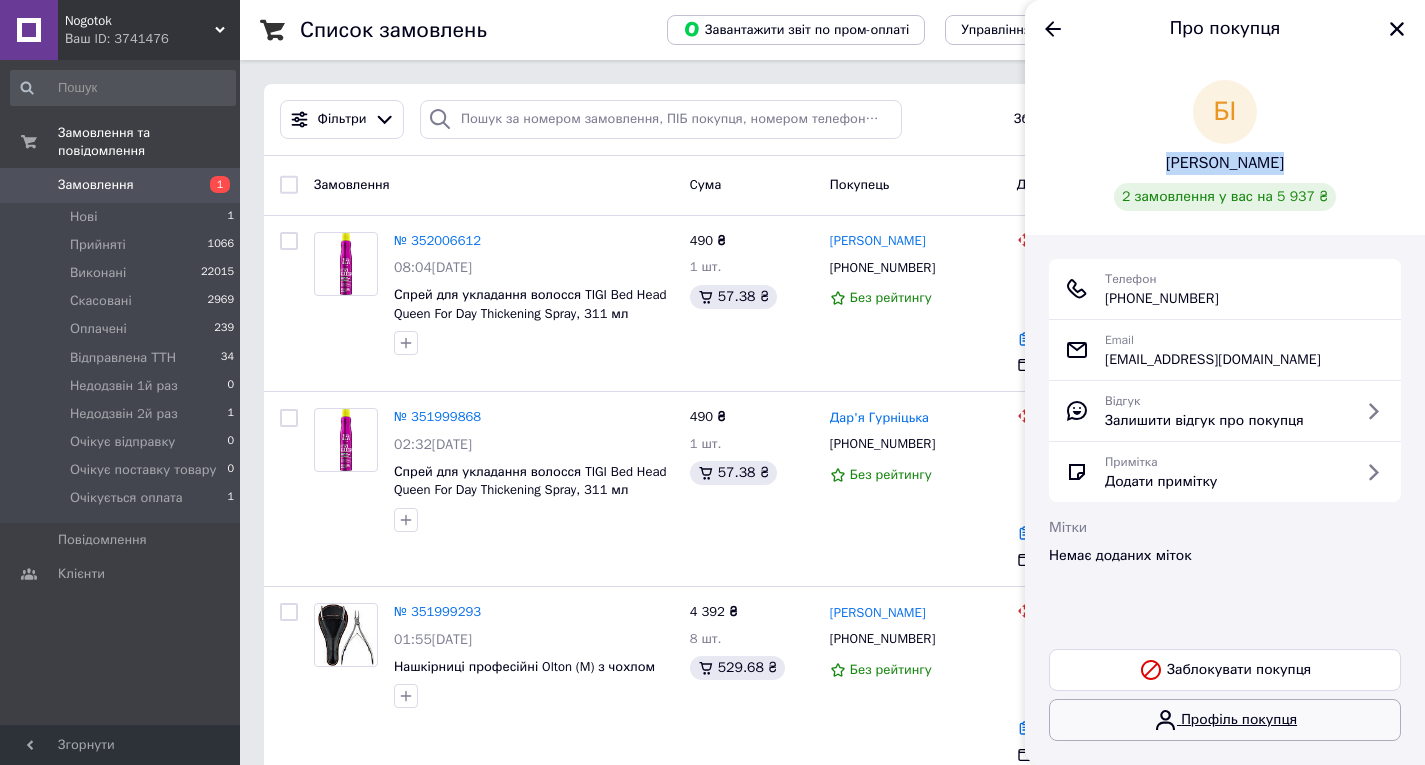 click on "Профіль покупця" at bounding box center (1225, 720) 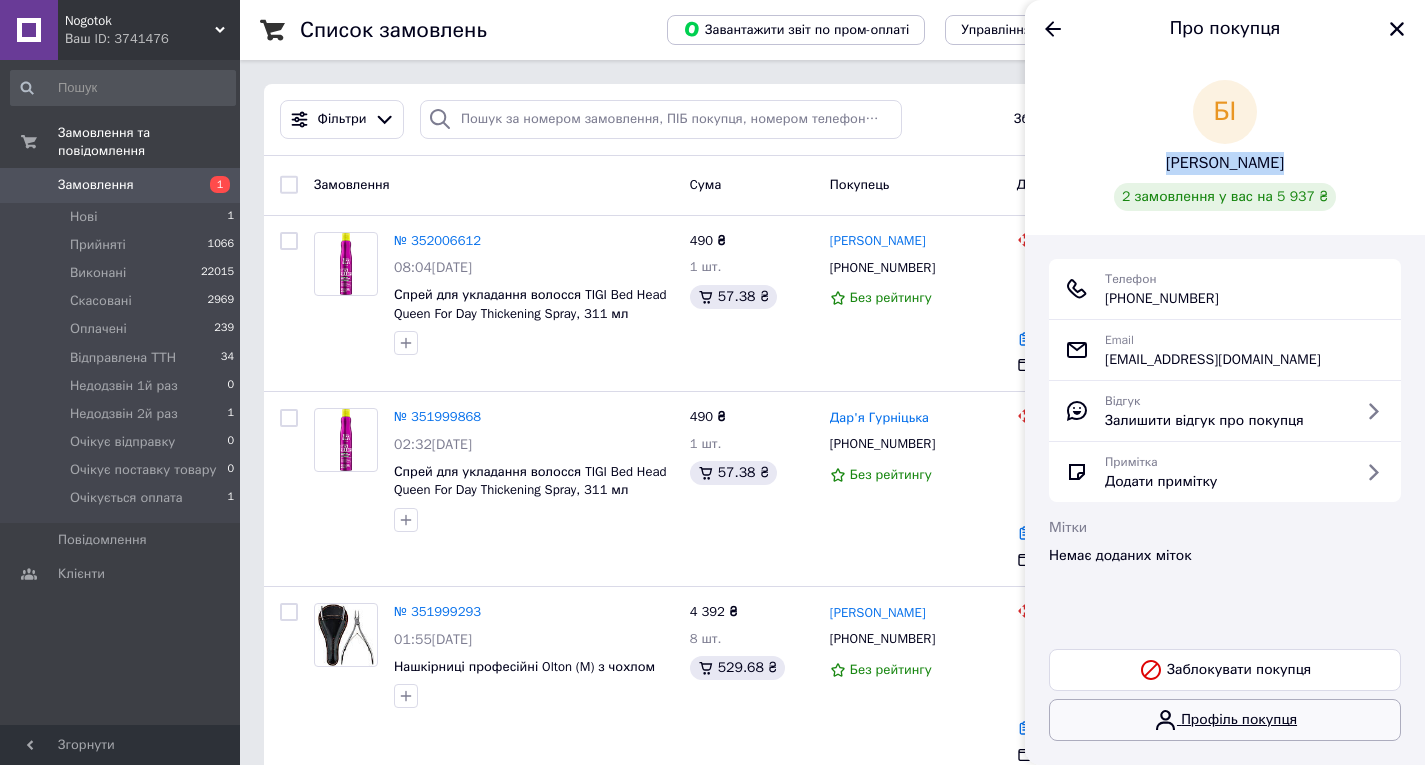 click on "Профіль покупця" at bounding box center (1225, 720) 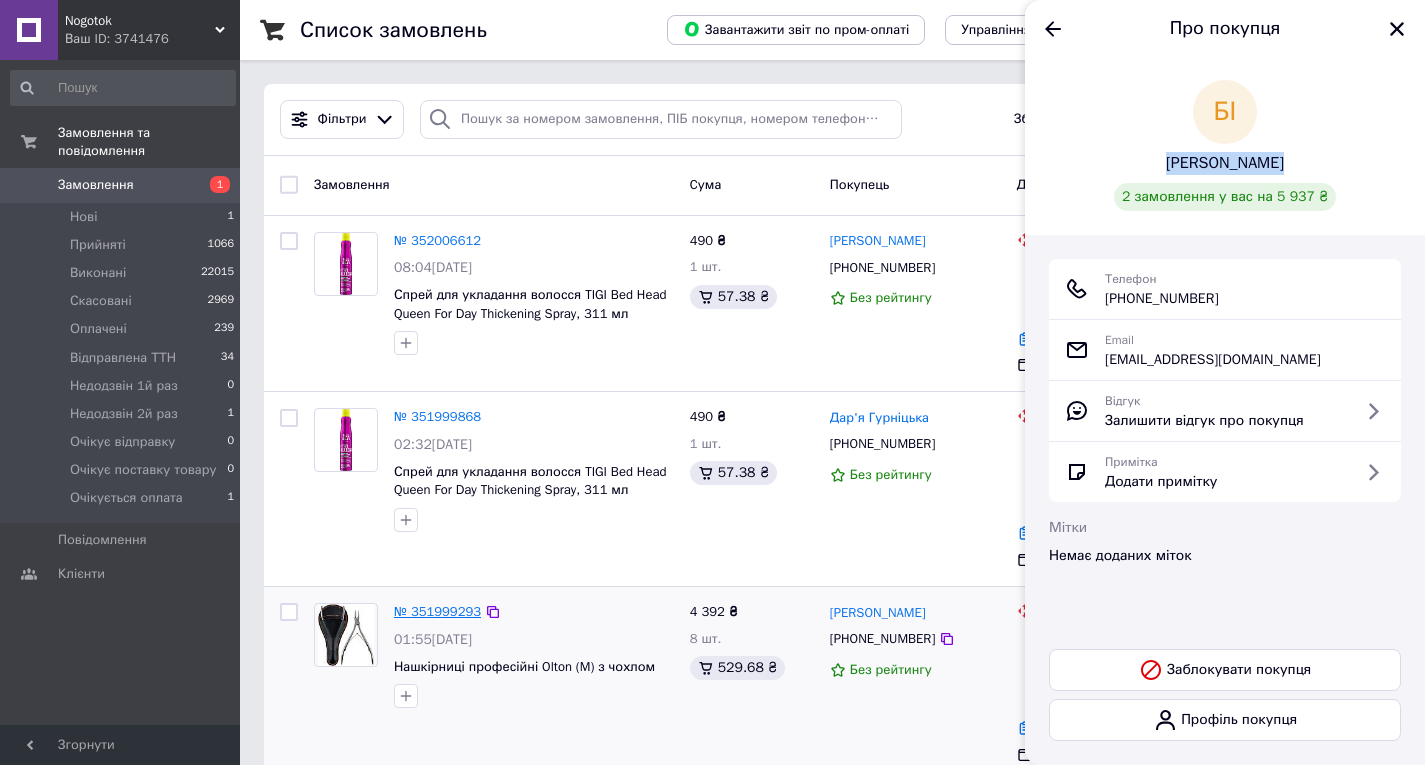 click on "№ 351999293" at bounding box center (437, 611) 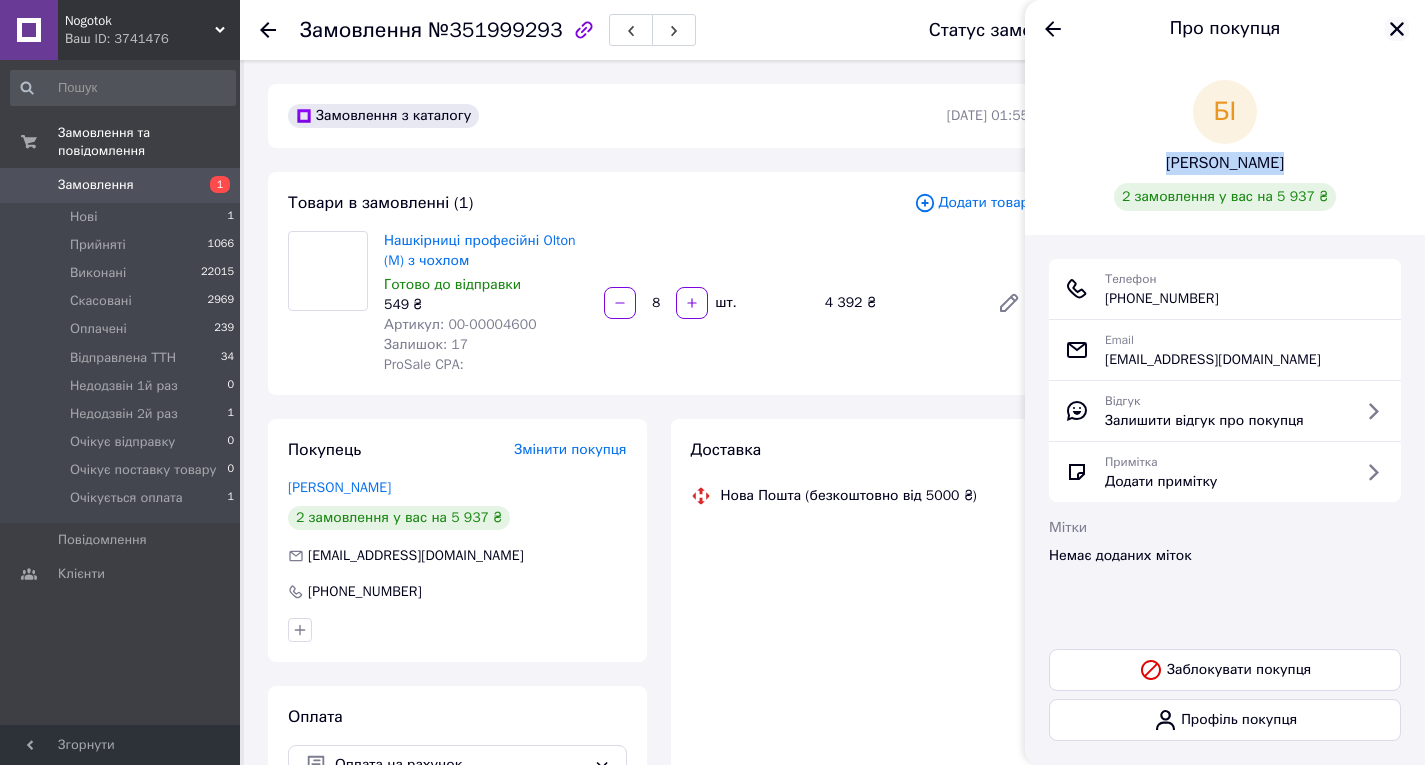 click 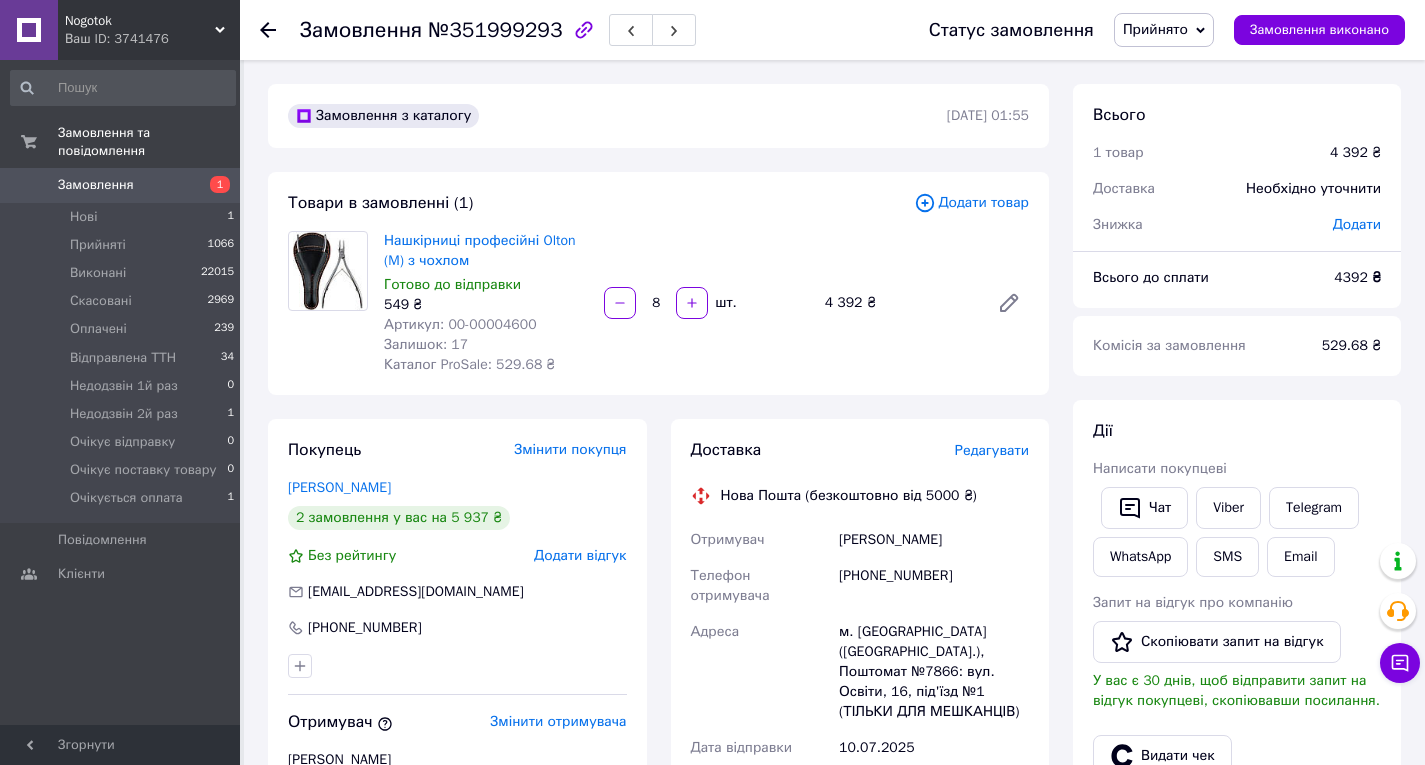 drag, startPoint x: 998, startPoint y: 530, endPoint x: 835, endPoint y: 539, distance: 163.24828 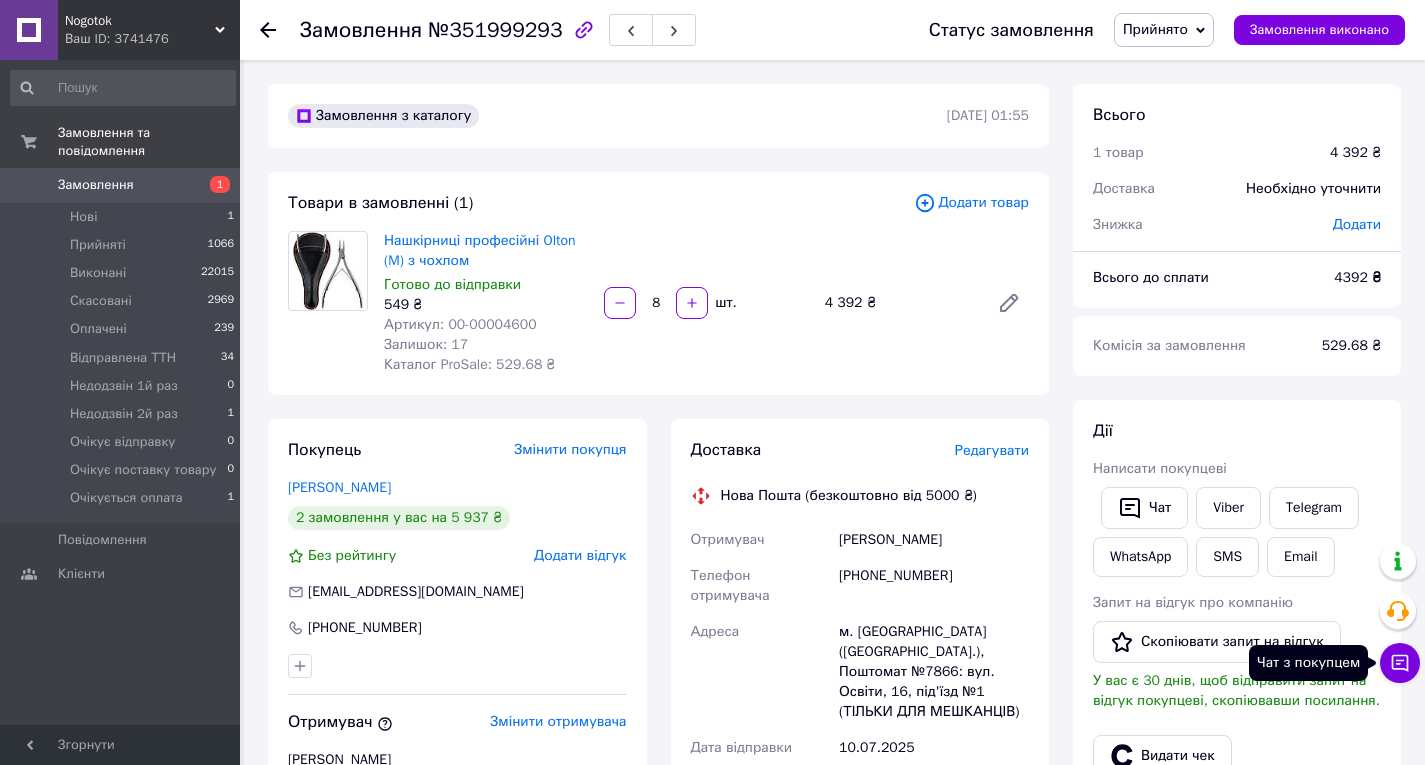 click on "Чат з покупцем" at bounding box center [1400, 663] 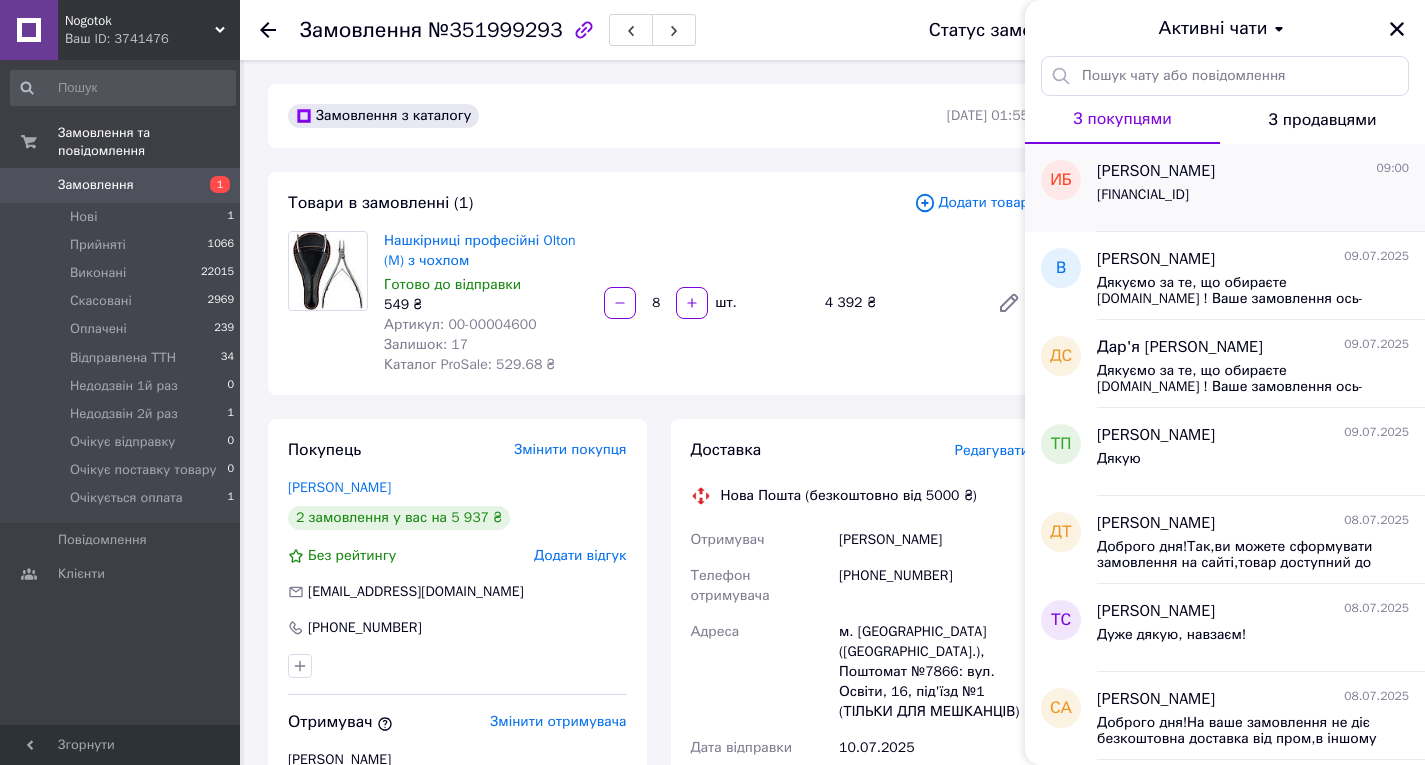 click on "Ирина Бугаева" at bounding box center (1156, 171) 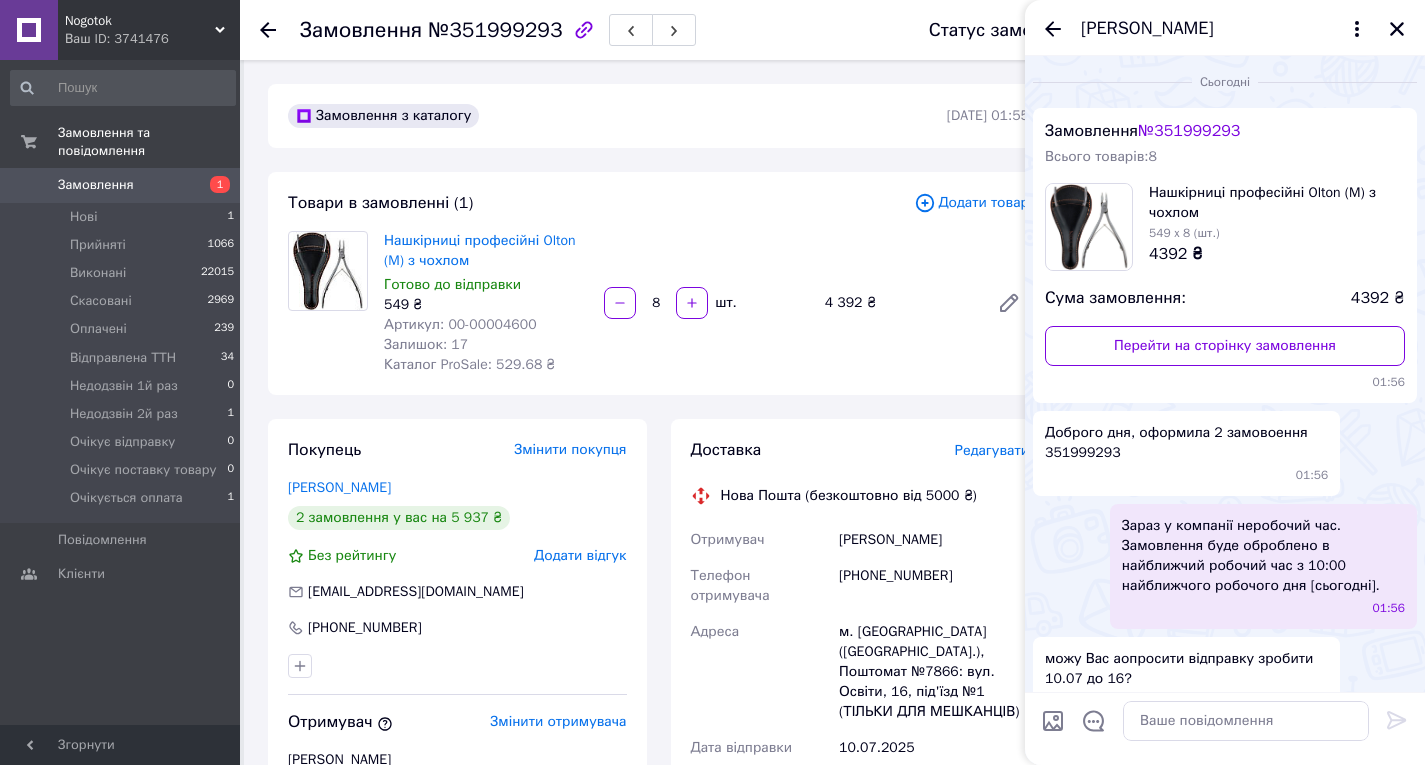 scroll, scrollTop: 431, scrollLeft: 0, axis: vertical 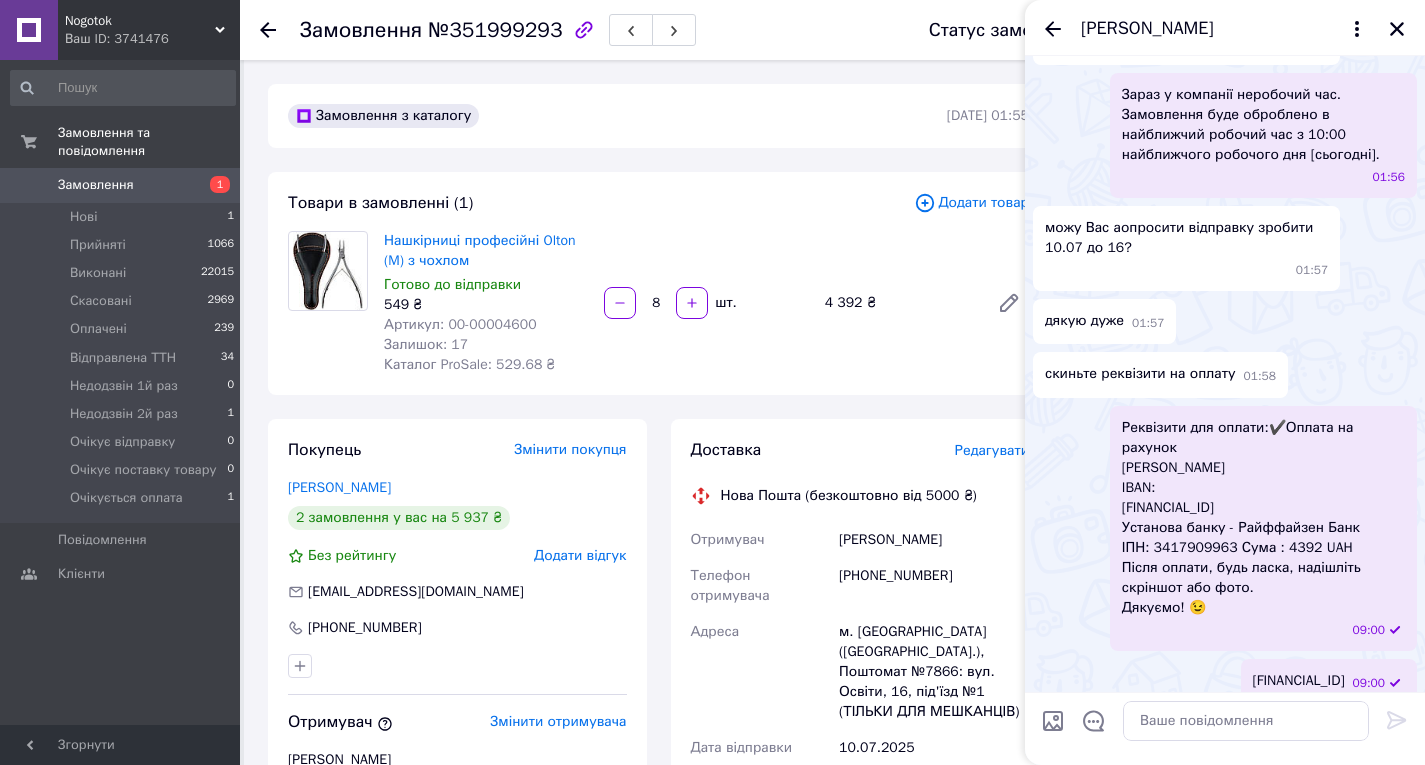 click on "Ваш ID: 3741476" at bounding box center (152, 39) 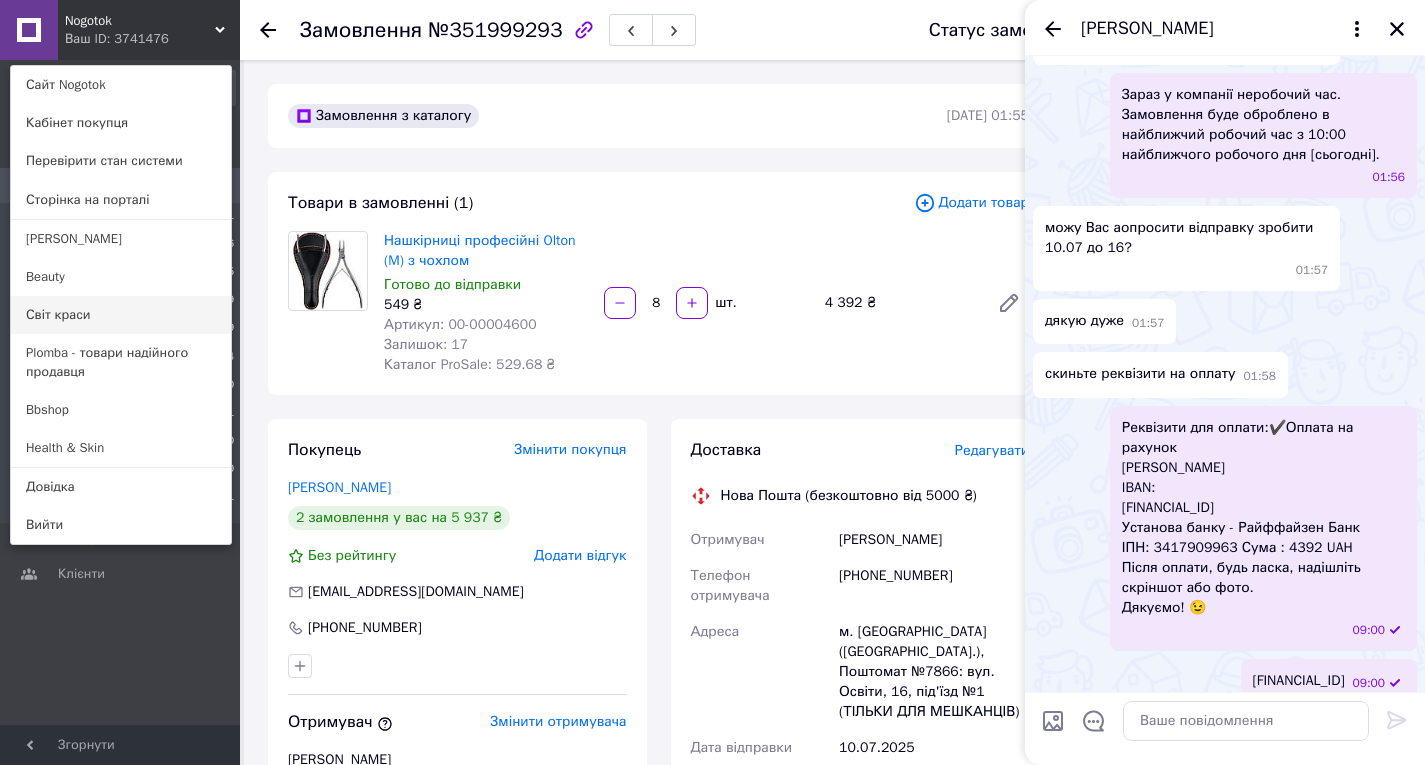 click on "Світ краси" at bounding box center [121, 315] 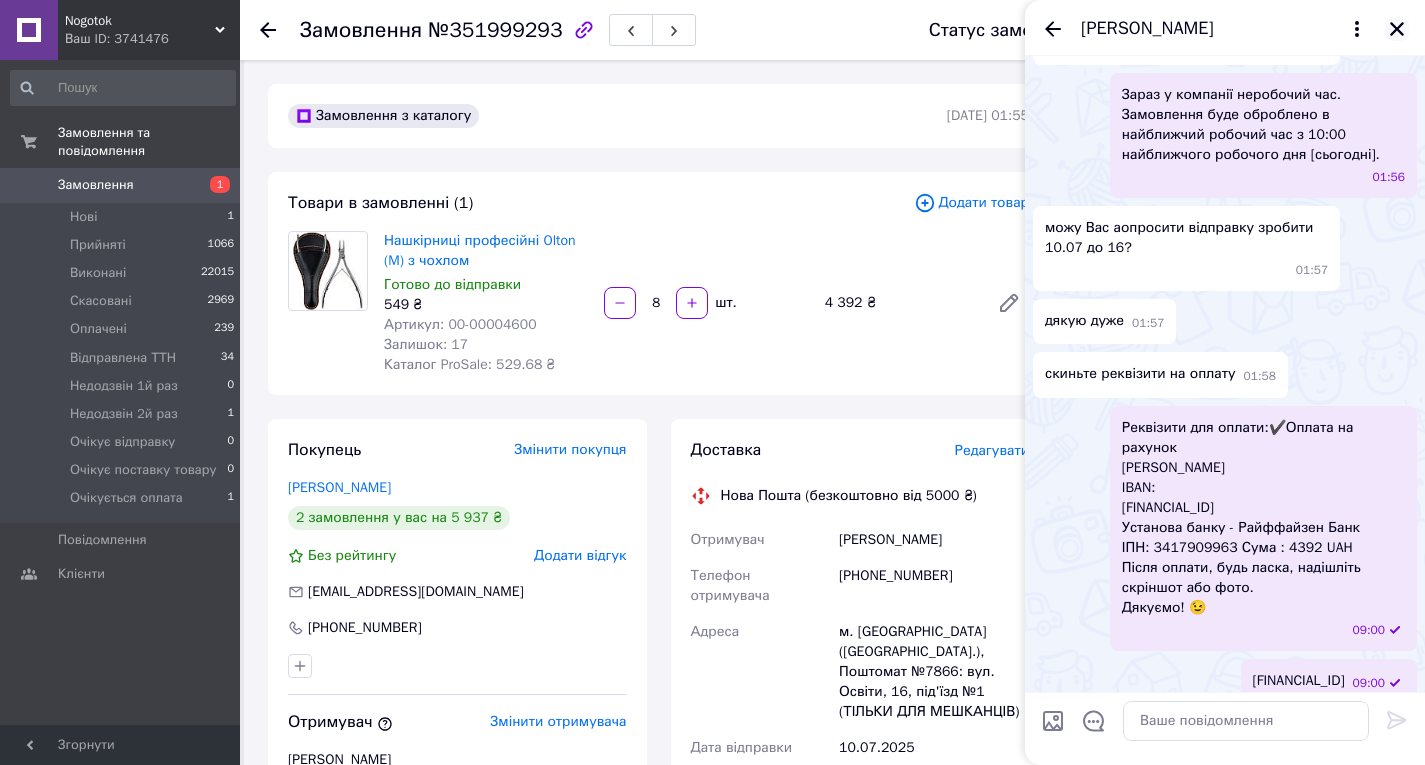 click 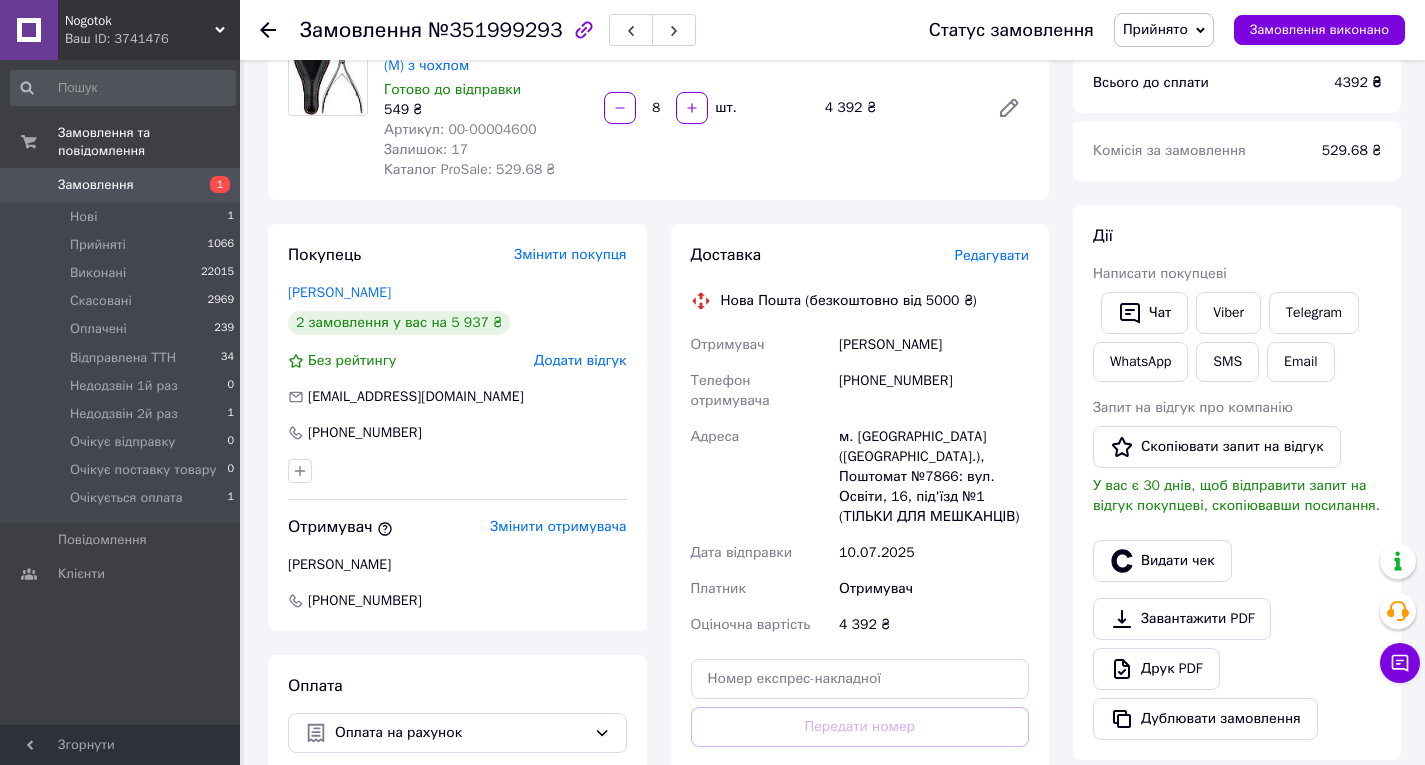 scroll, scrollTop: 196, scrollLeft: 0, axis: vertical 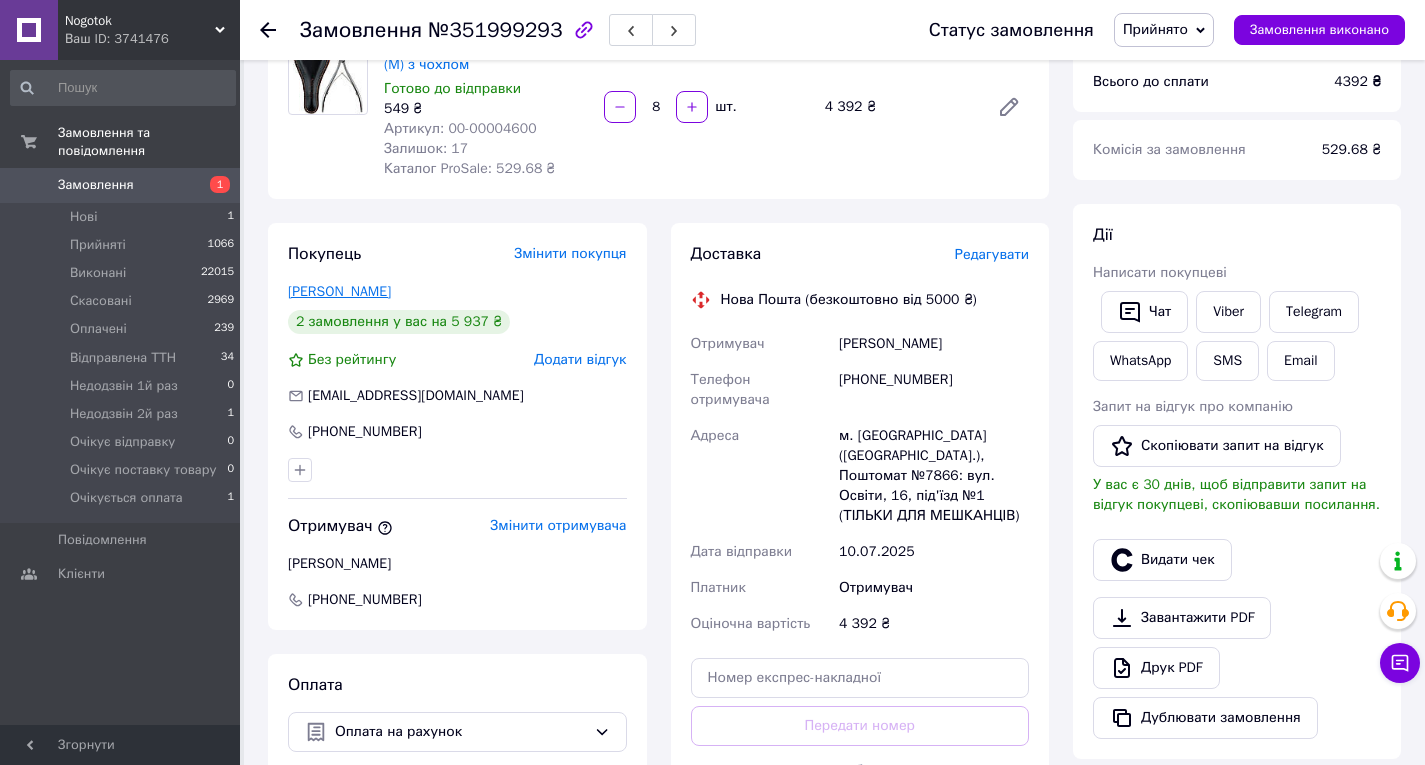 click on "Бугаева Ирина" at bounding box center (339, 291) 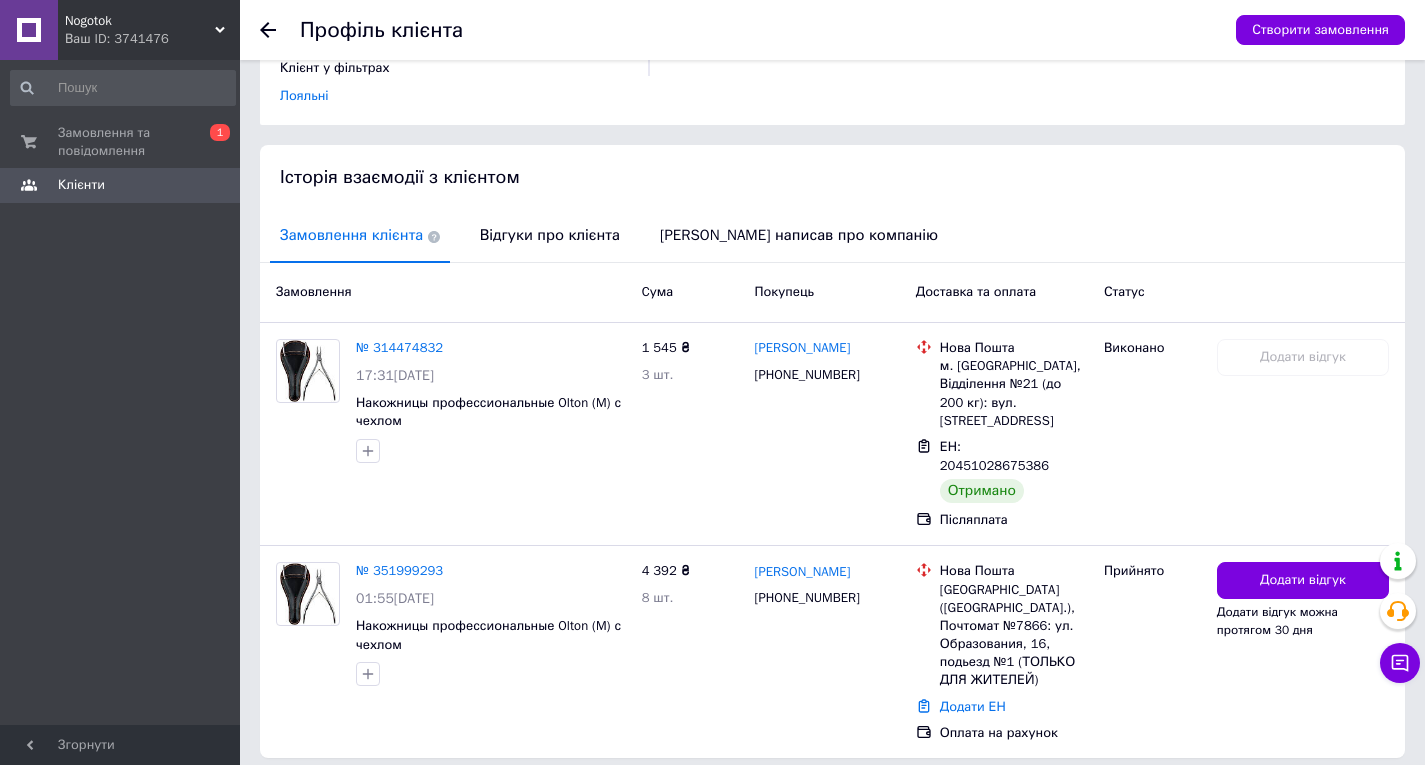 scroll, scrollTop: 358, scrollLeft: 0, axis: vertical 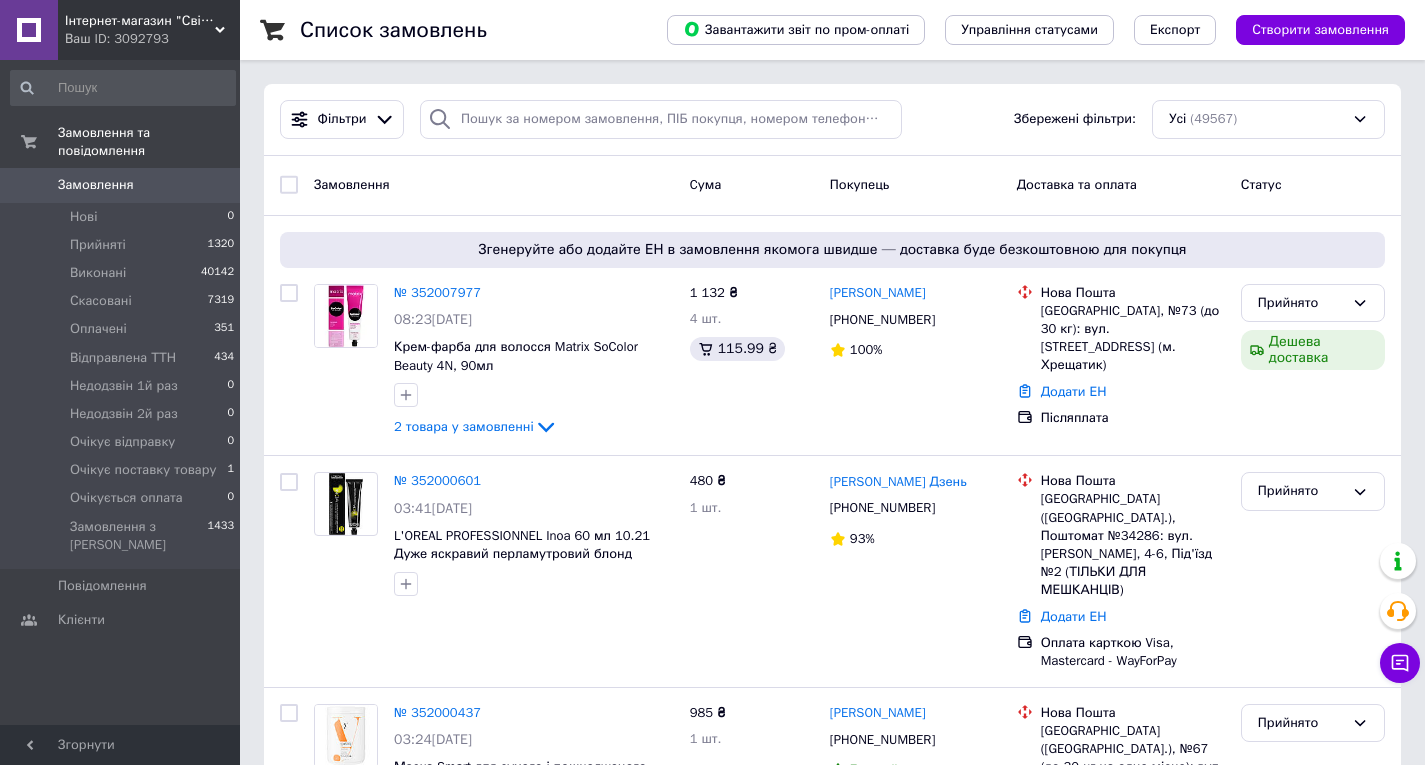 click on "Ваш ID: 3092793" at bounding box center [152, 39] 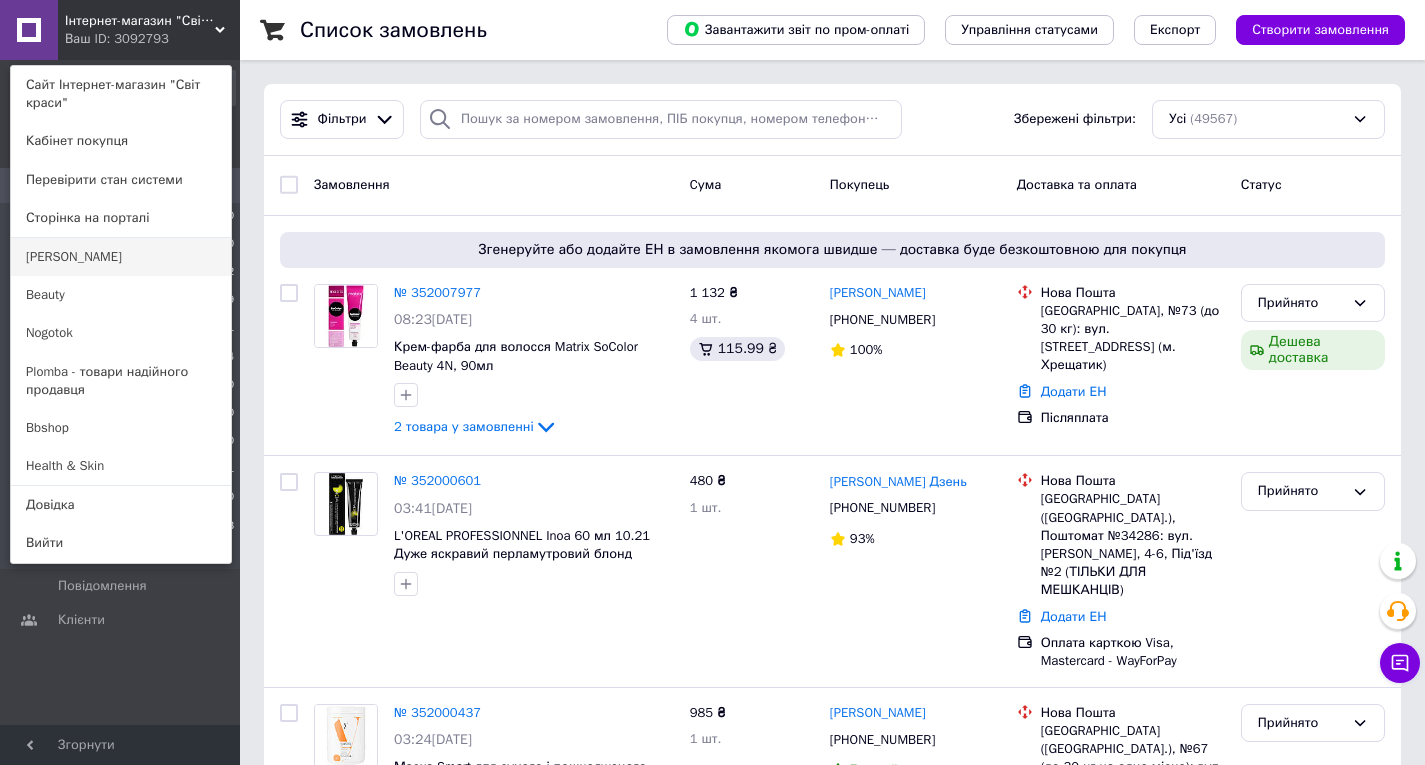 click on "[PERSON_NAME]" at bounding box center [121, 257] 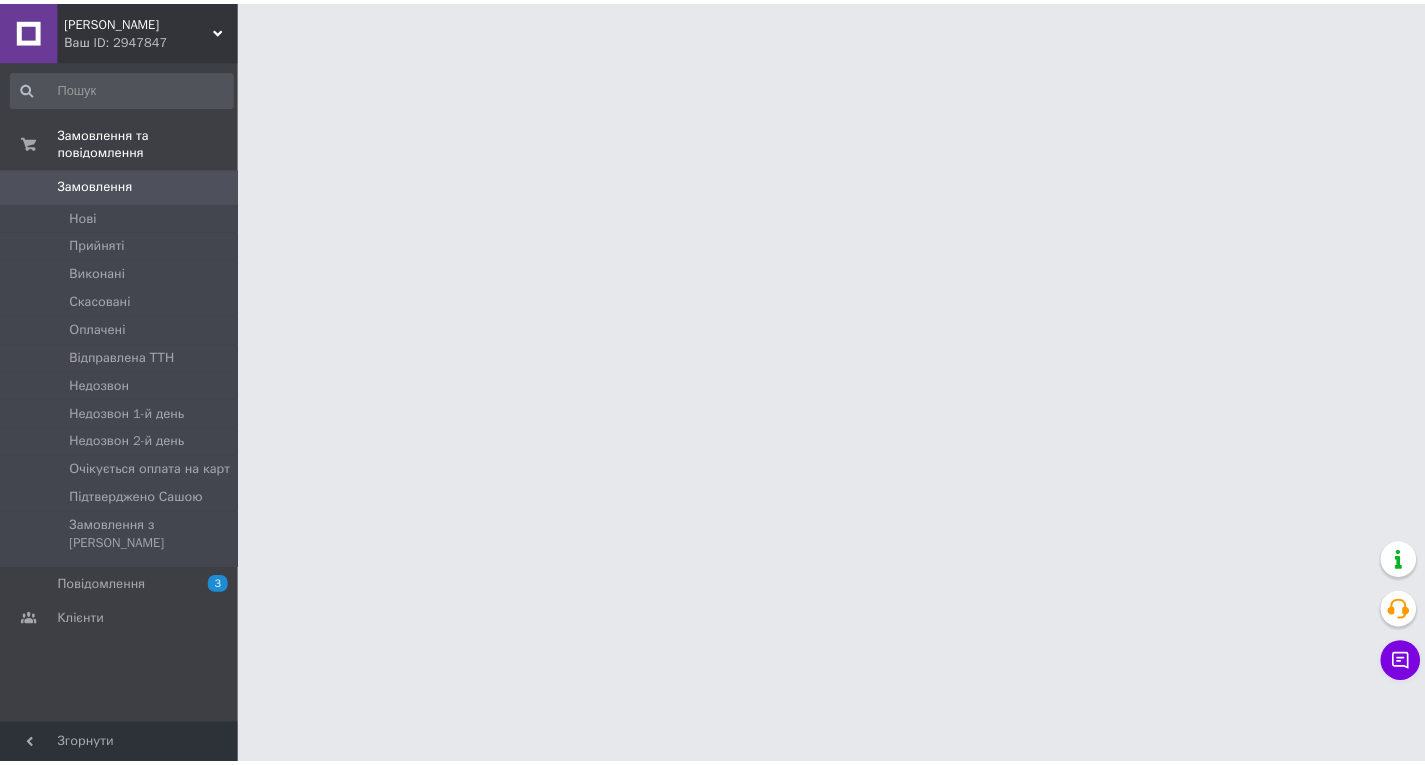 scroll, scrollTop: 0, scrollLeft: 0, axis: both 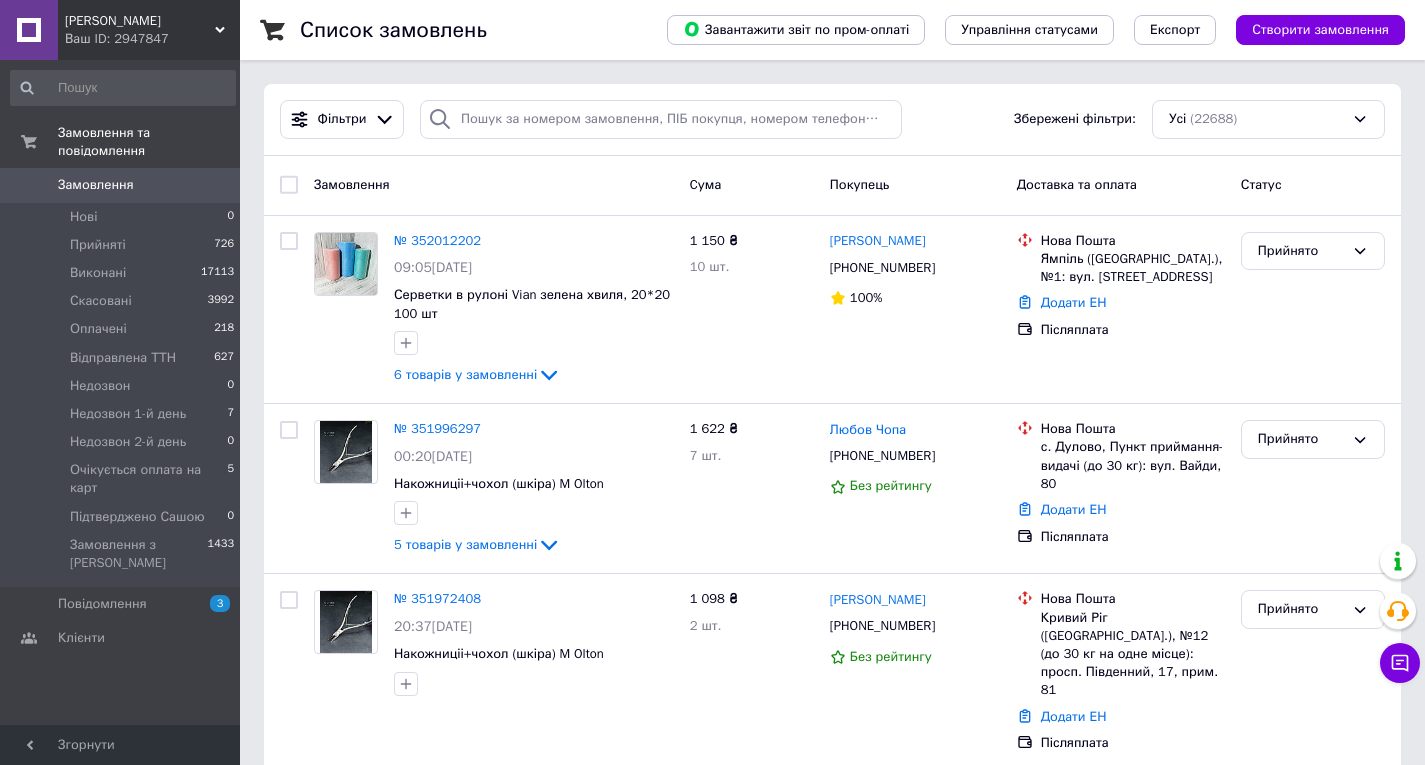 click on "[PERSON_NAME]" at bounding box center (140, 21) 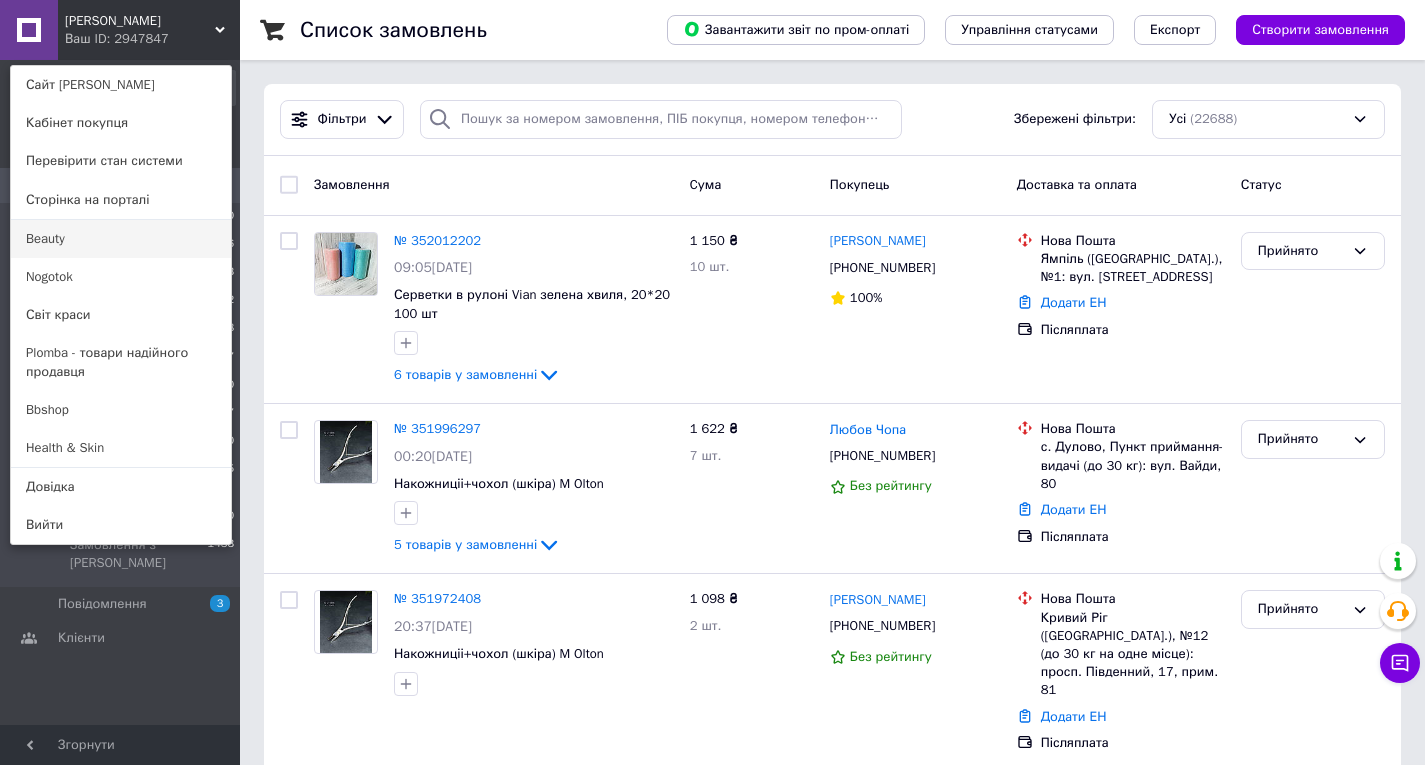 click on "Beauty" at bounding box center [121, 239] 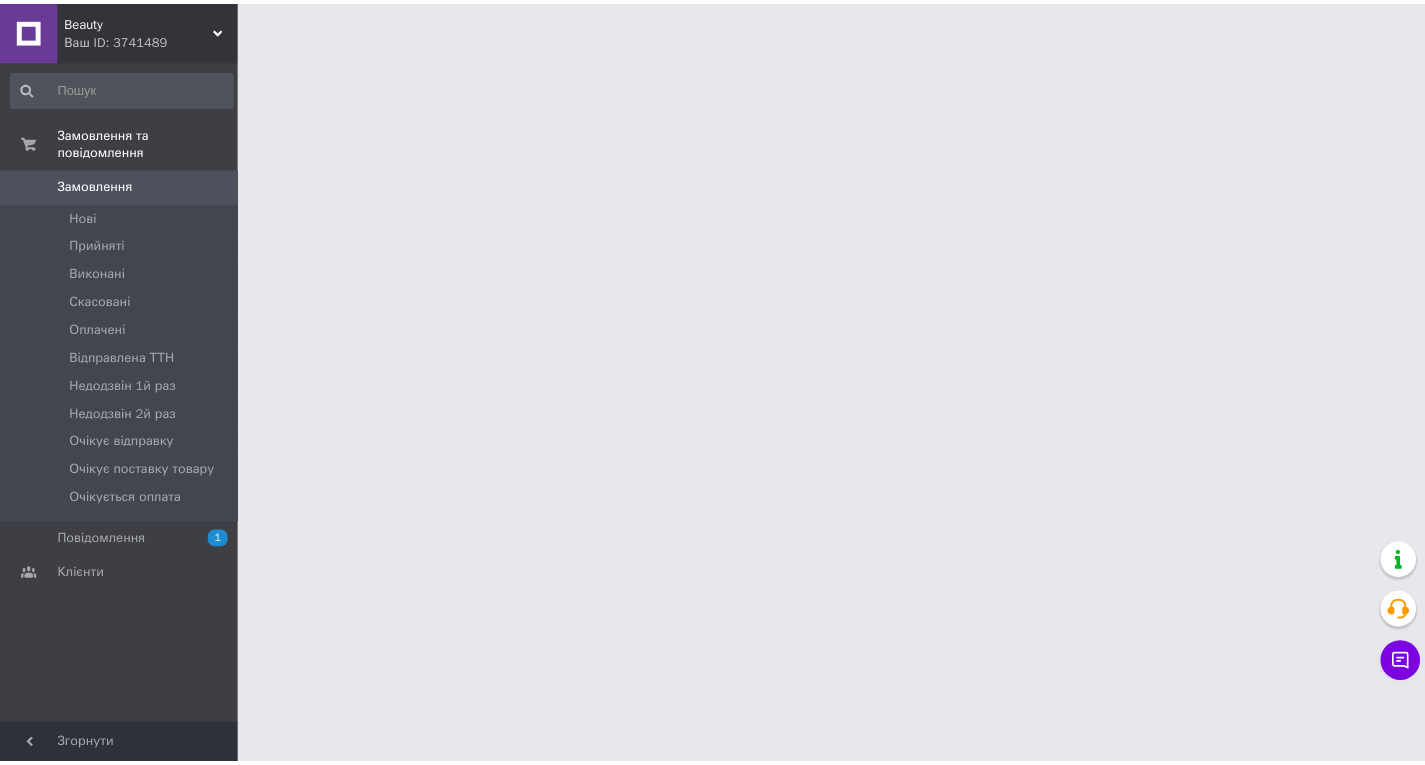 scroll, scrollTop: 0, scrollLeft: 0, axis: both 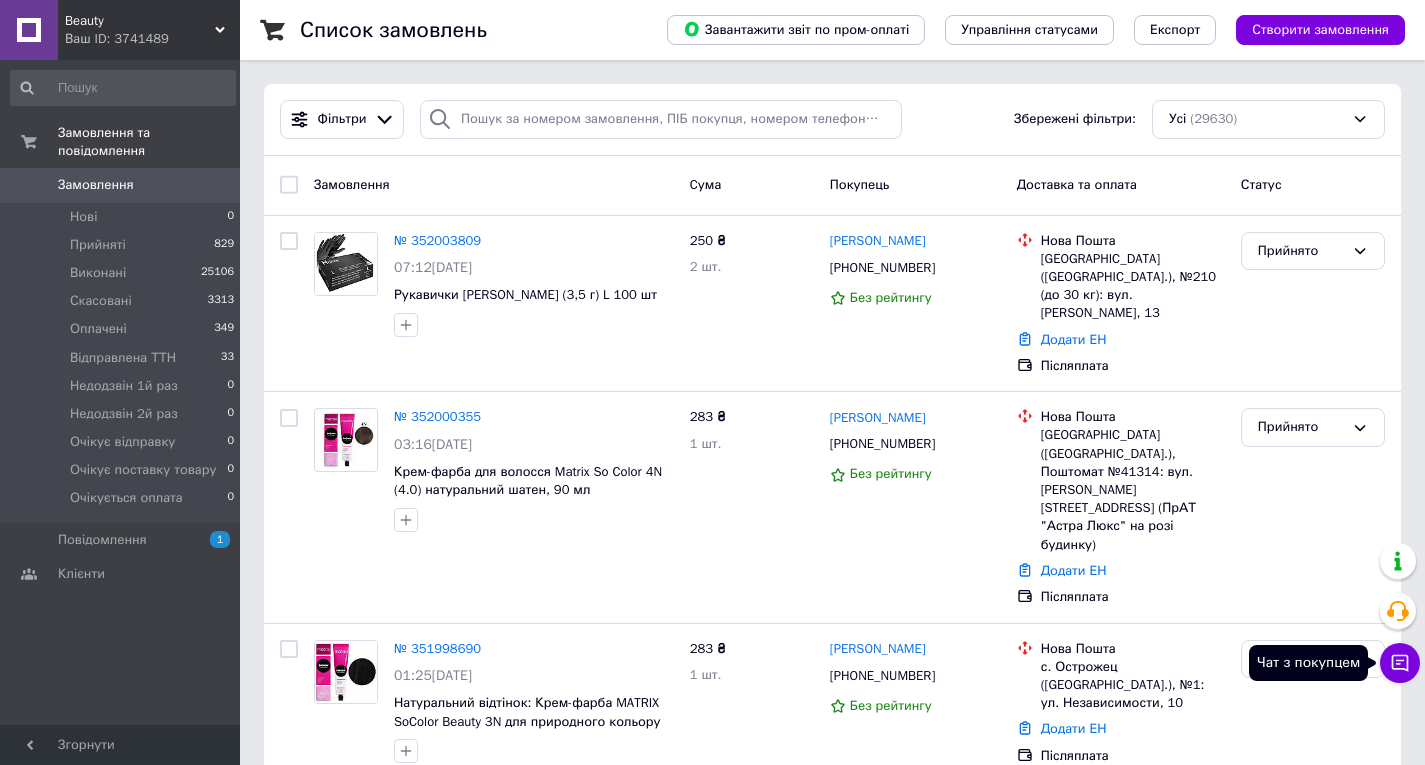 click on "Чат з покупцем" at bounding box center (1400, 663) 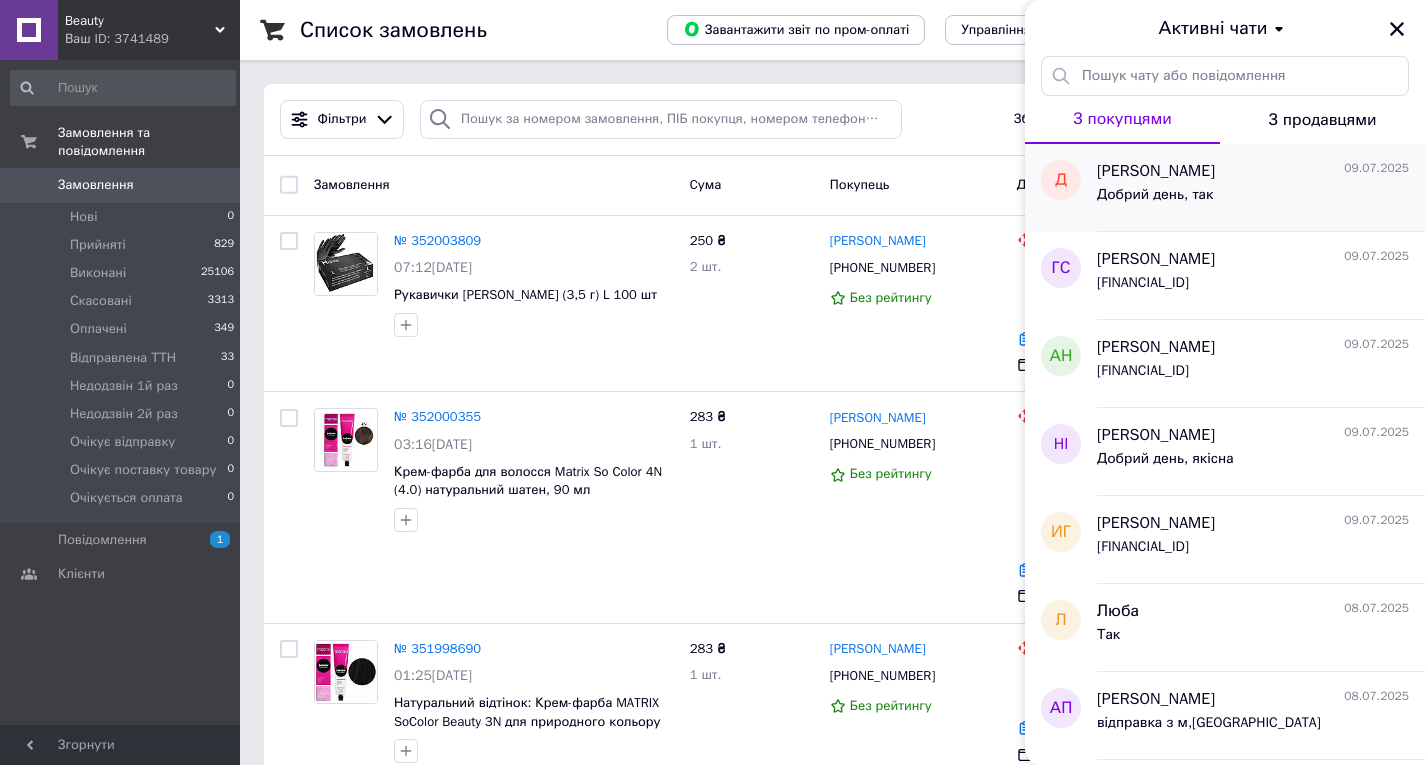 click on "Добрий день, так" at bounding box center [1155, 201] 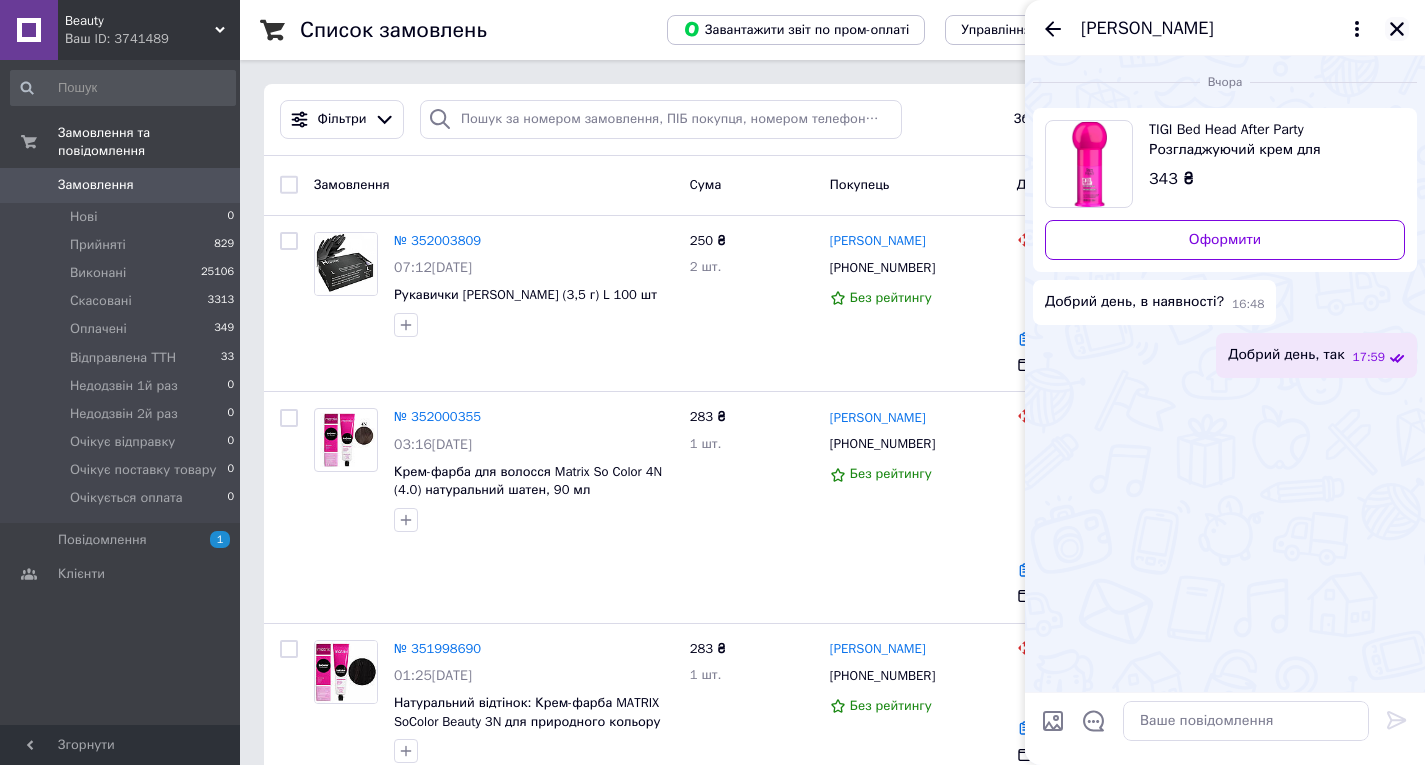 click 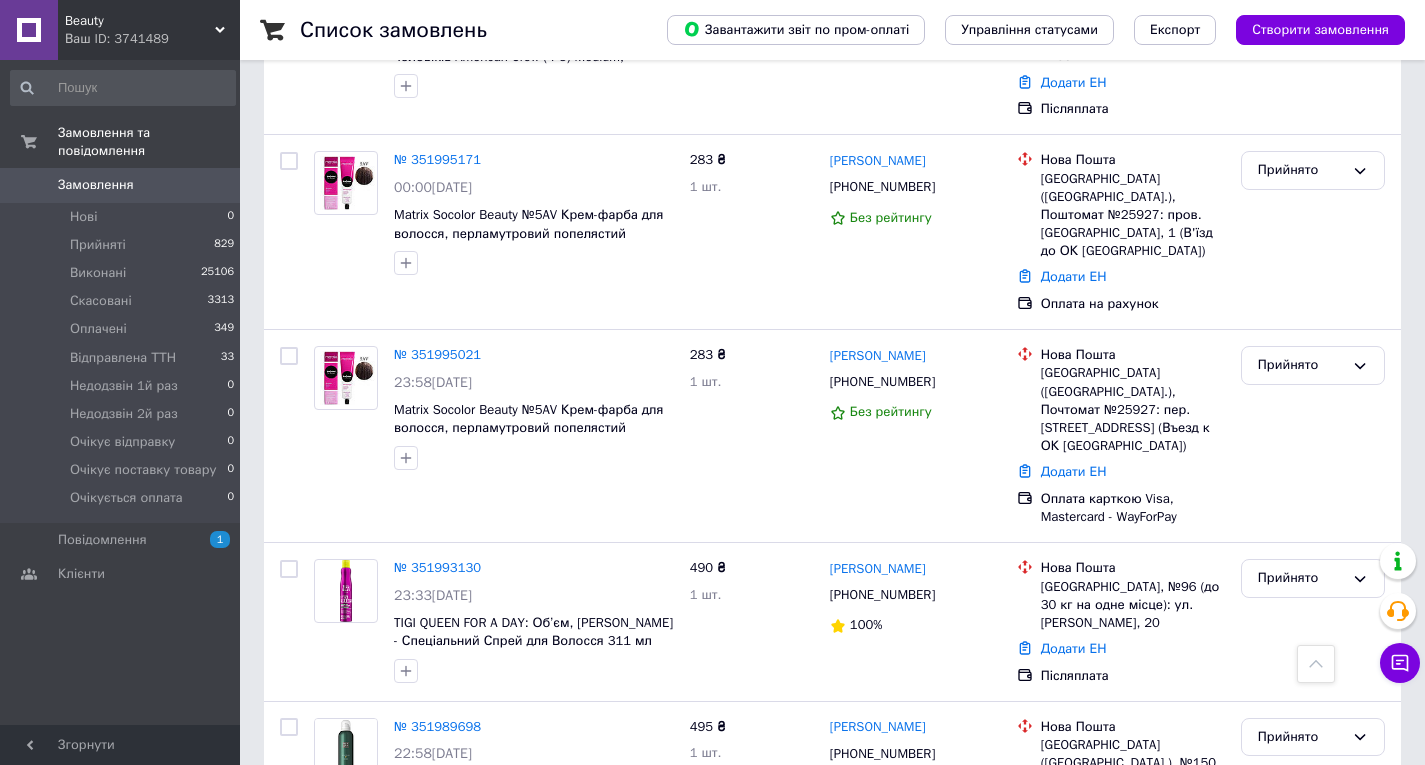 scroll, scrollTop: 1196, scrollLeft: 0, axis: vertical 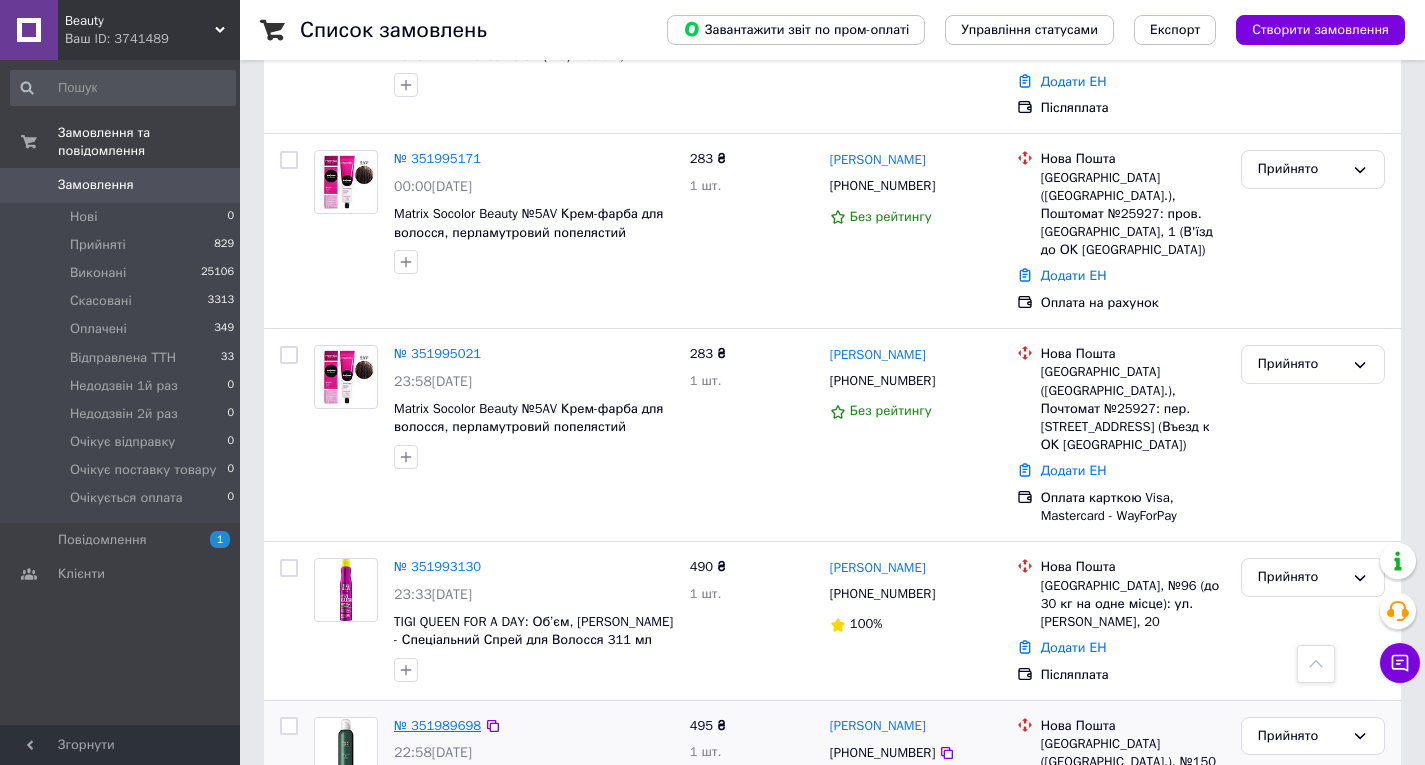 click on "№ 351989698" at bounding box center [437, 725] 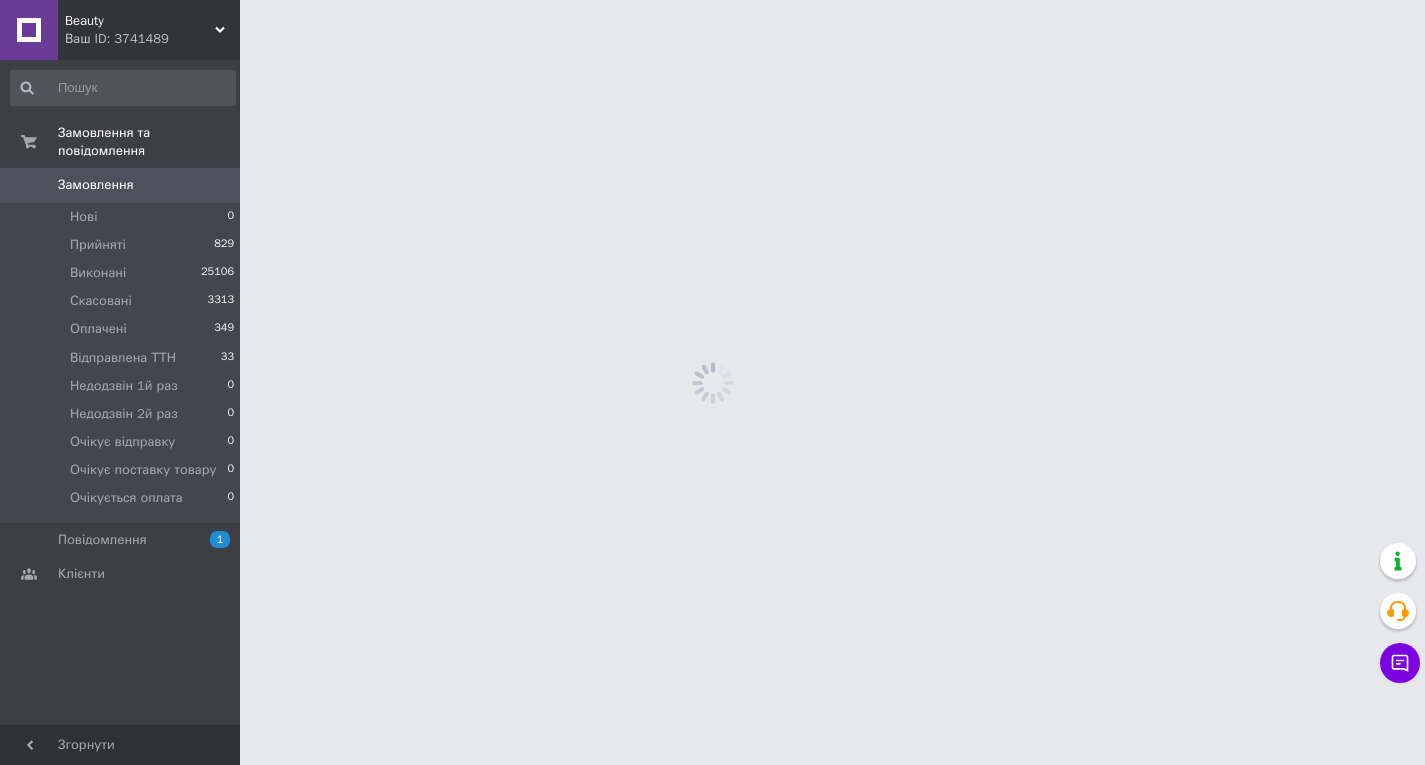 scroll, scrollTop: 0, scrollLeft: 0, axis: both 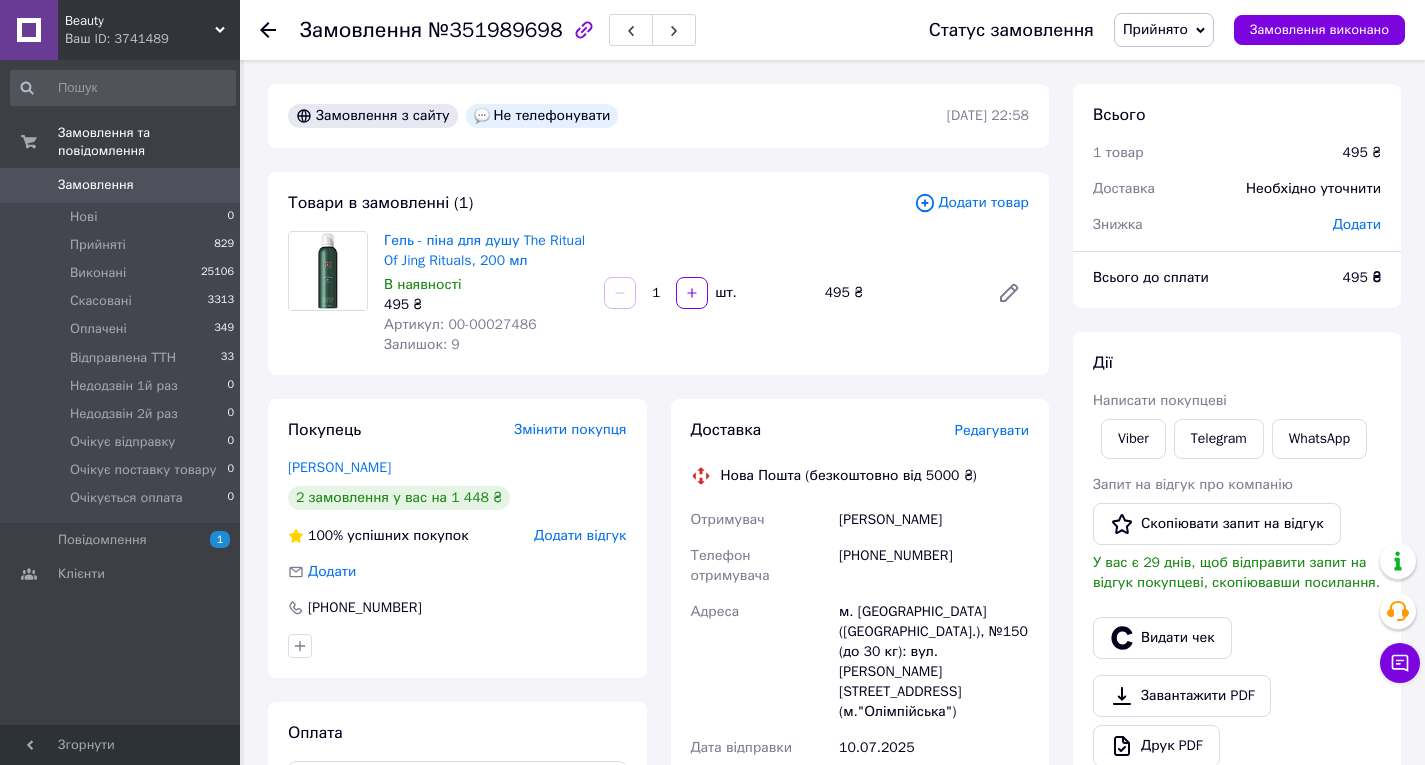 click on "Кравчук Артур" at bounding box center (457, 468) 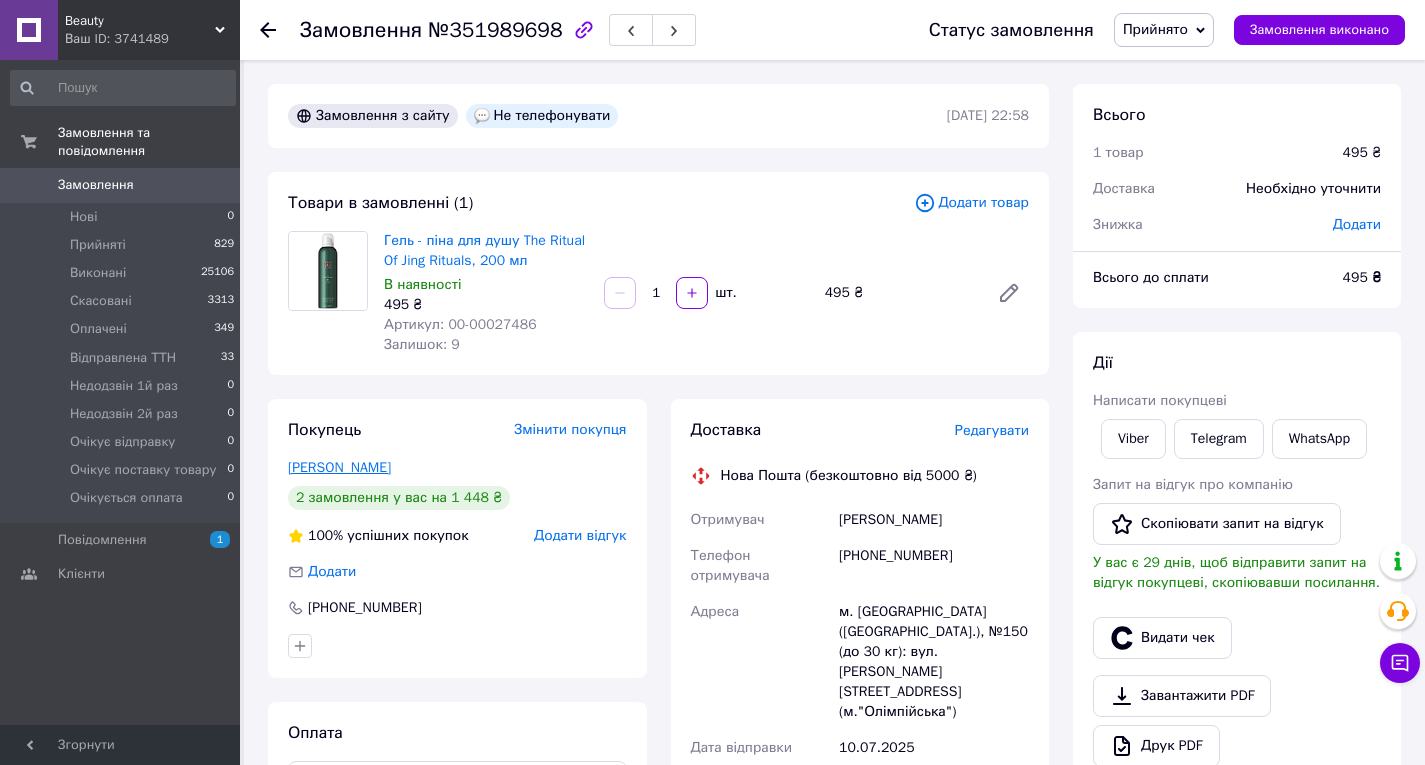 click on "Кравчук Артур" at bounding box center (339, 467) 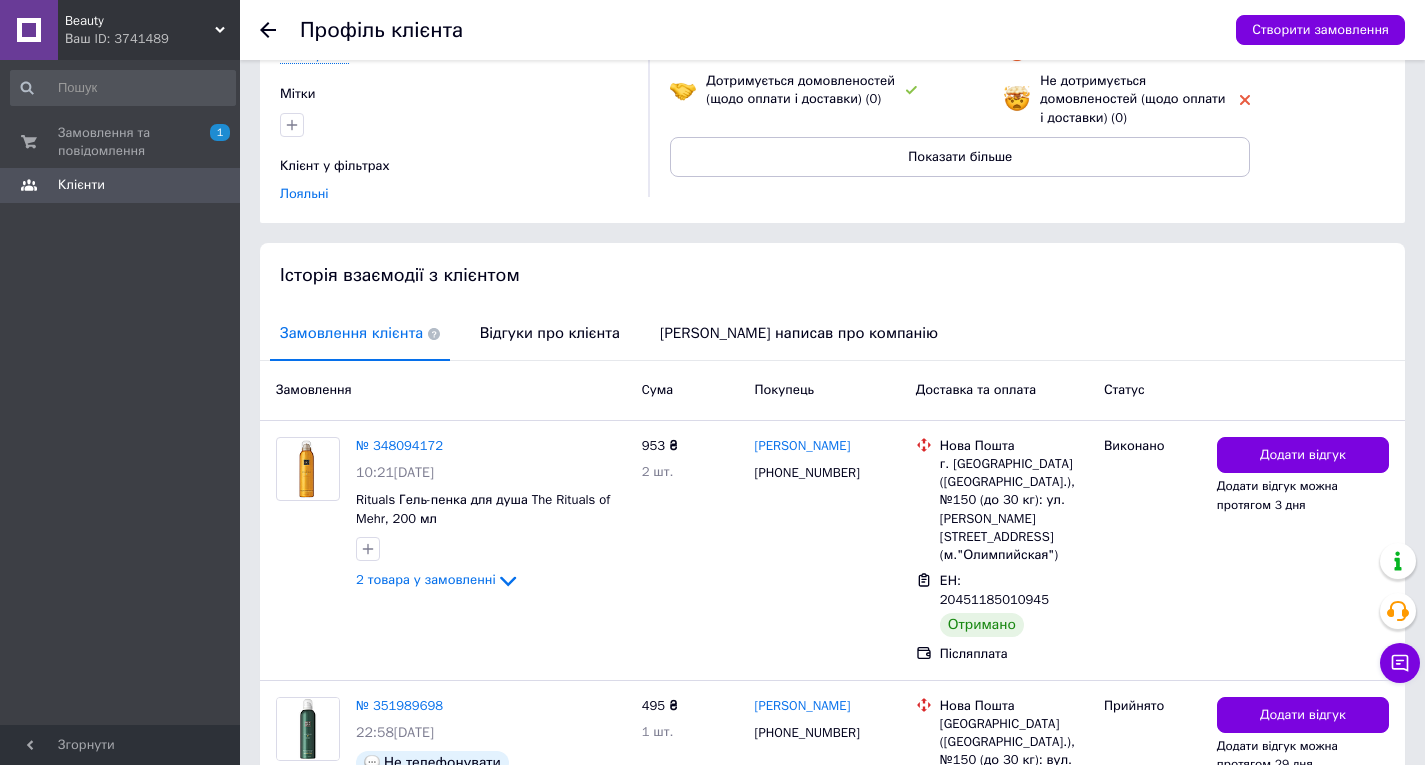scroll, scrollTop: 302, scrollLeft: 0, axis: vertical 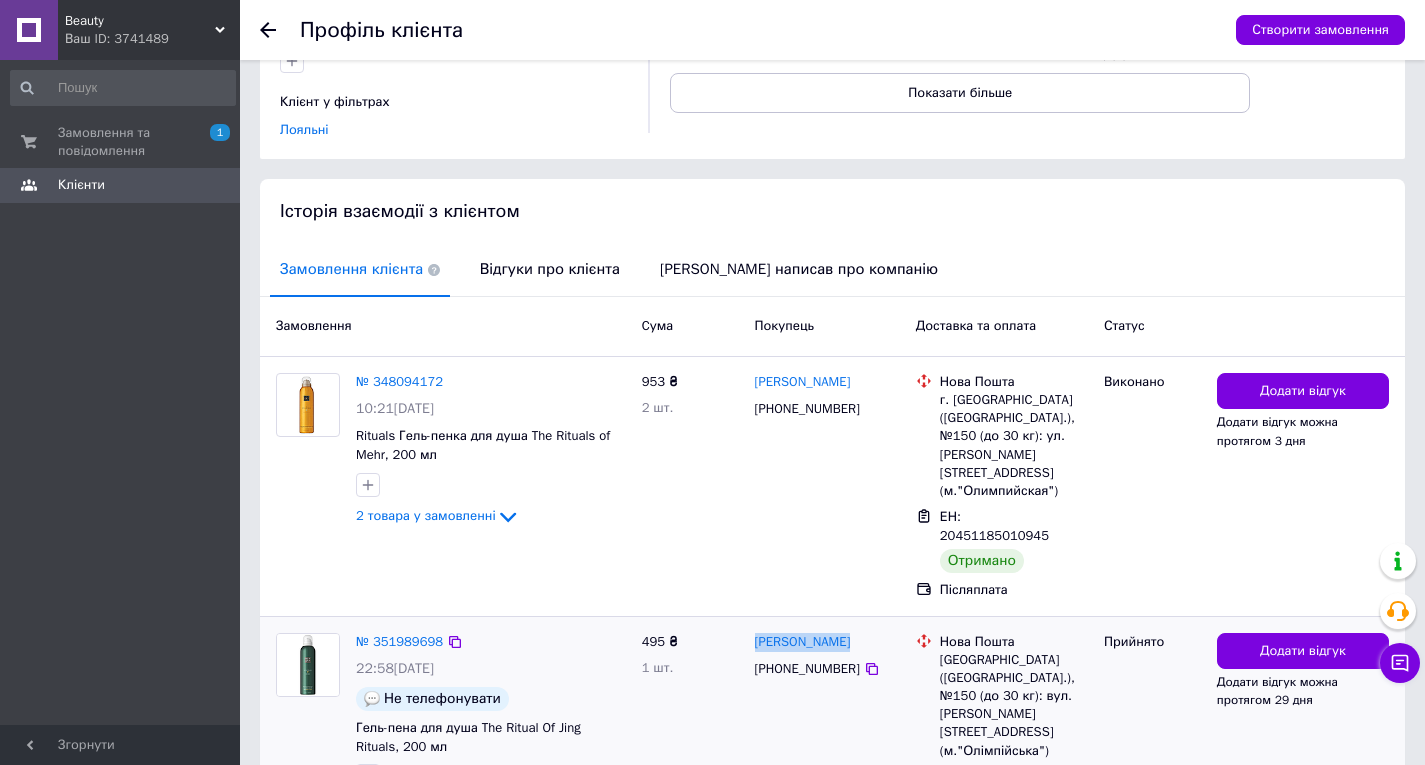 drag, startPoint x: 746, startPoint y: 573, endPoint x: 848, endPoint y: 572, distance: 102.0049 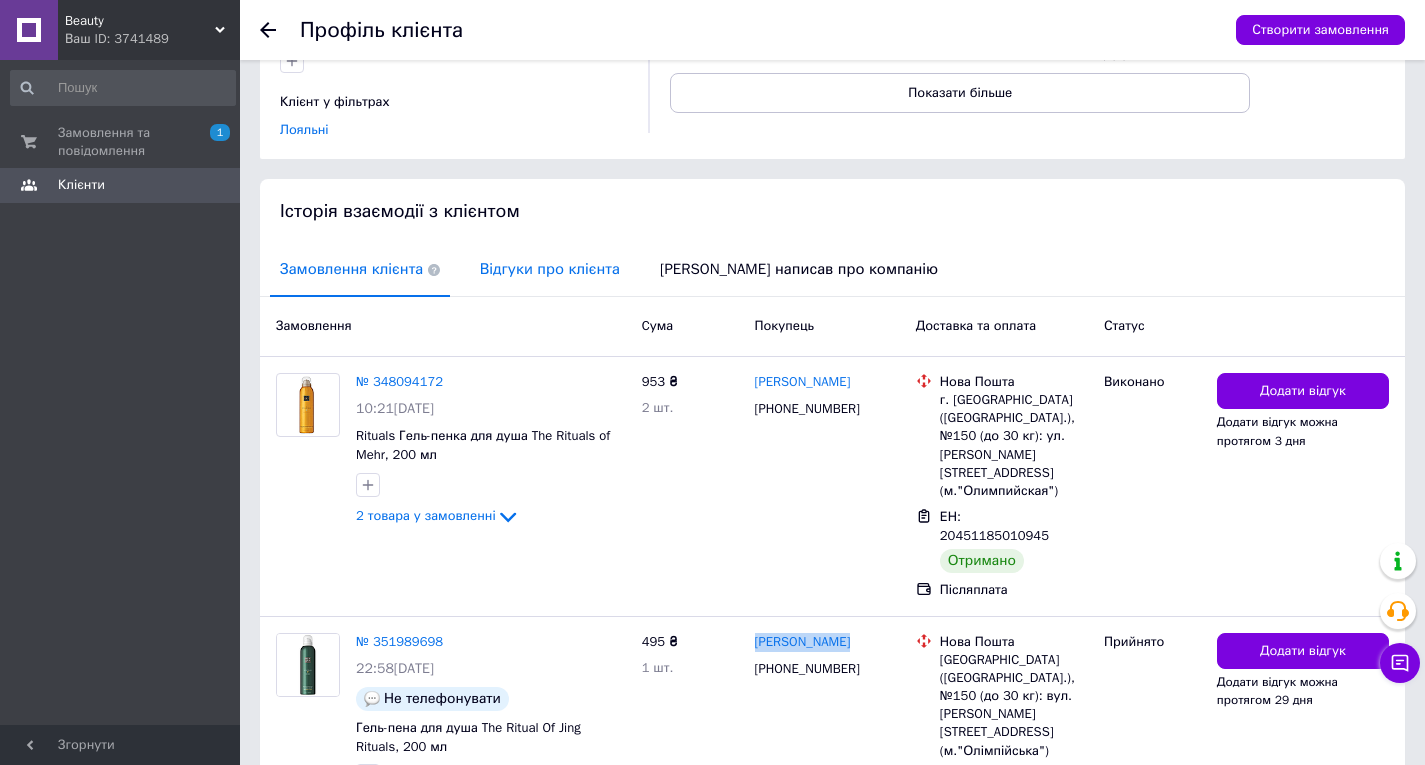 scroll, scrollTop: 0, scrollLeft: 0, axis: both 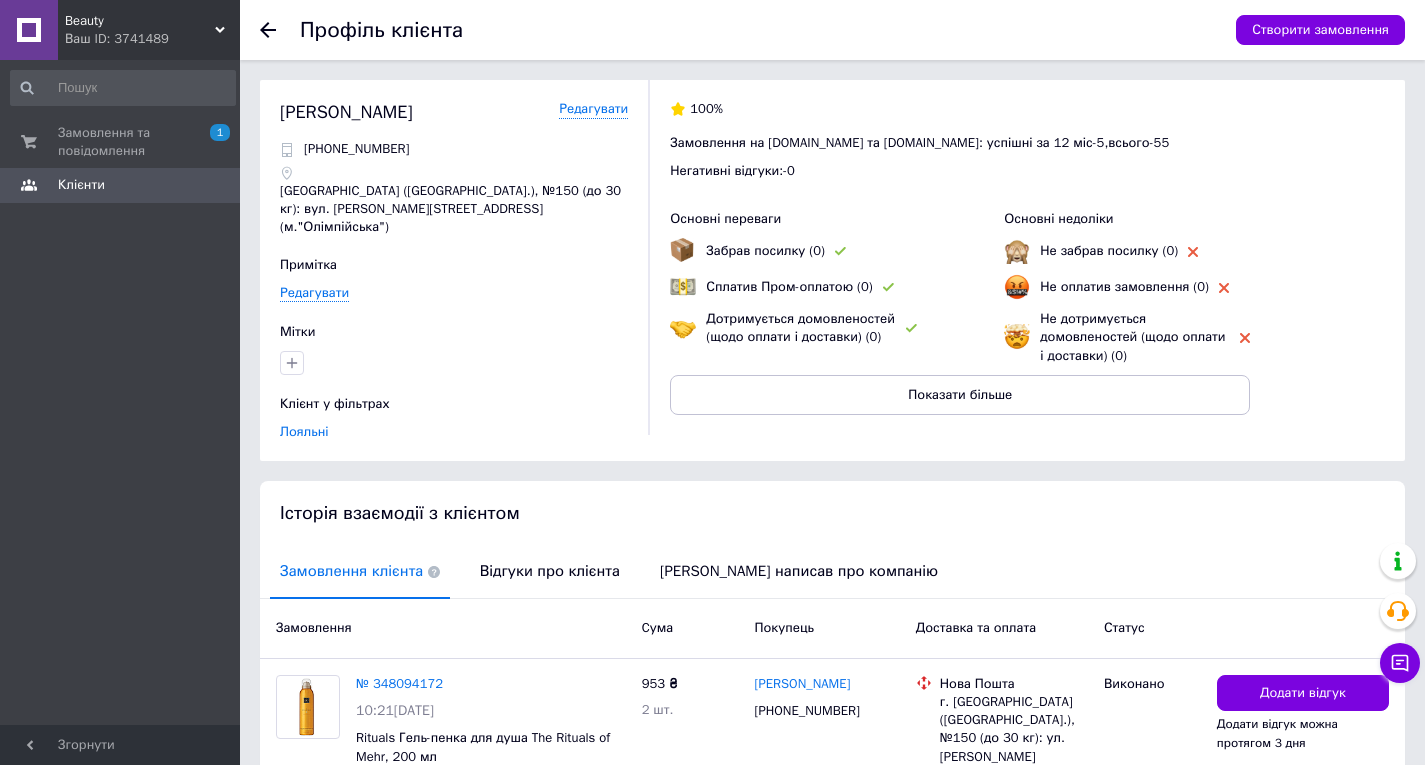 click 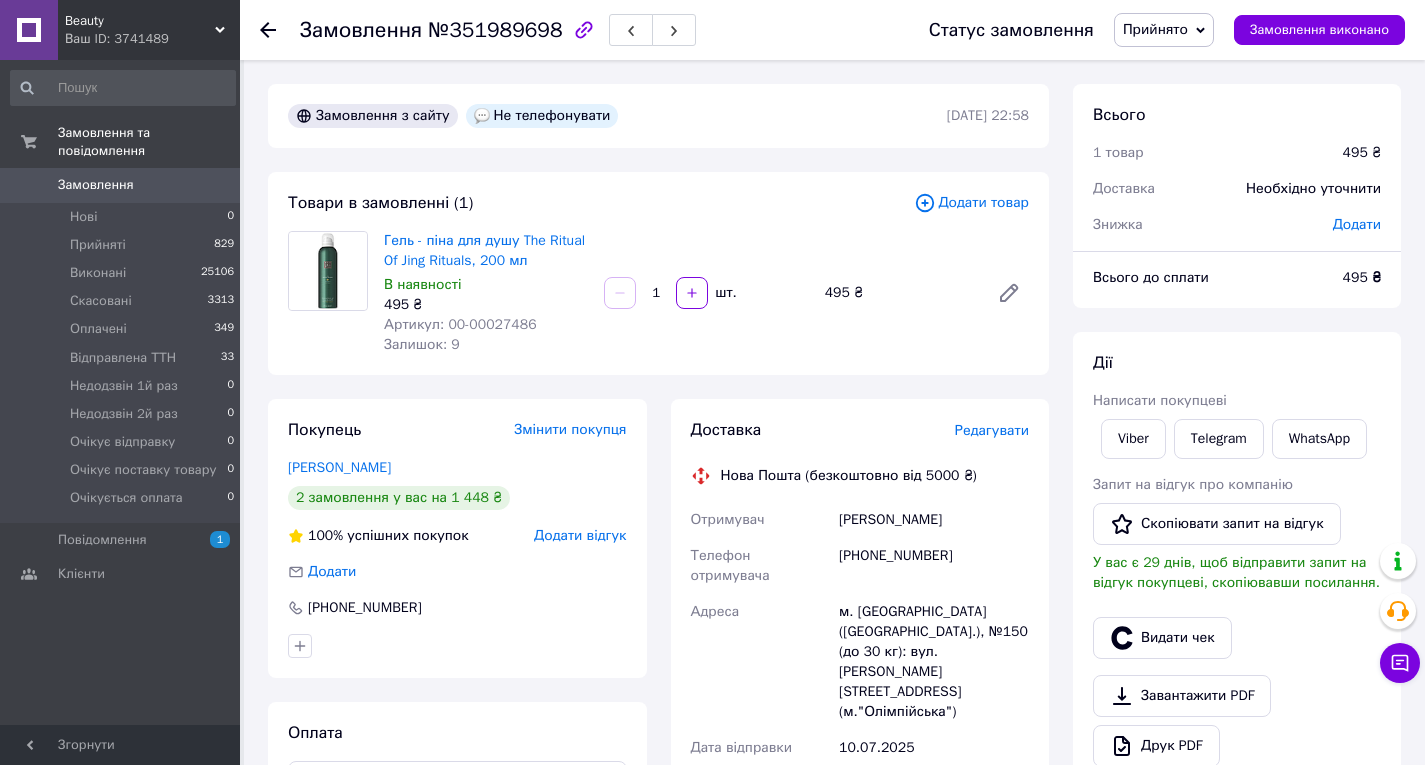 click on "Ваш ID: 3741489" at bounding box center [152, 39] 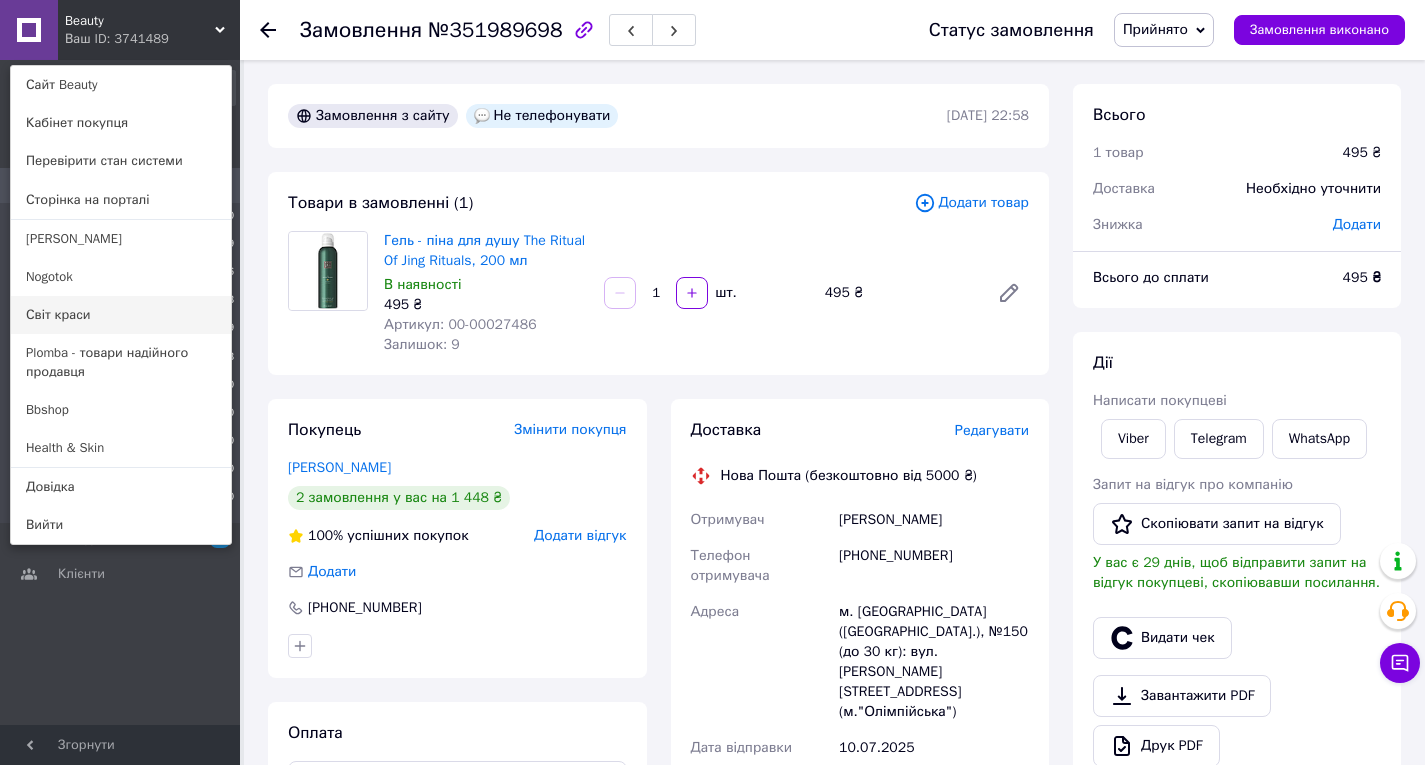 click on "Світ краси" at bounding box center (121, 315) 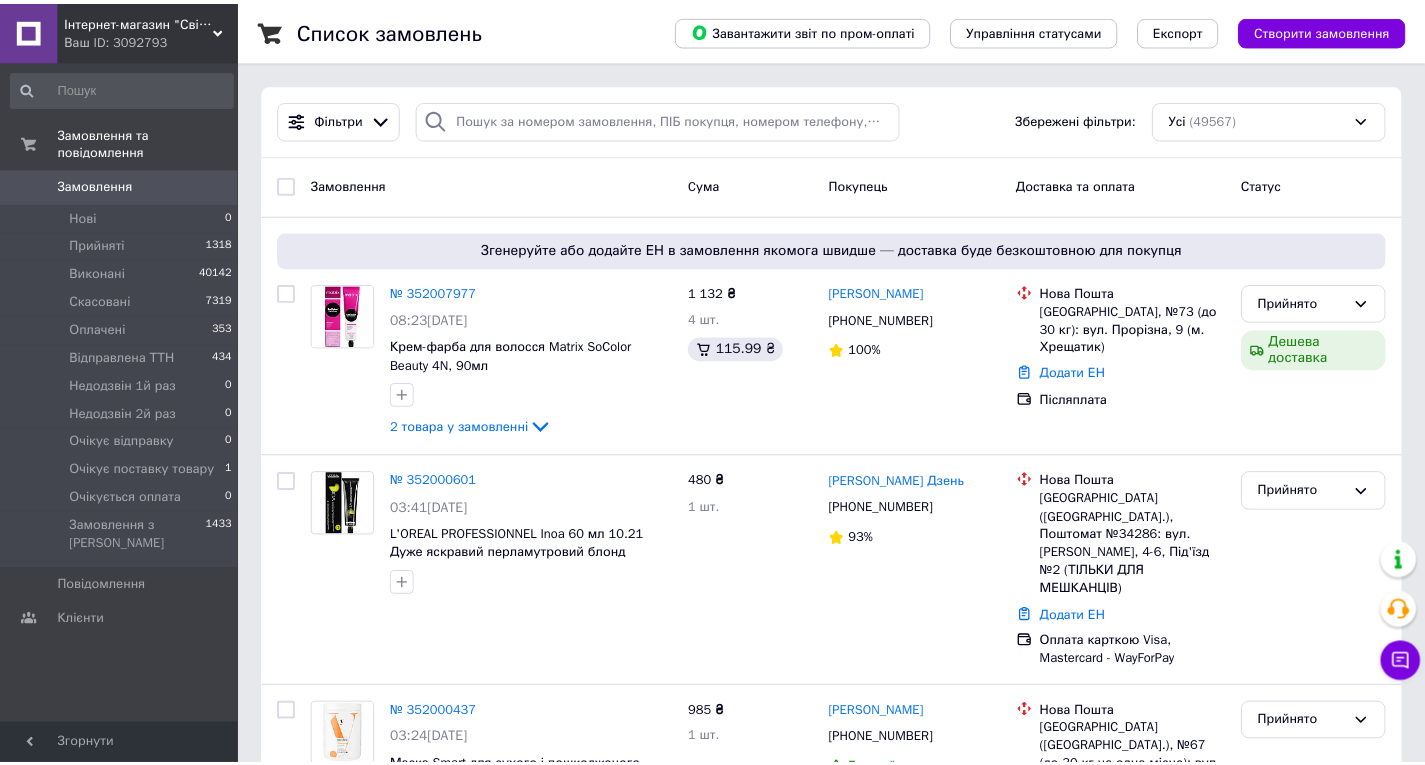 scroll, scrollTop: 0, scrollLeft: 0, axis: both 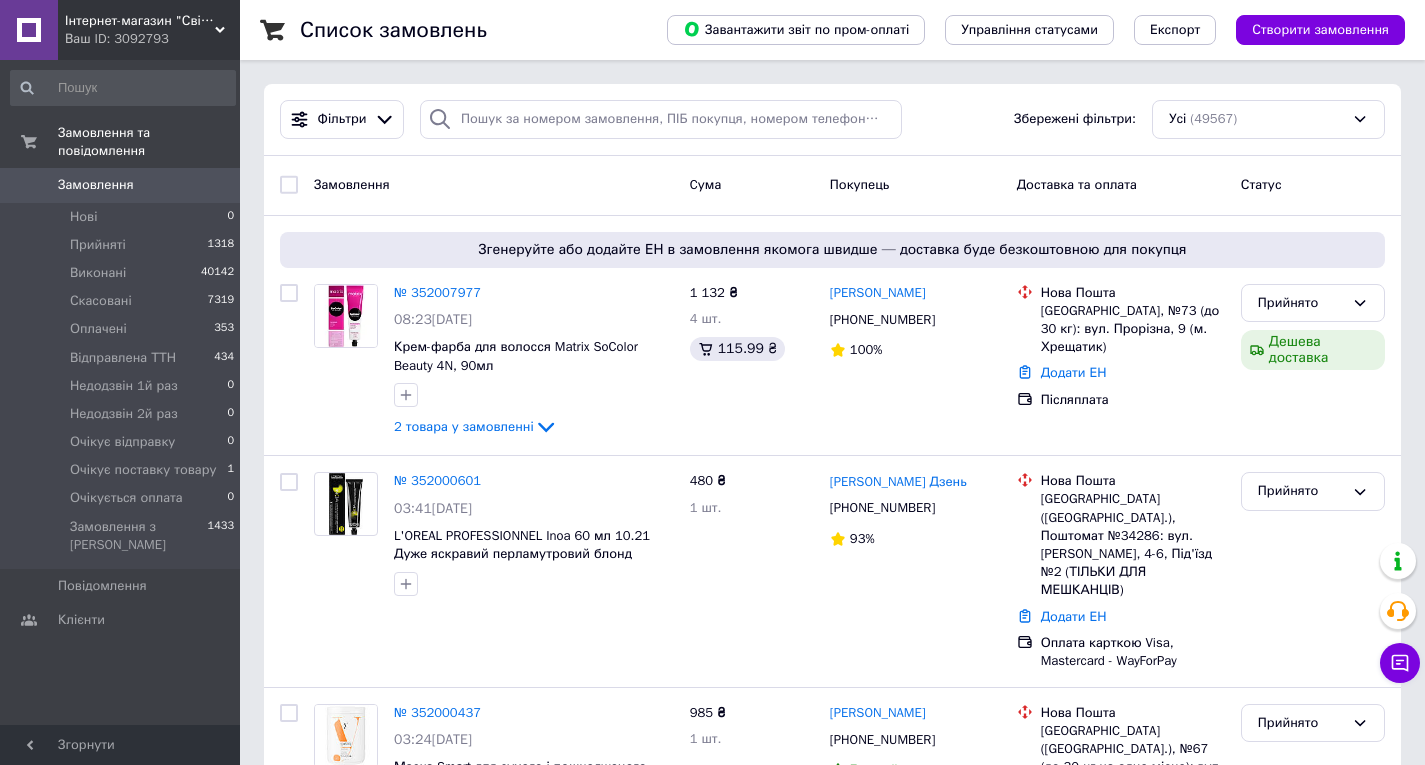 click on "Ваш ID: 3092793" at bounding box center [152, 39] 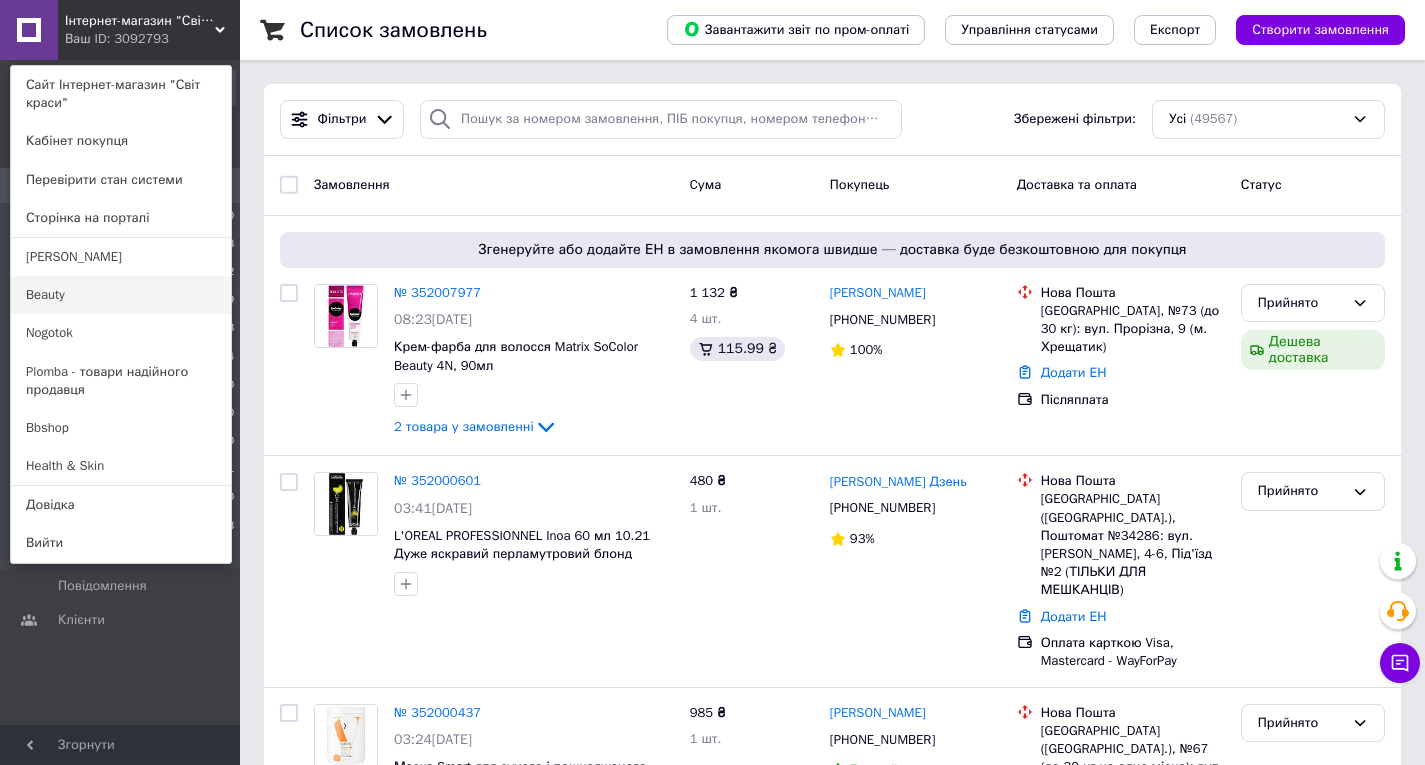 click on "Beauty" at bounding box center (121, 295) 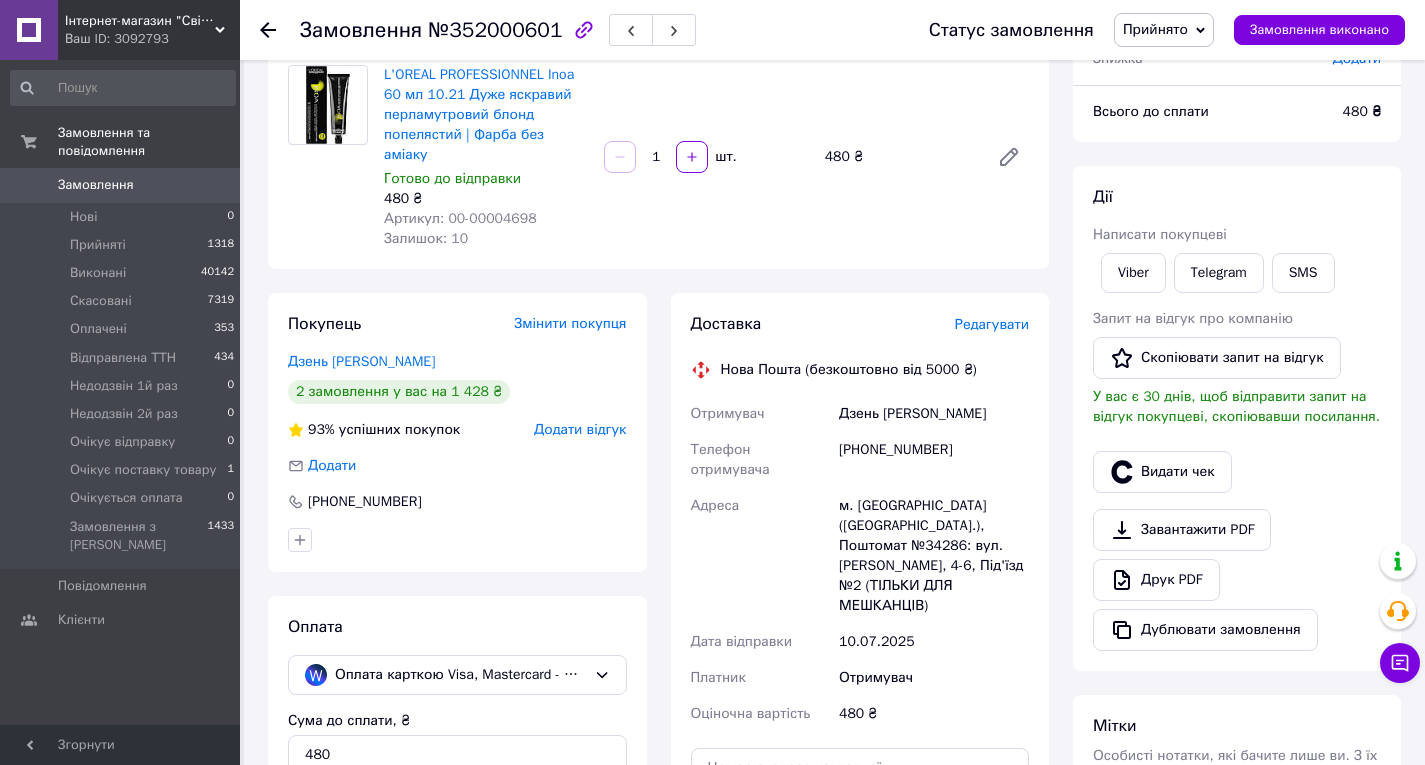 scroll, scrollTop: 559, scrollLeft: 0, axis: vertical 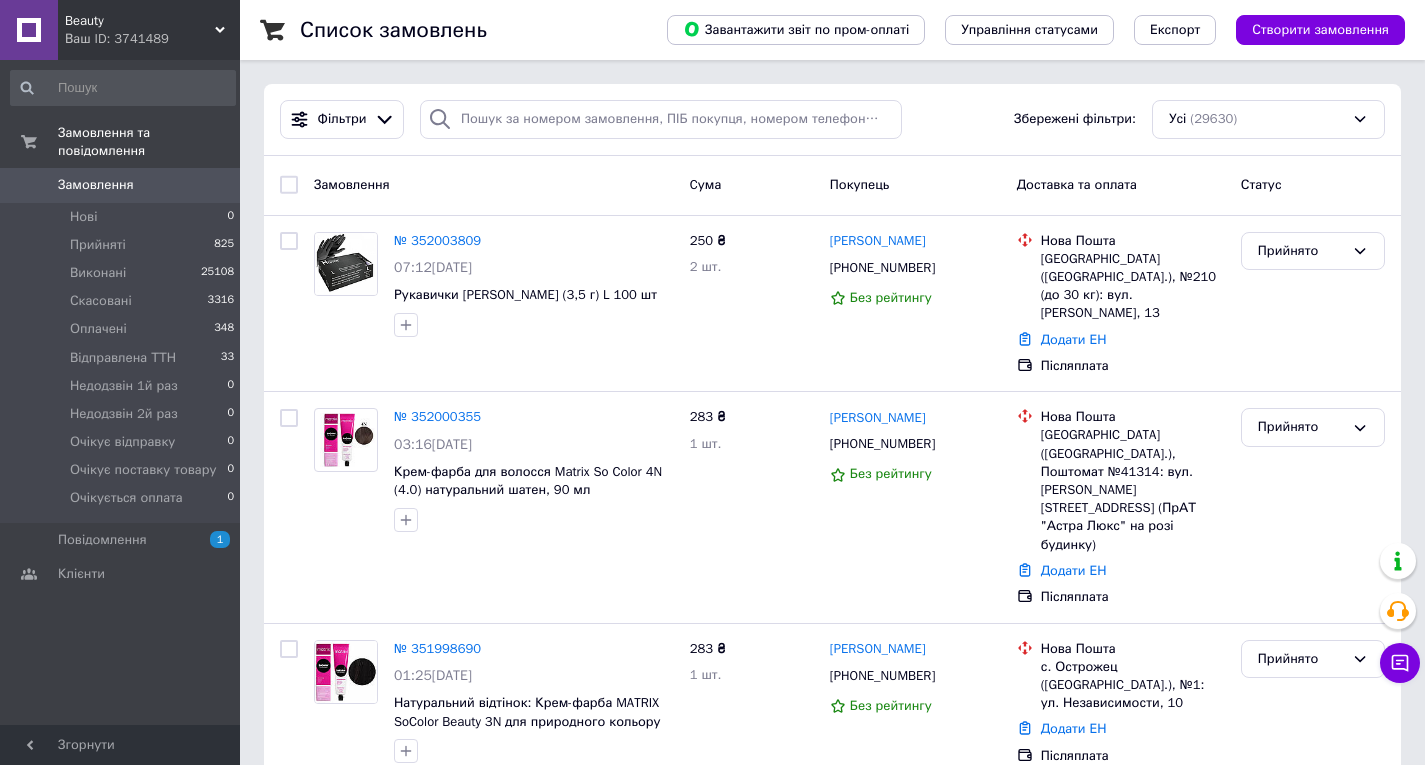 click on "Beauty Ваш ID: 3741489" at bounding box center [149, 30] 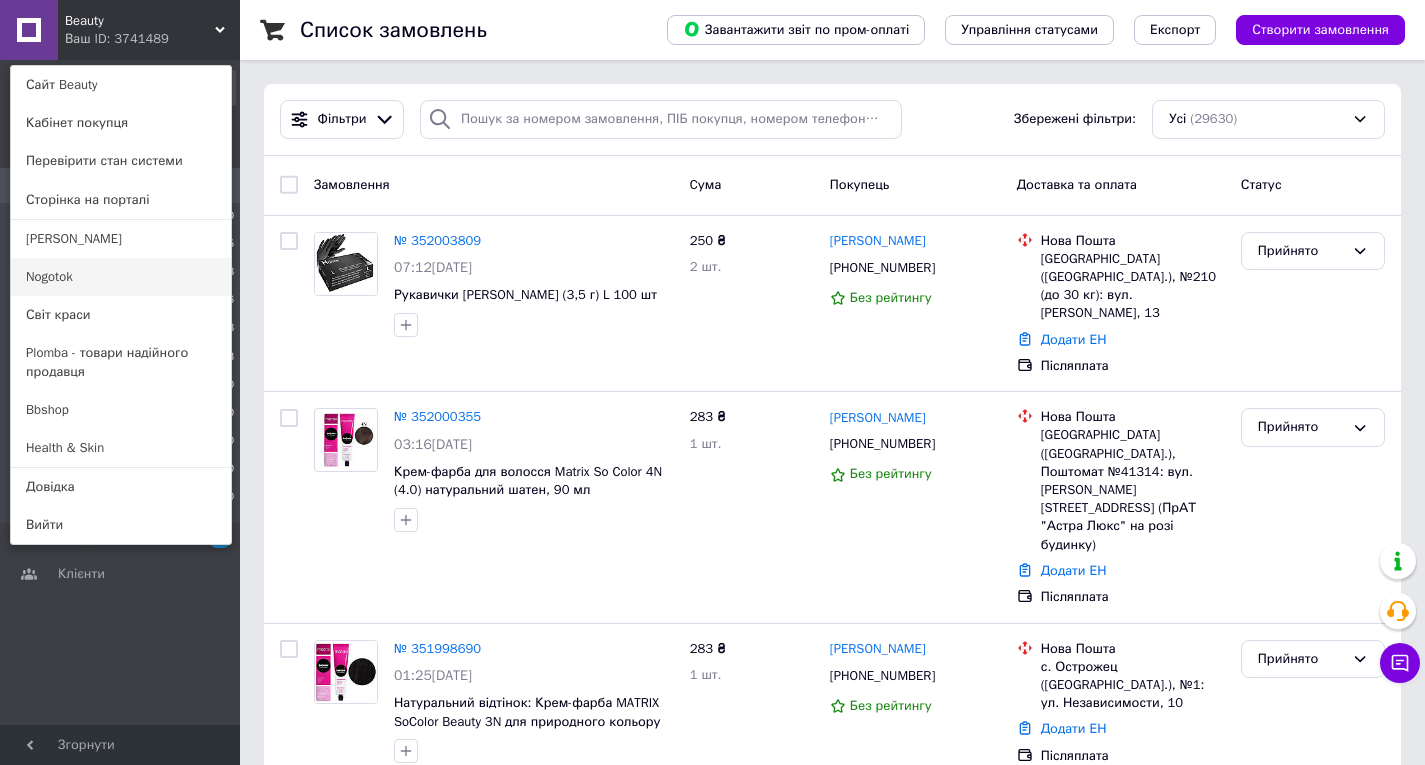 click on "Nogotok" at bounding box center [121, 277] 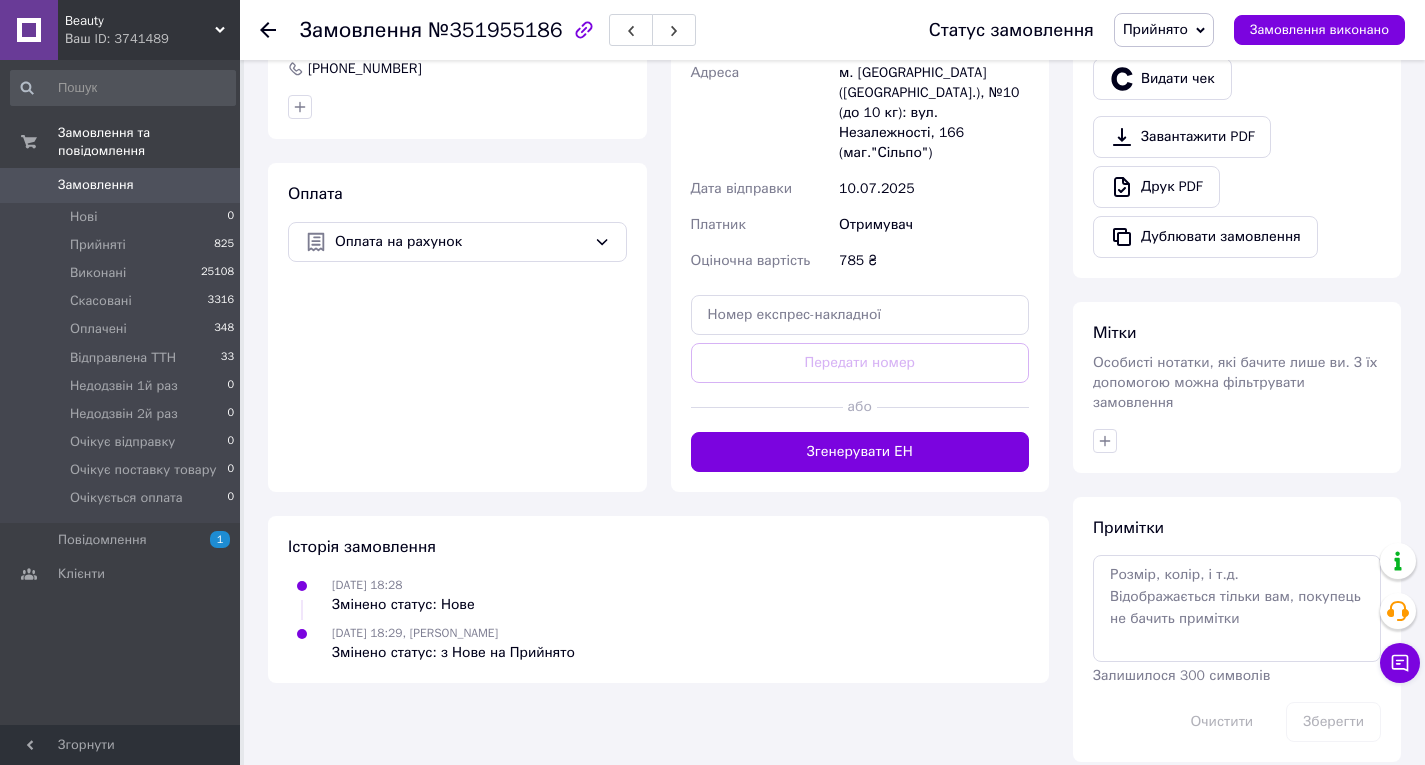 scroll, scrollTop: 0, scrollLeft: 0, axis: both 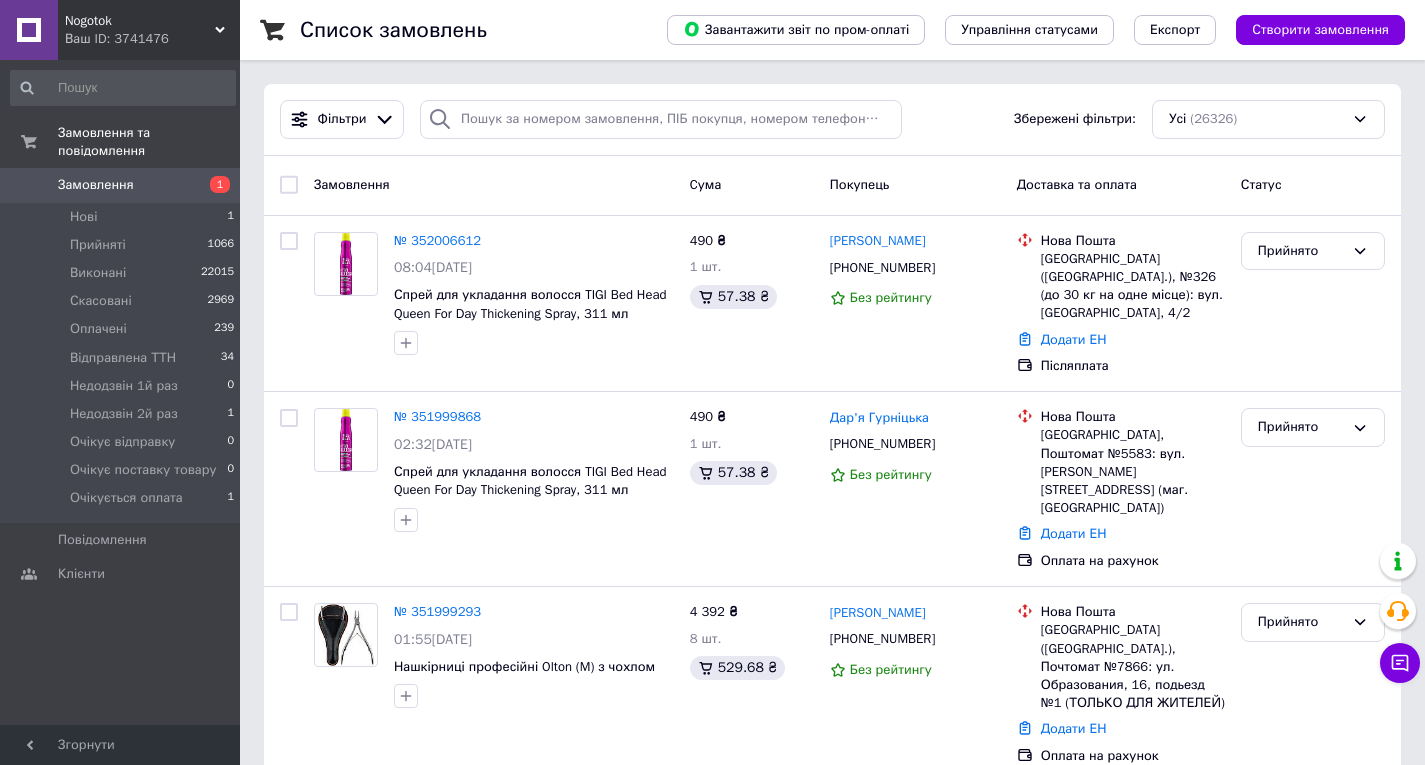 click on "Nogotok Ваш ID: 3741476" at bounding box center (149, 30) 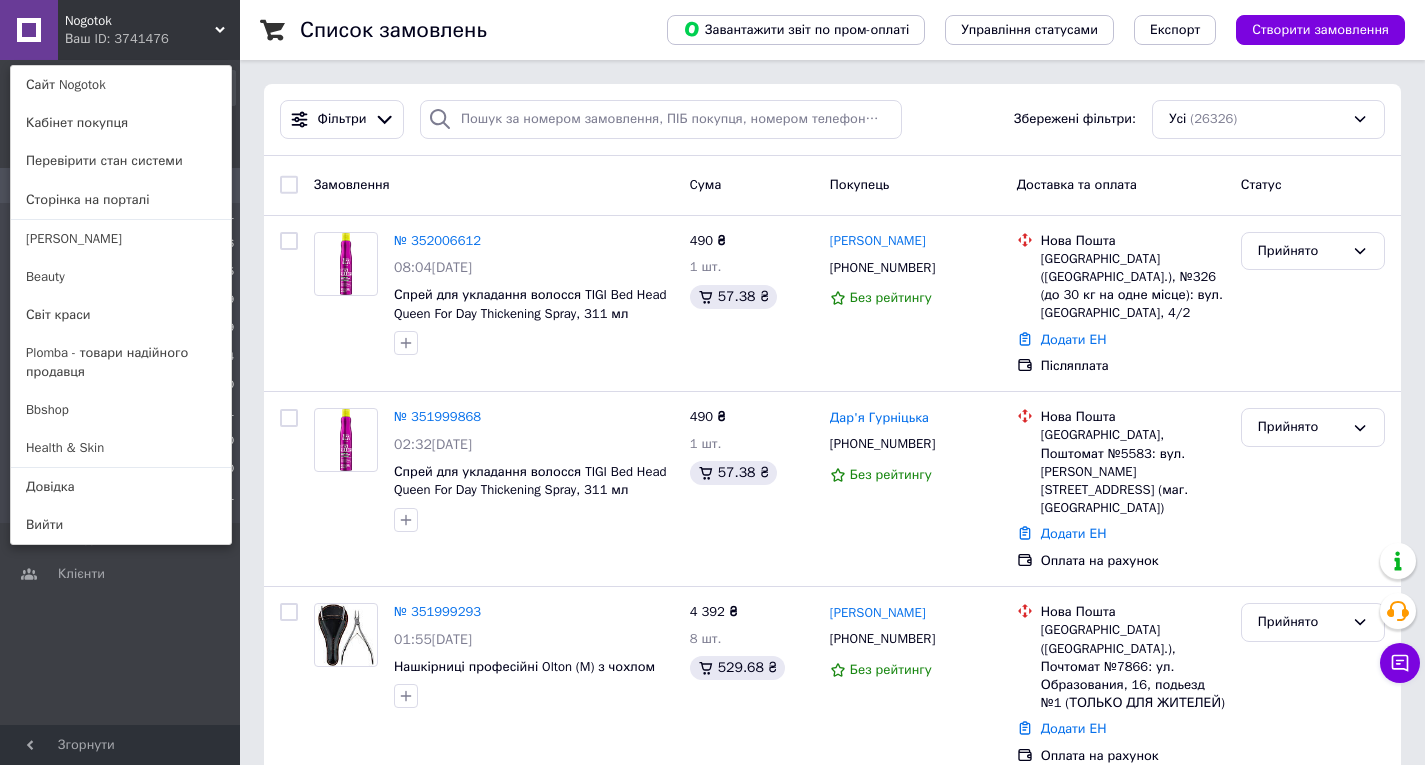 click on "Nogotok" at bounding box center (140, 21) 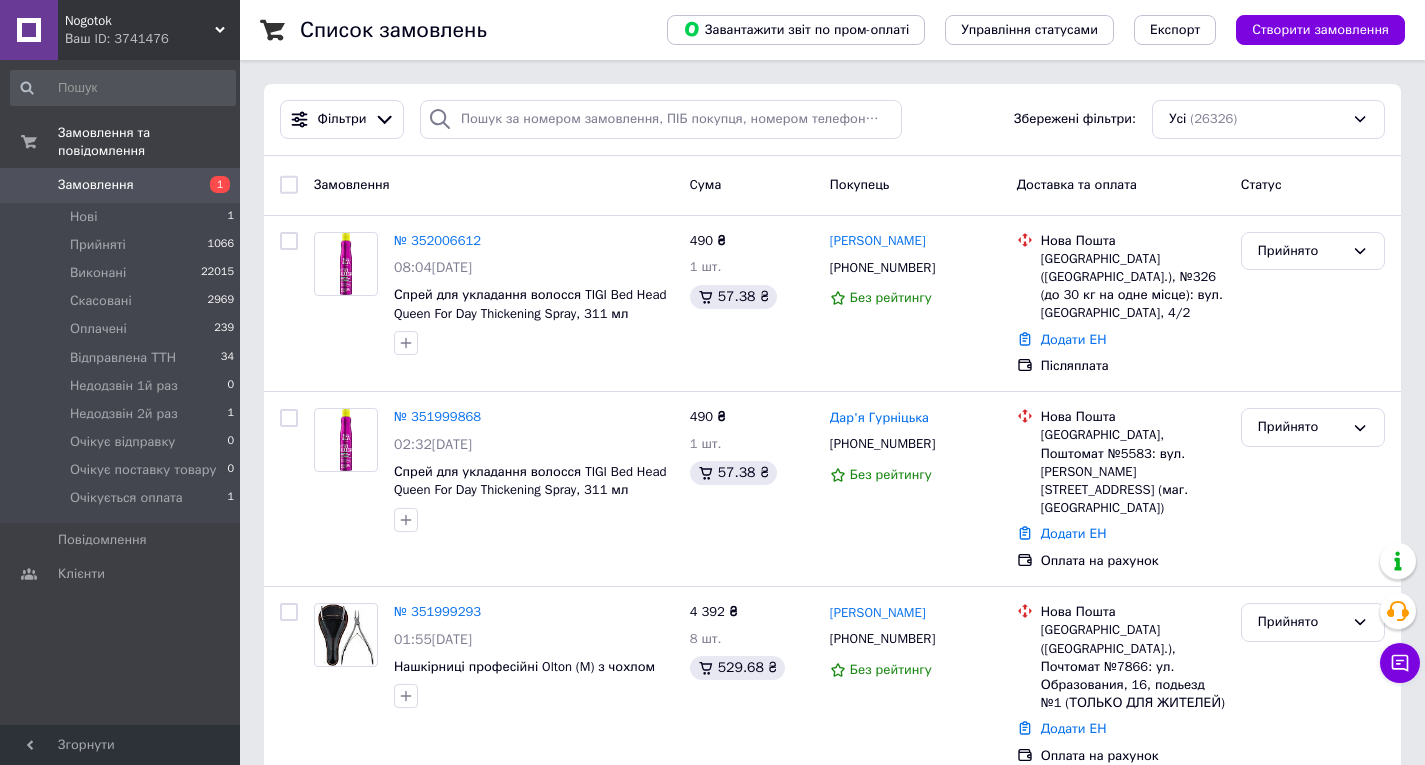 click on "Nogotok" at bounding box center [140, 21] 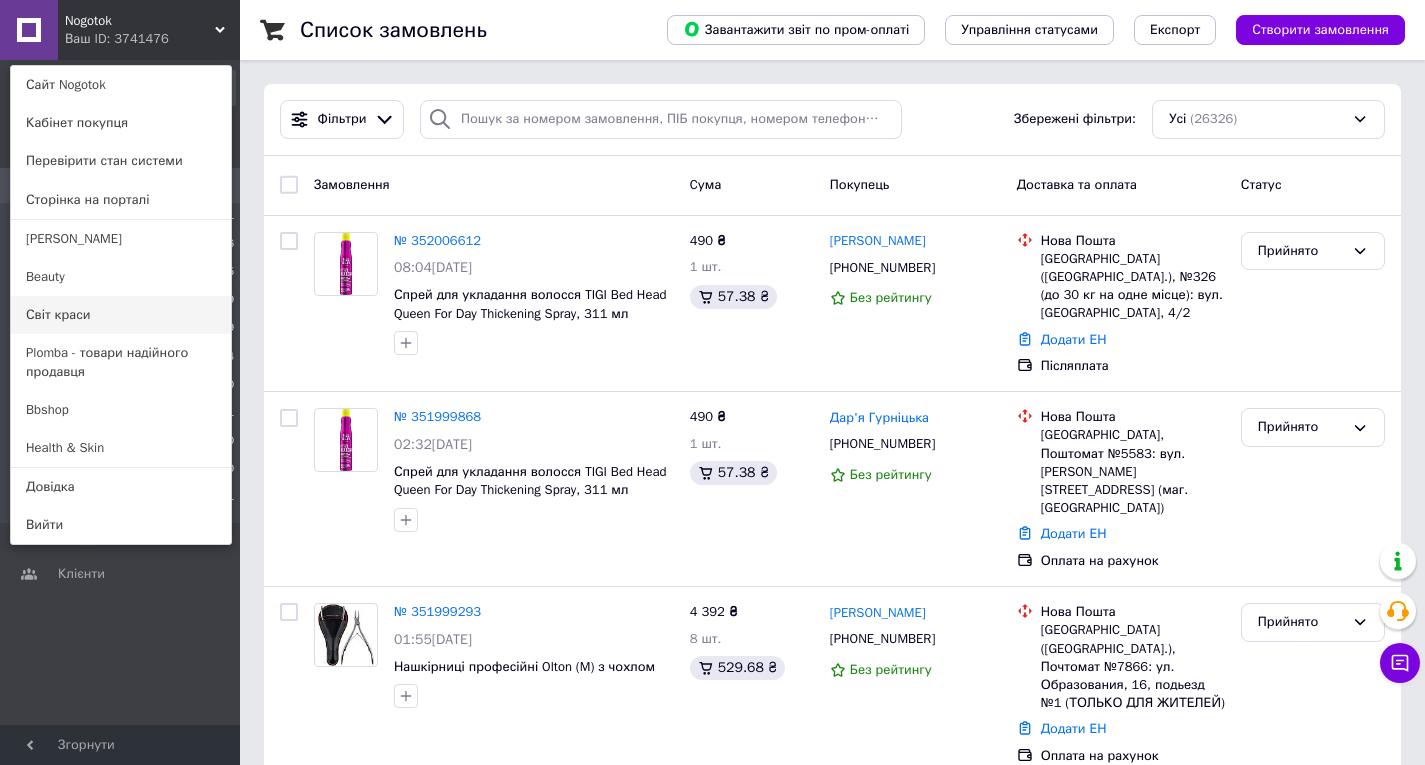 click on "Світ краси" at bounding box center [121, 315] 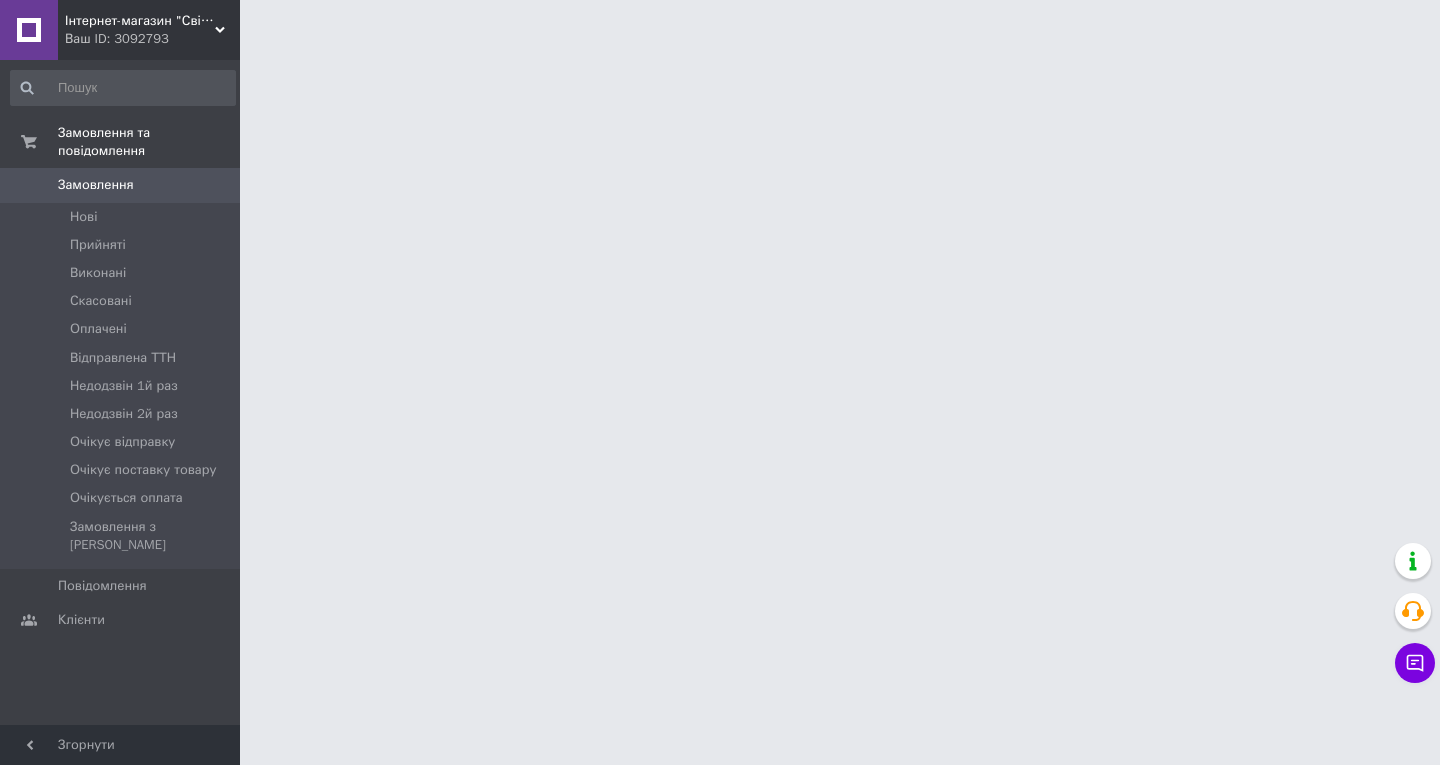 scroll, scrollTop: 0, scrollLeft: 0, axis: both 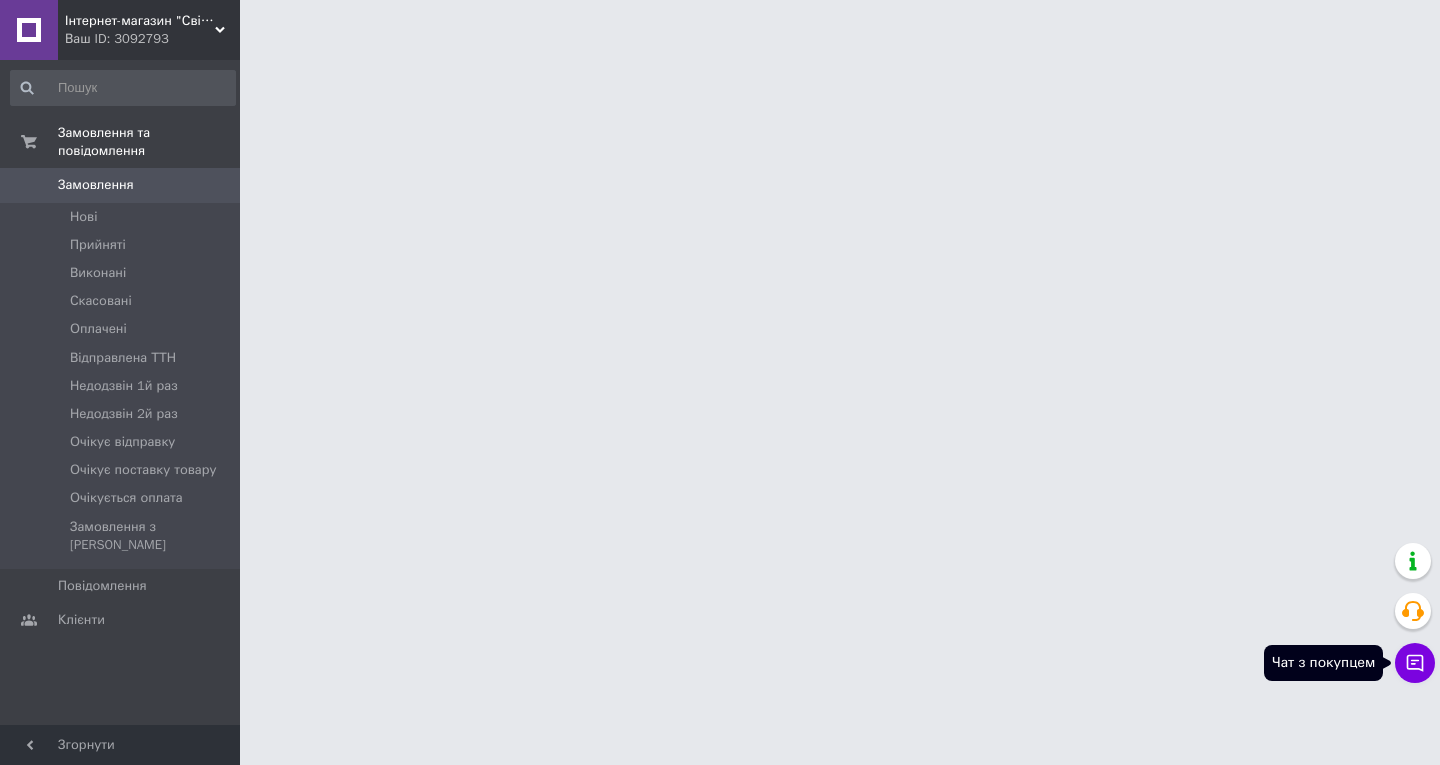 click on "Чат з покупцем" at bounding box center [1415, 663] 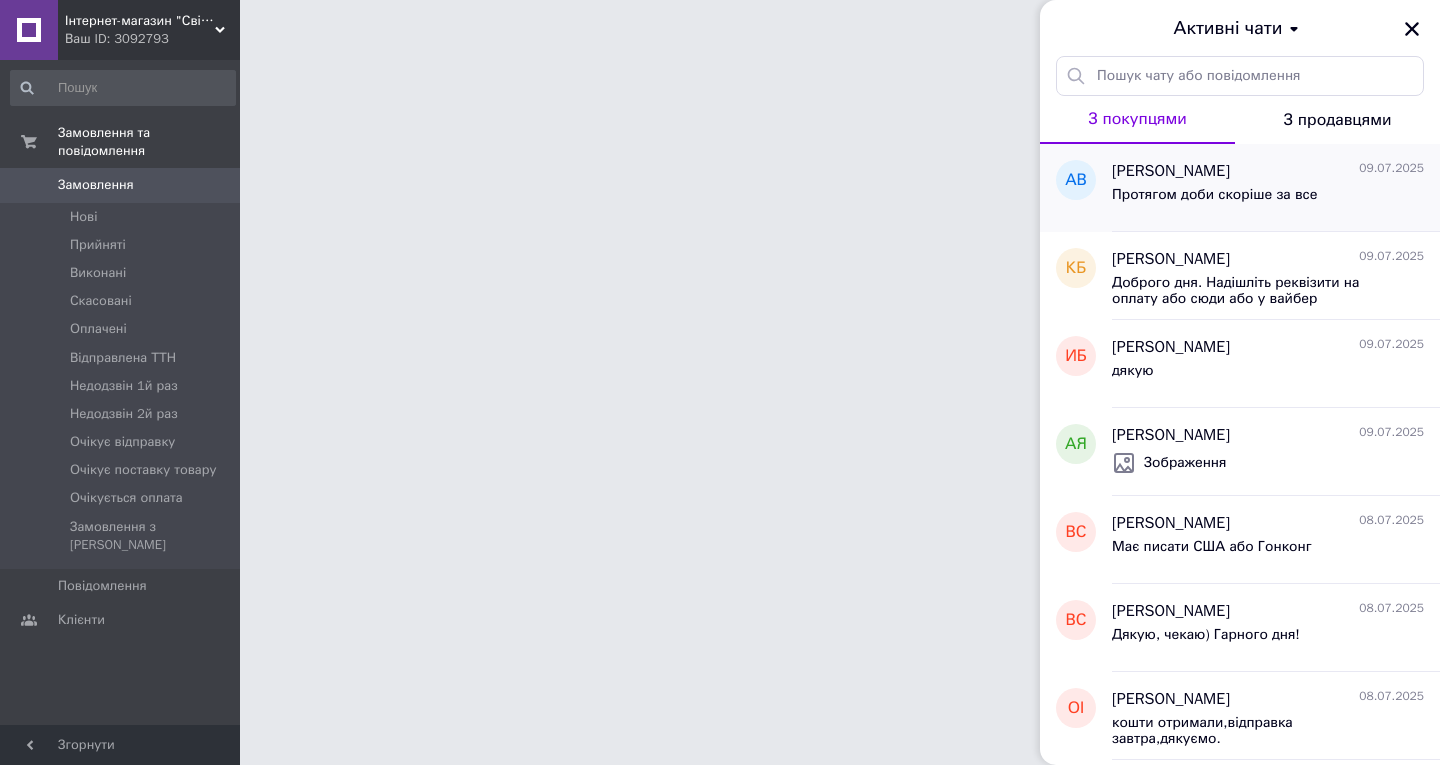 click on "Алексей Вязовченко 09.07.2025" at bounding box center [1268, 171] 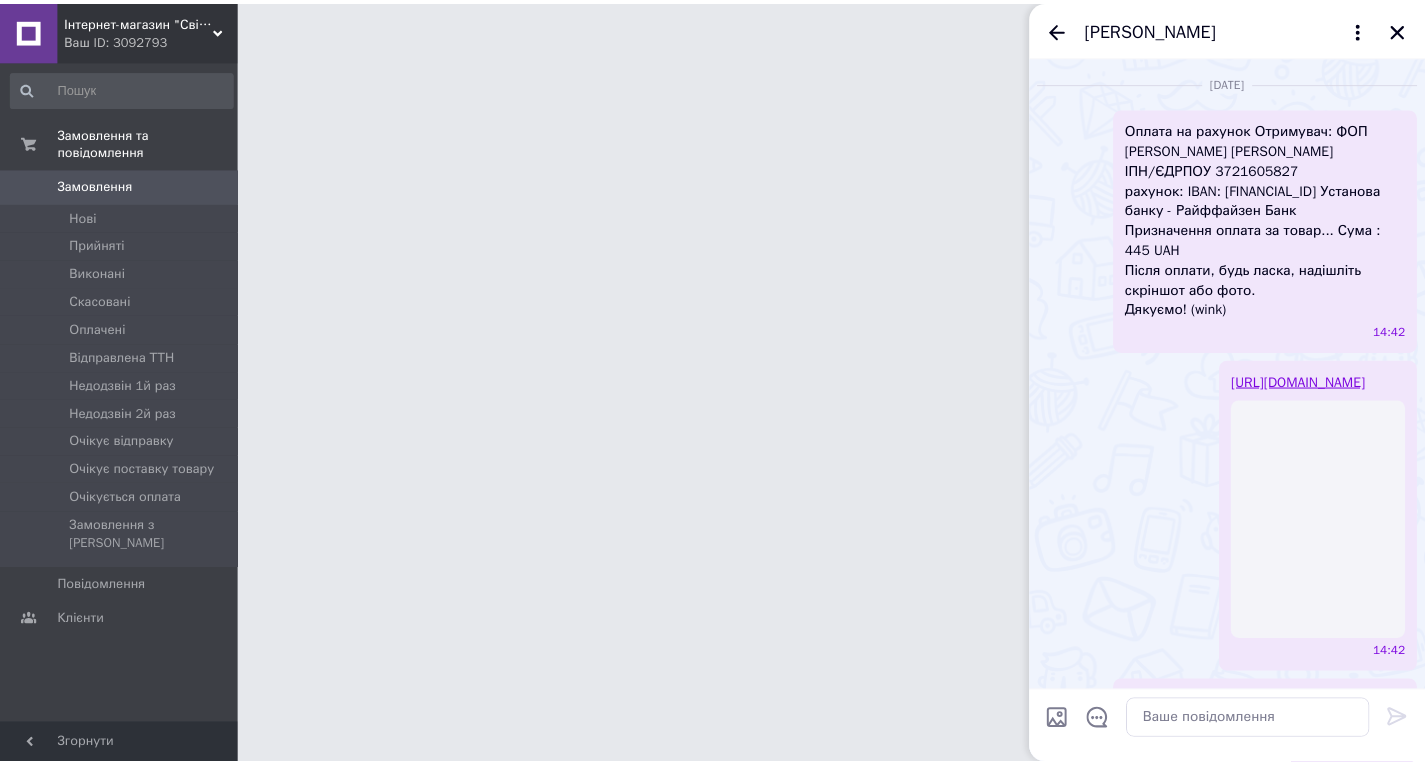 scroll, scrollTop: 4904, scrollLeft: 0, axis: vertical 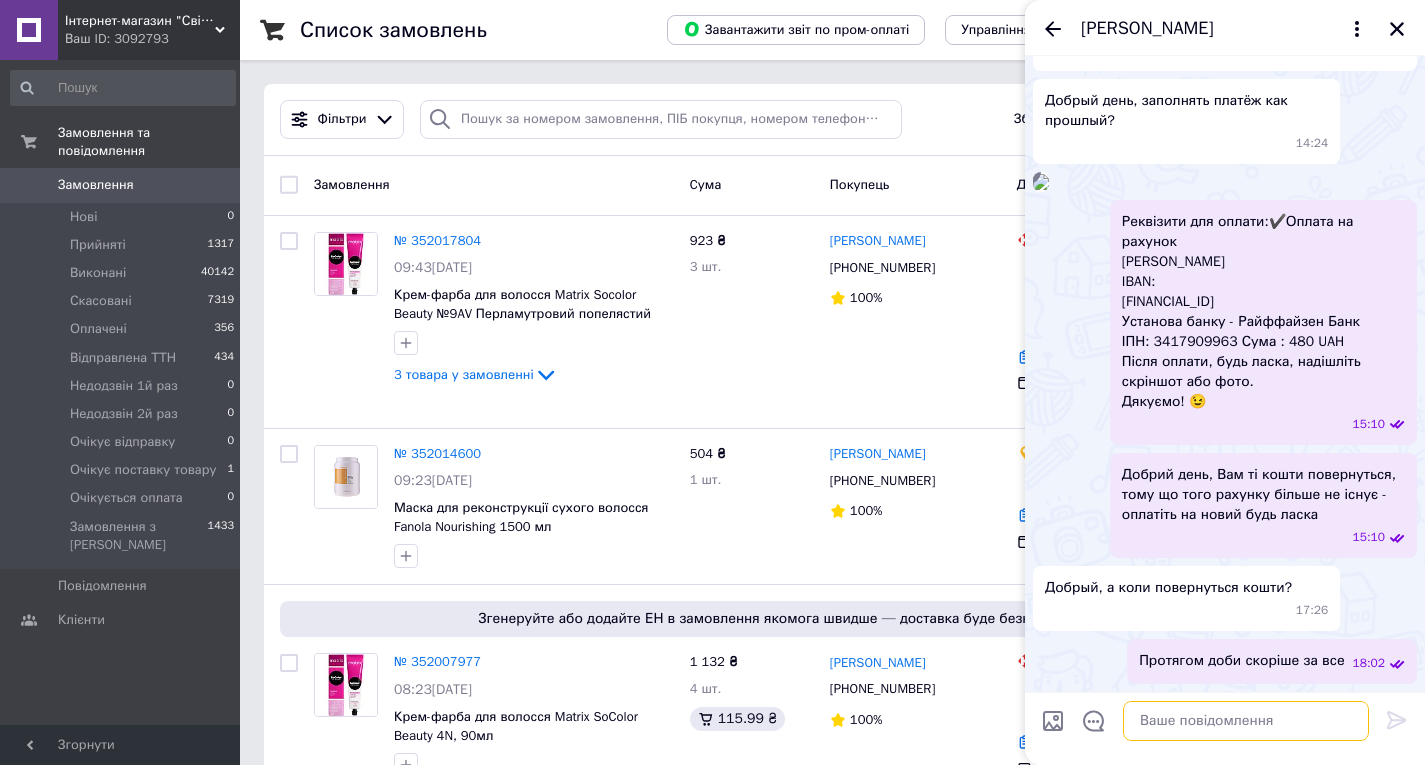 click at bounding box center (1246, 721) 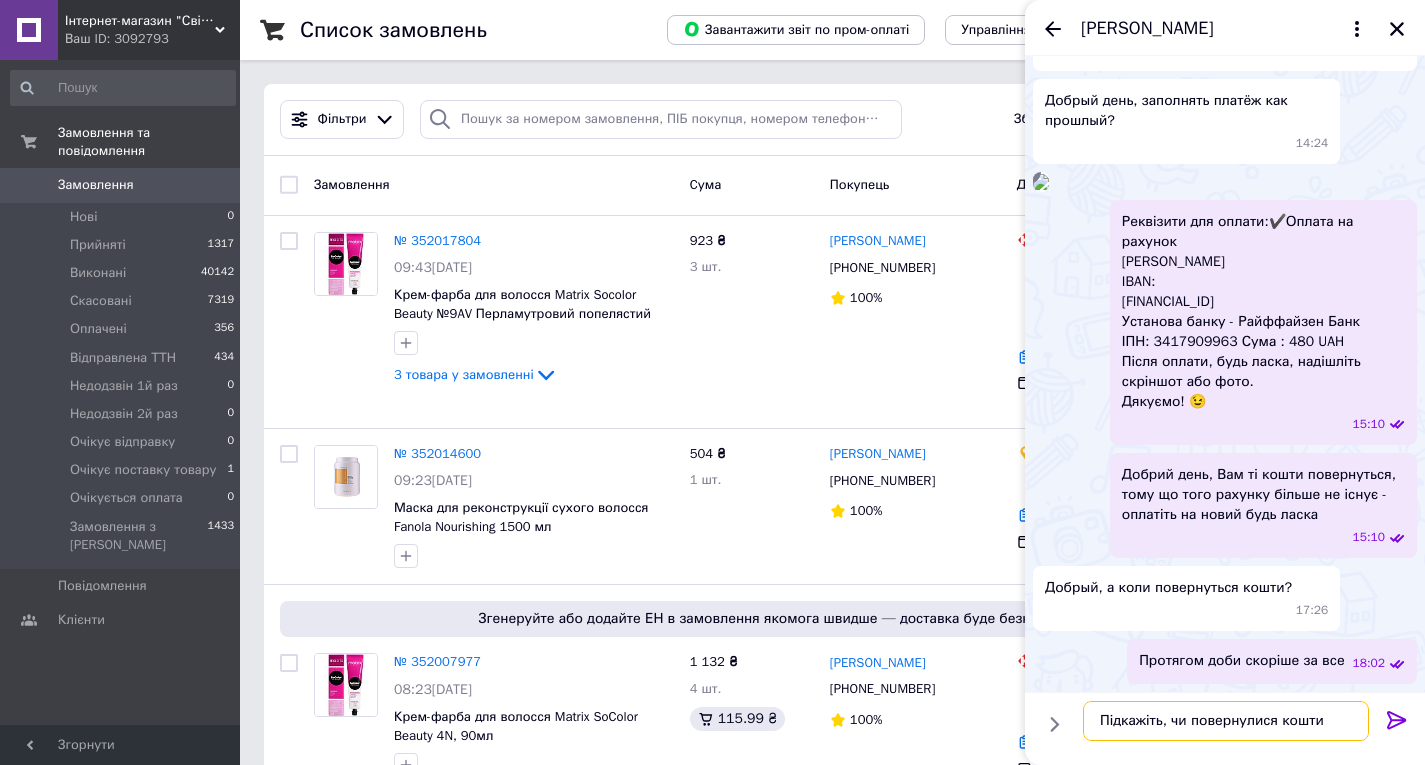 type on "Підкажіть, чи повернулися кошти?" 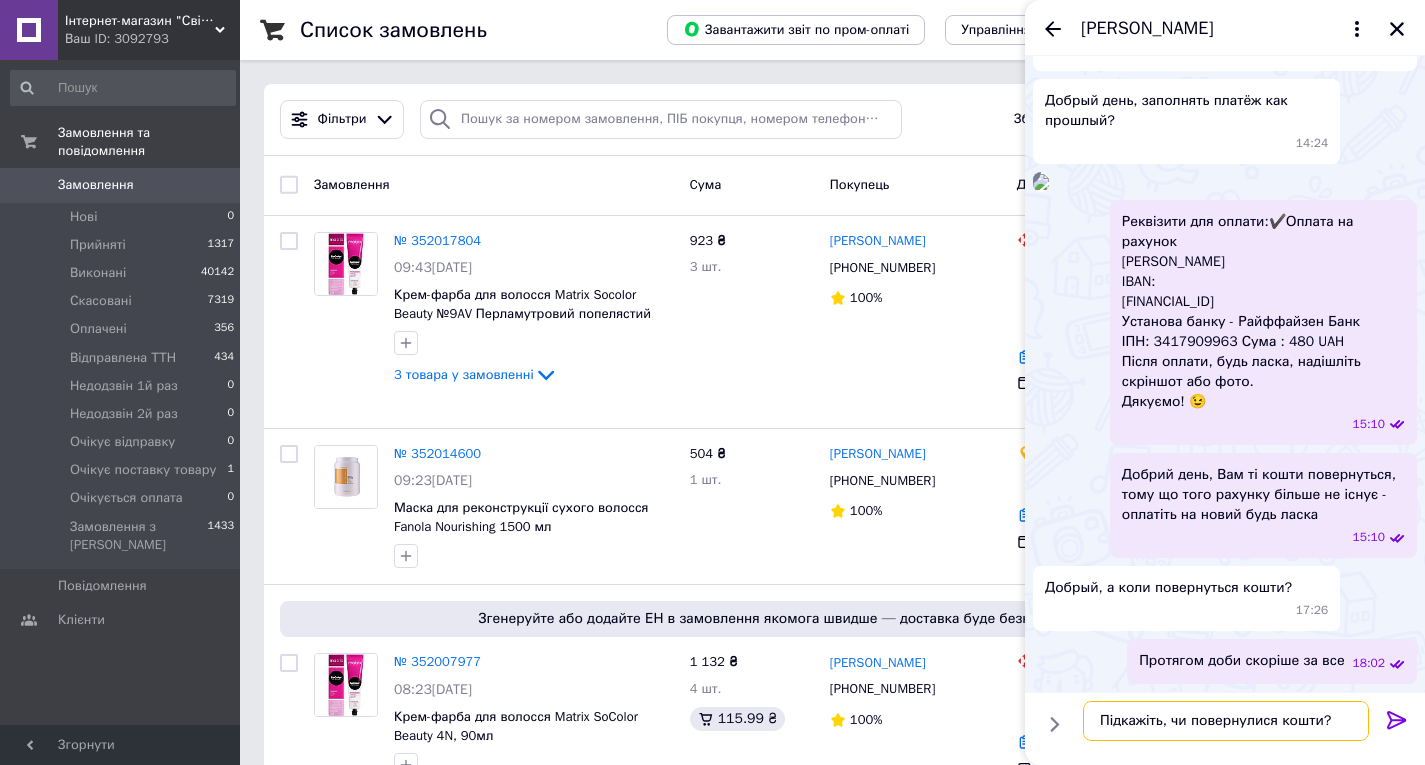 type 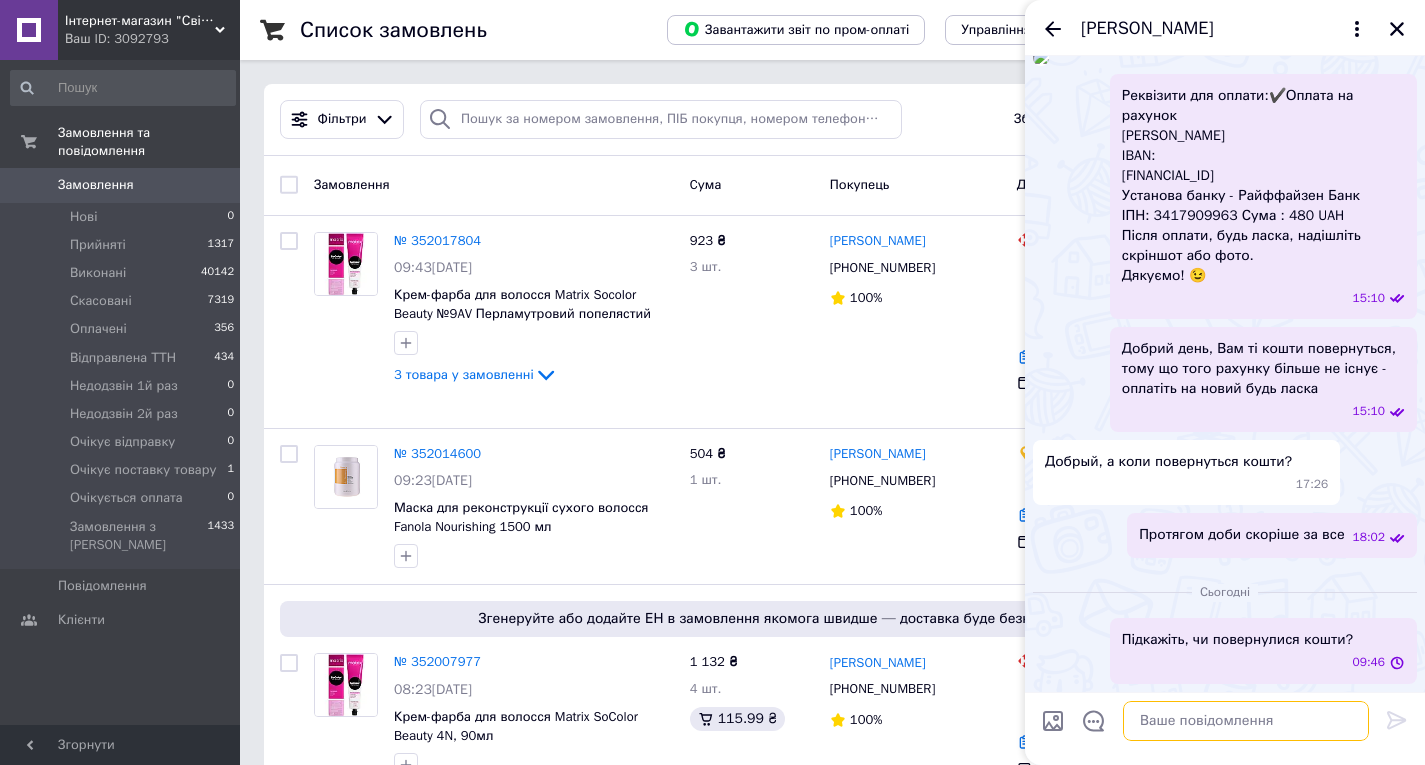 scroll, scrollTop: 5009, scrollLeft: 0, axis: vertical 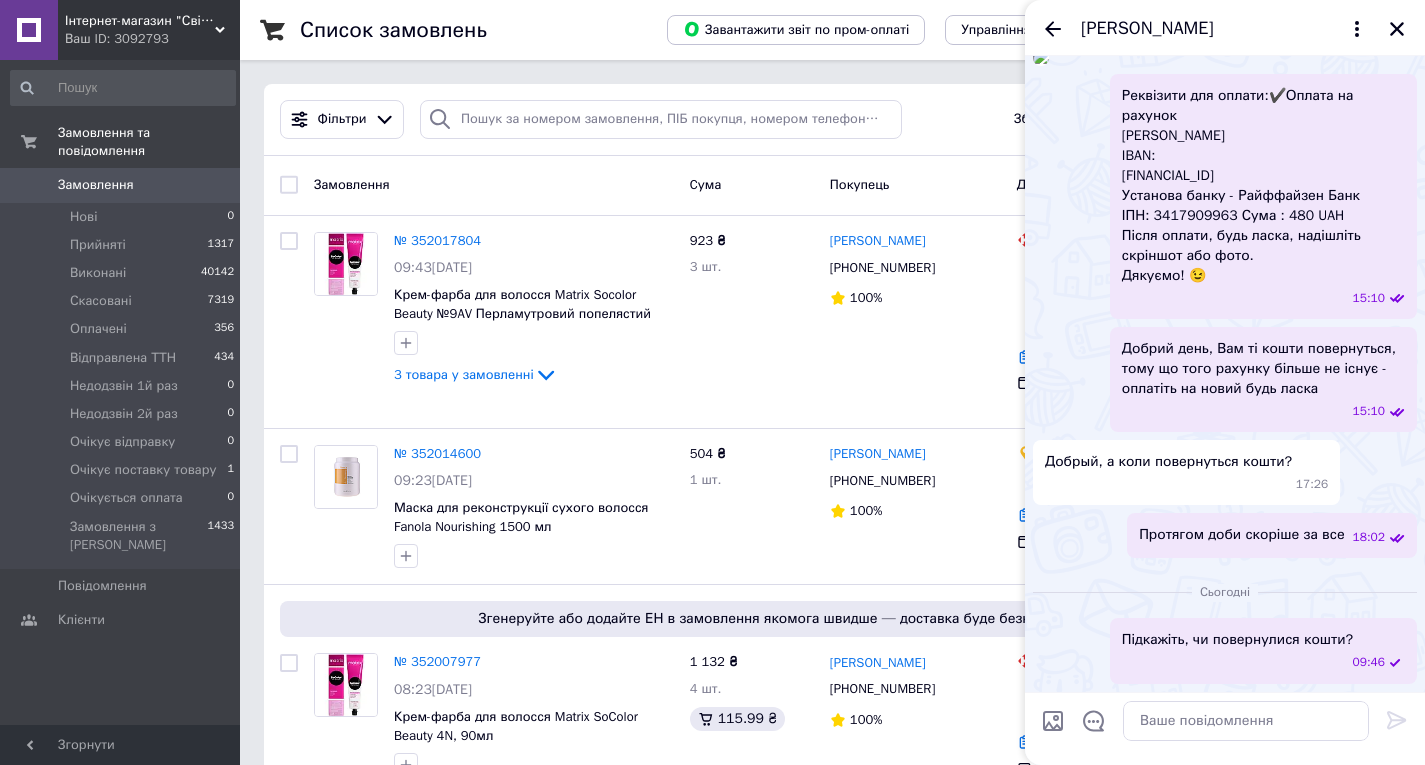 click on "Ваш ID: 3092793" at bounding box center (152, 39) 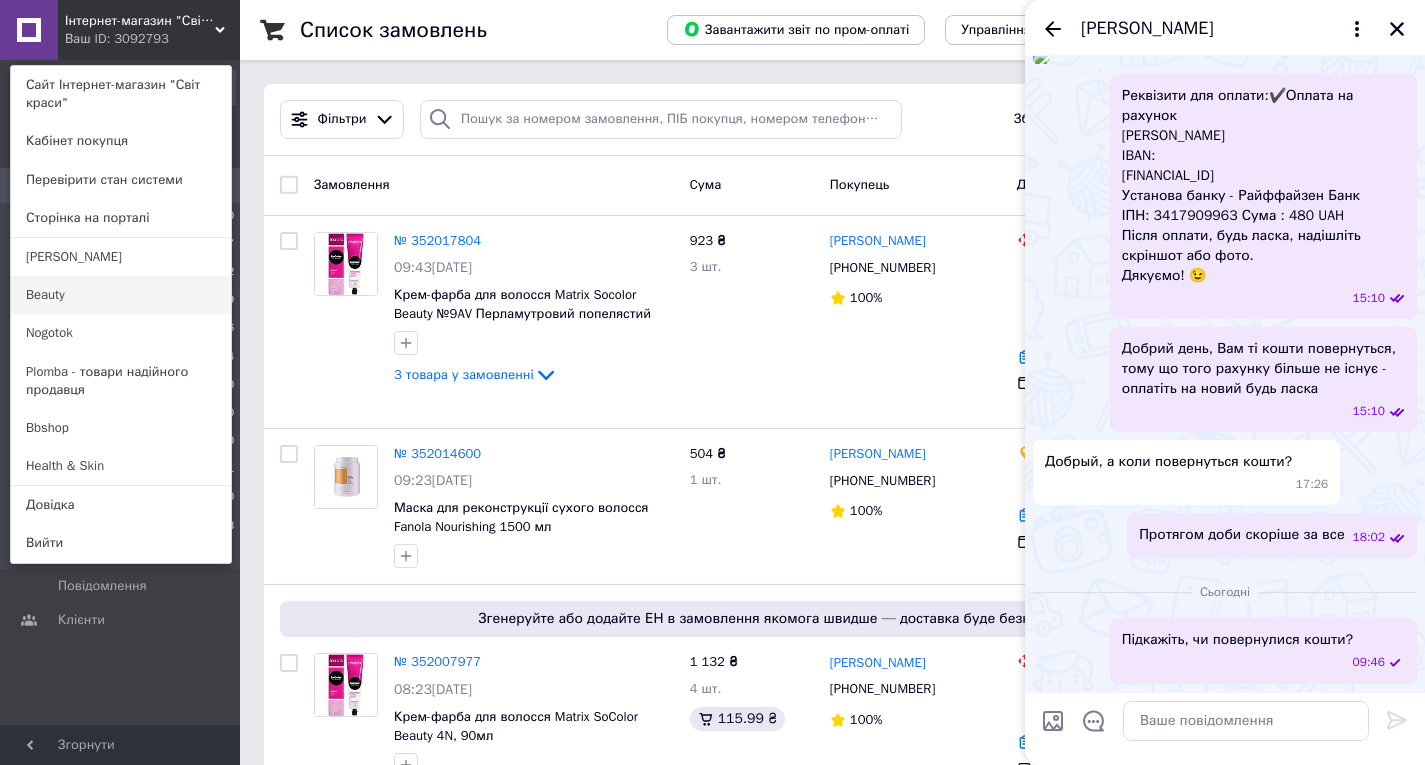 click on "Beauty" at bounding box center (121, 295) 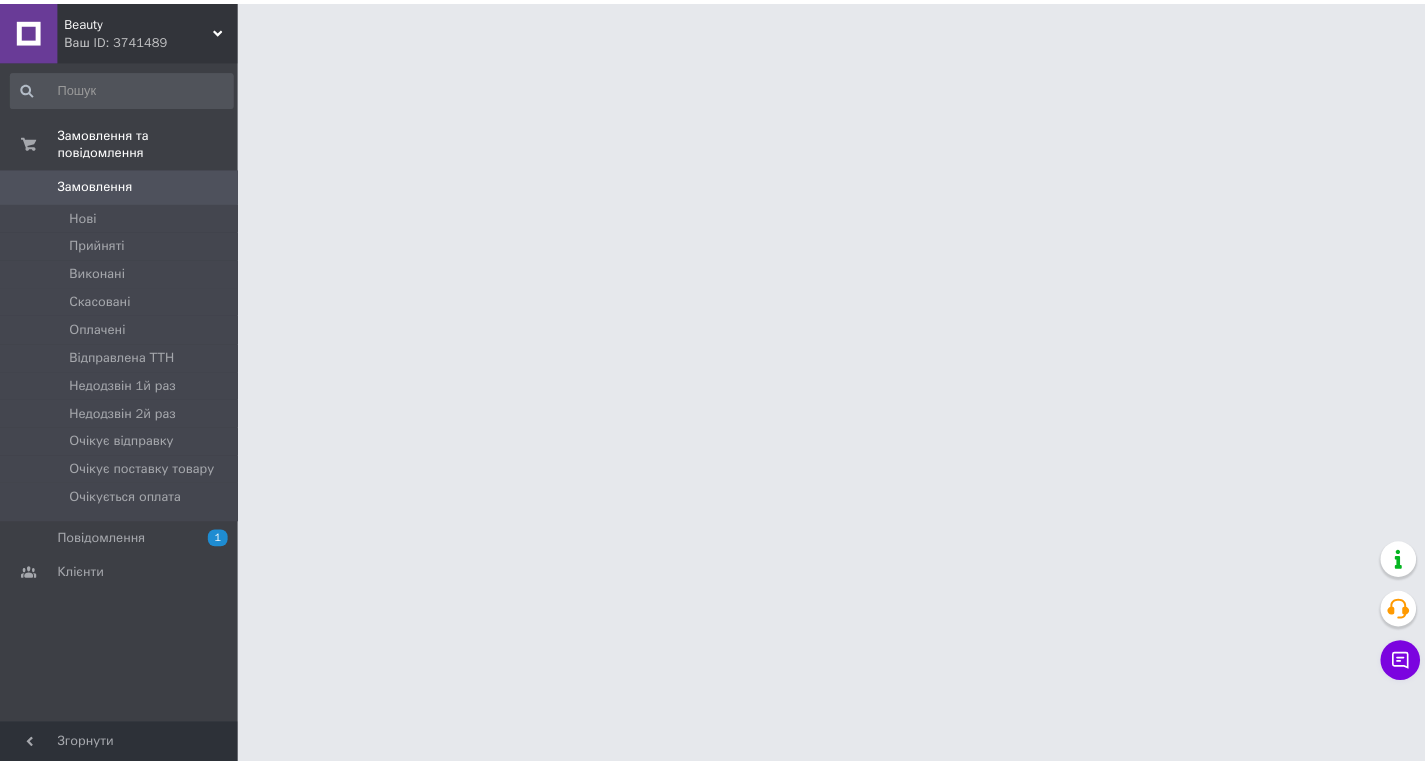 scroll, scrollTop: 0, scrollLeft: 0, axis: both 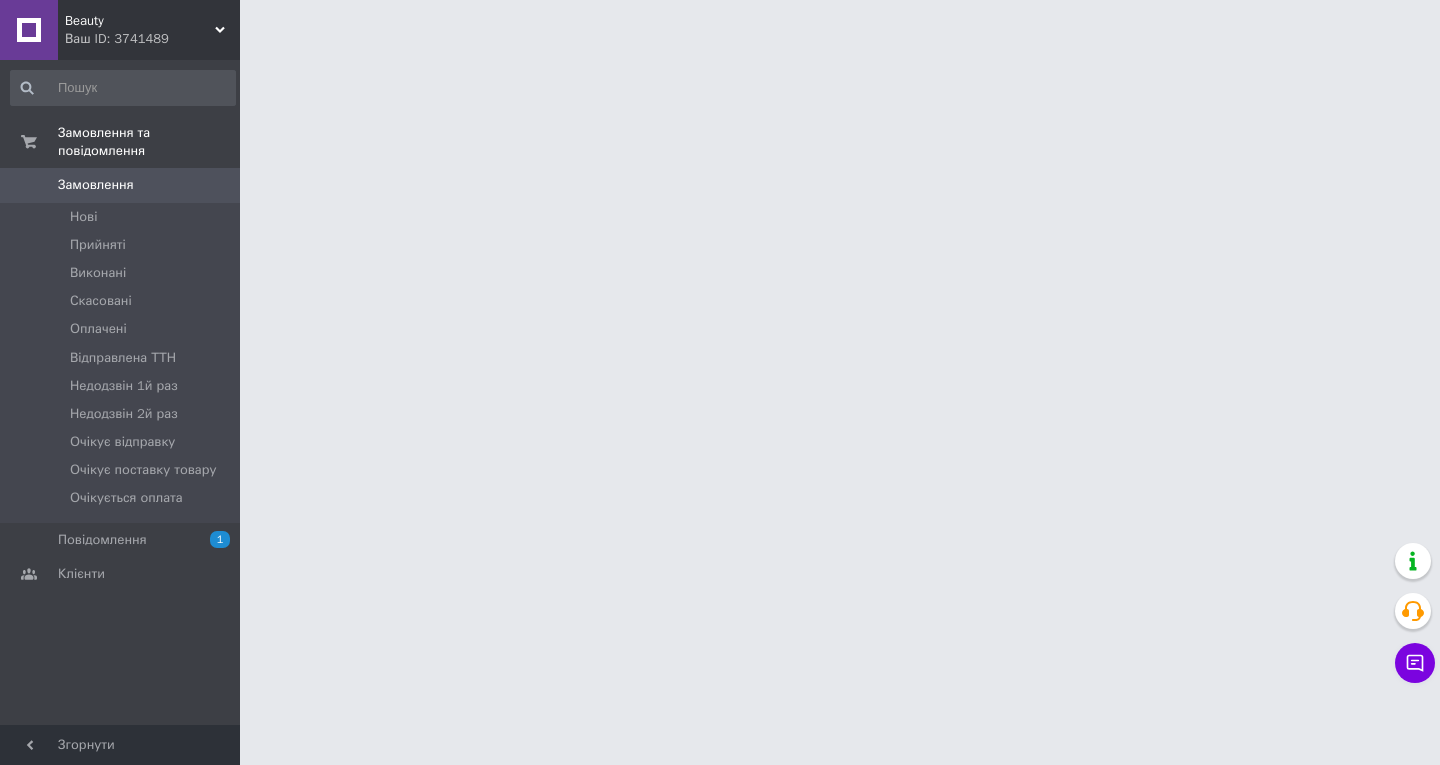 click on "Ваш ID: 3741489" at bounding box center (152, 39) 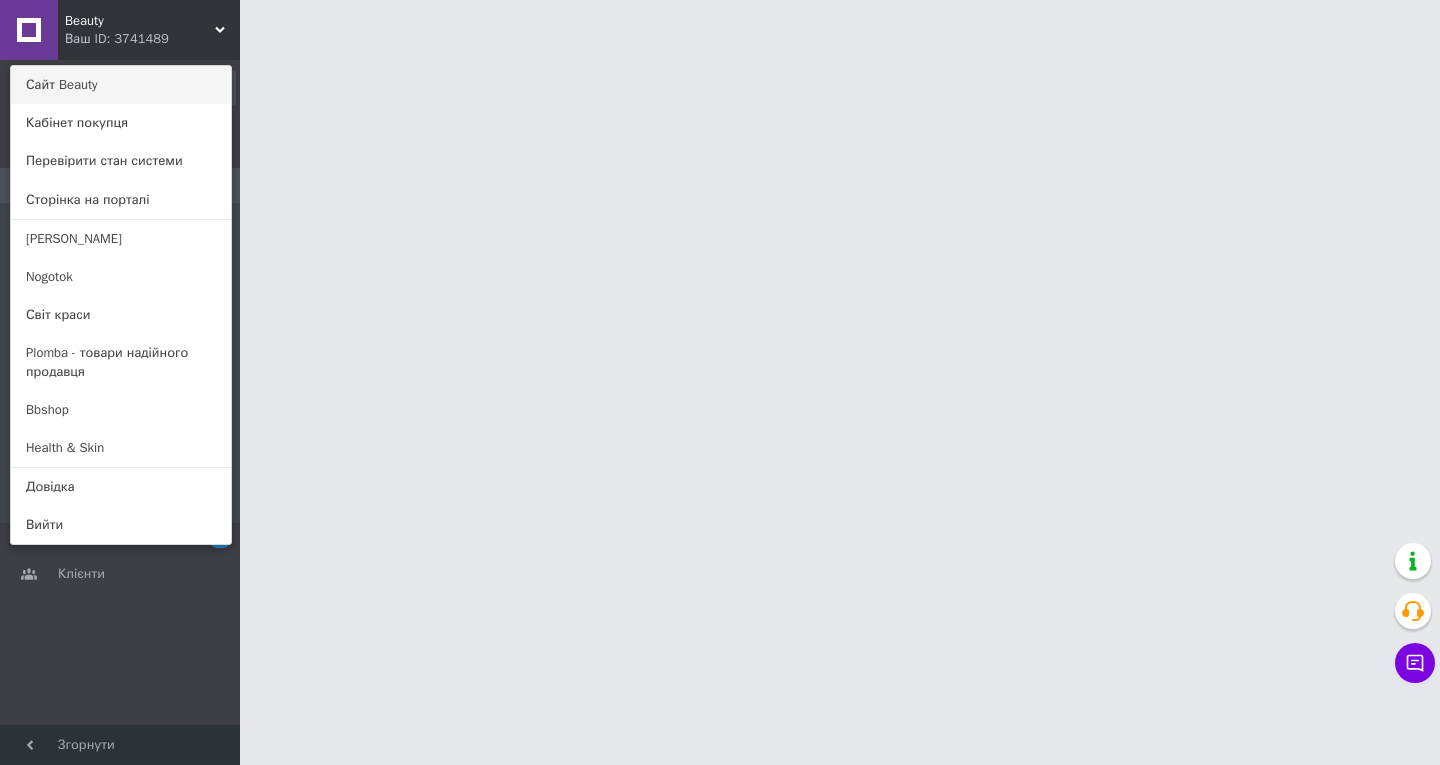 click on "Сайт Beauty" at bounding box center (121, 85) 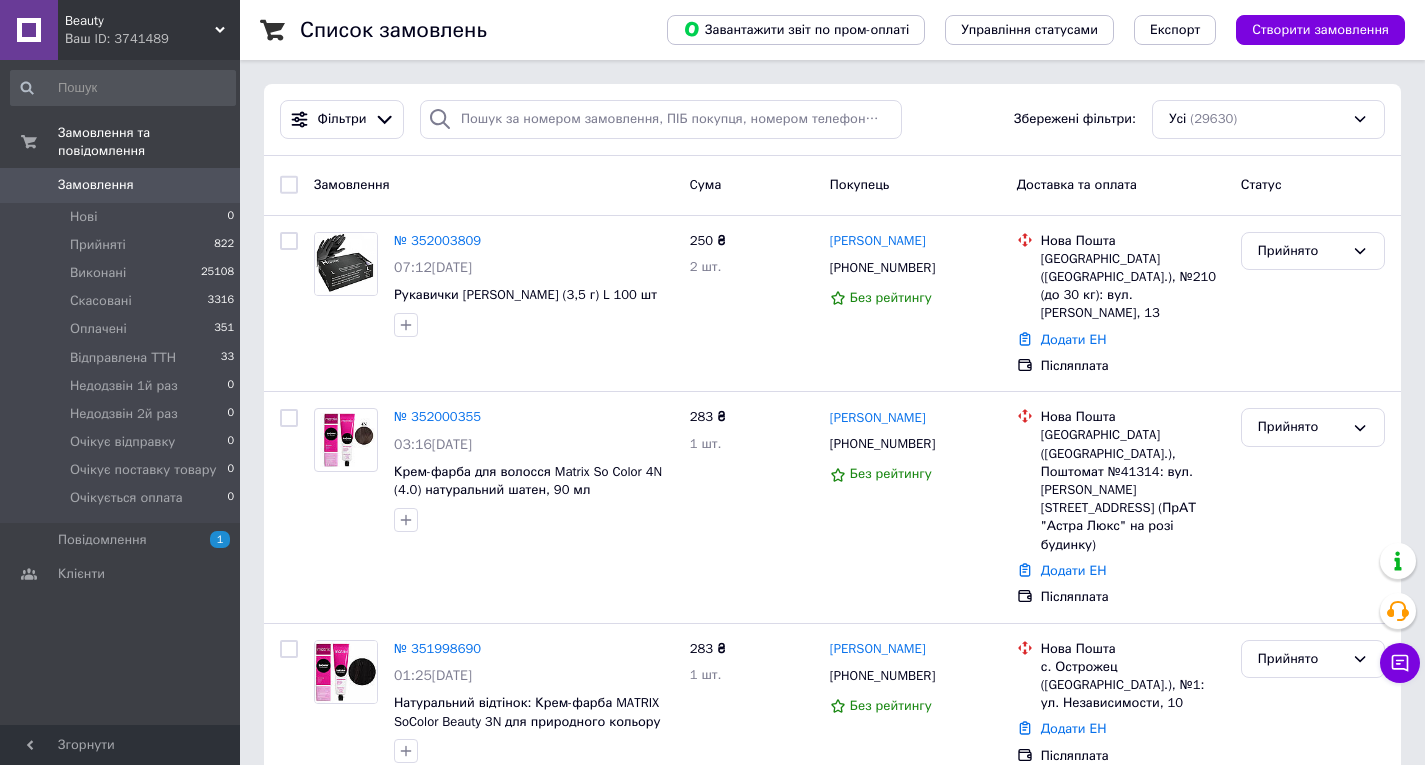 click on "Beauty" at bounding box center [140, 21] 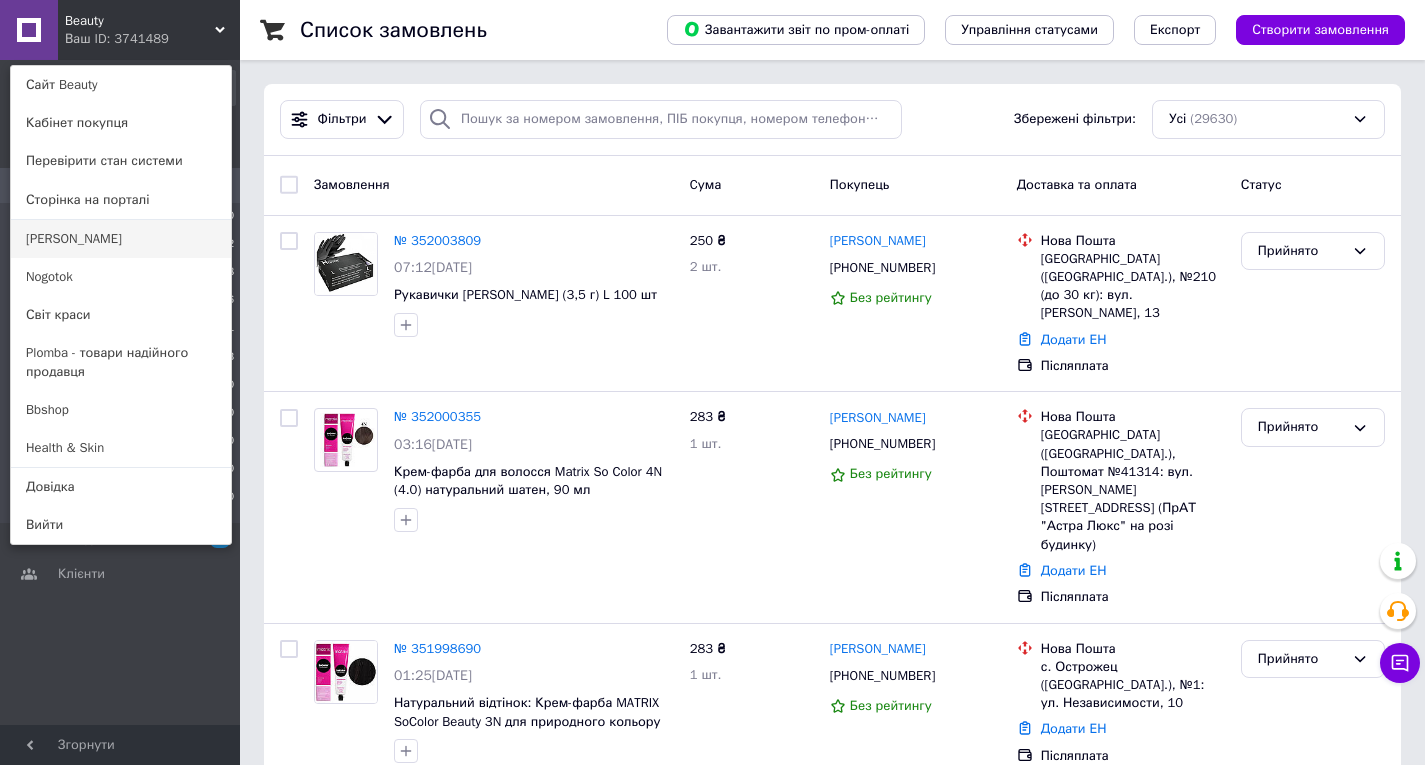 click on "[PERSON_NAME]" at bounding box center [121, 239] 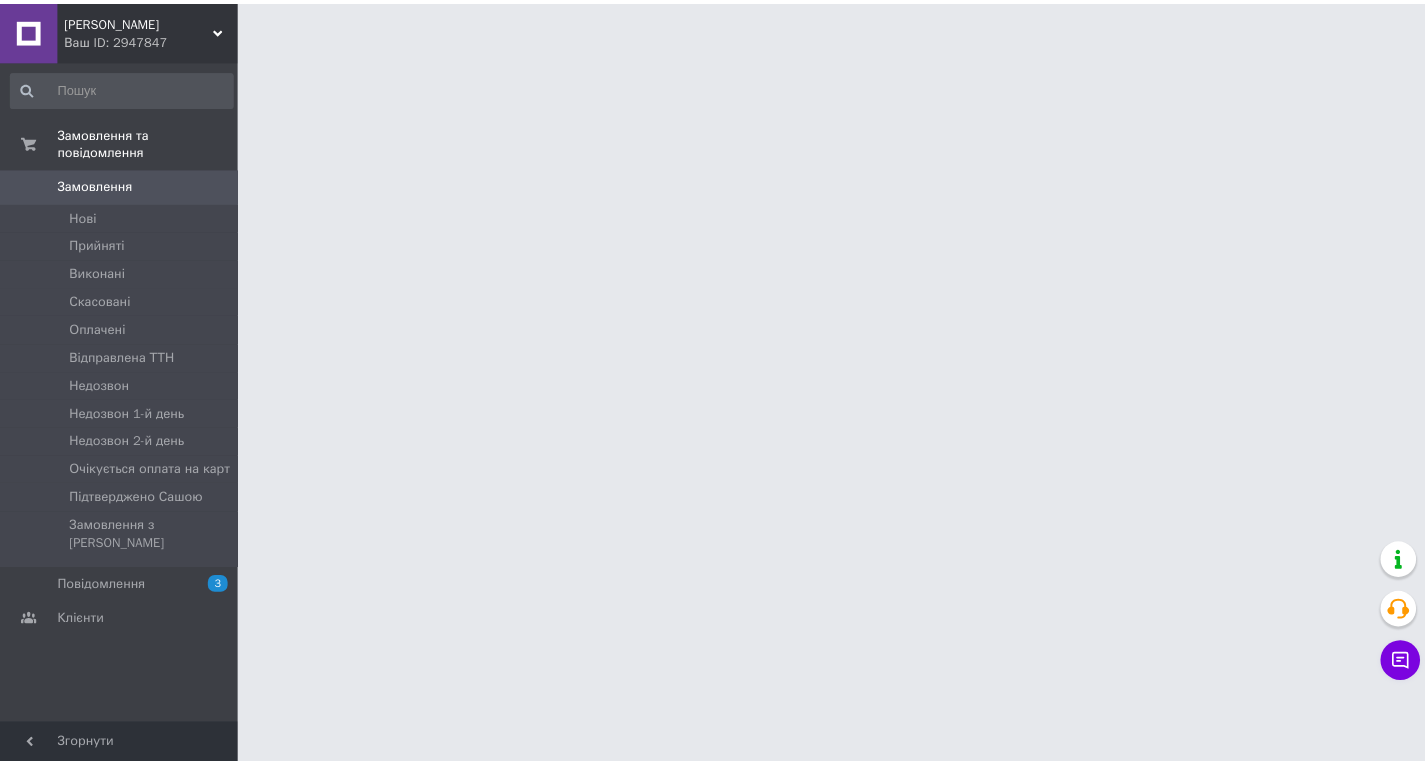 scroll, scrollTop: 0, scrollLeft: 0, axis: both 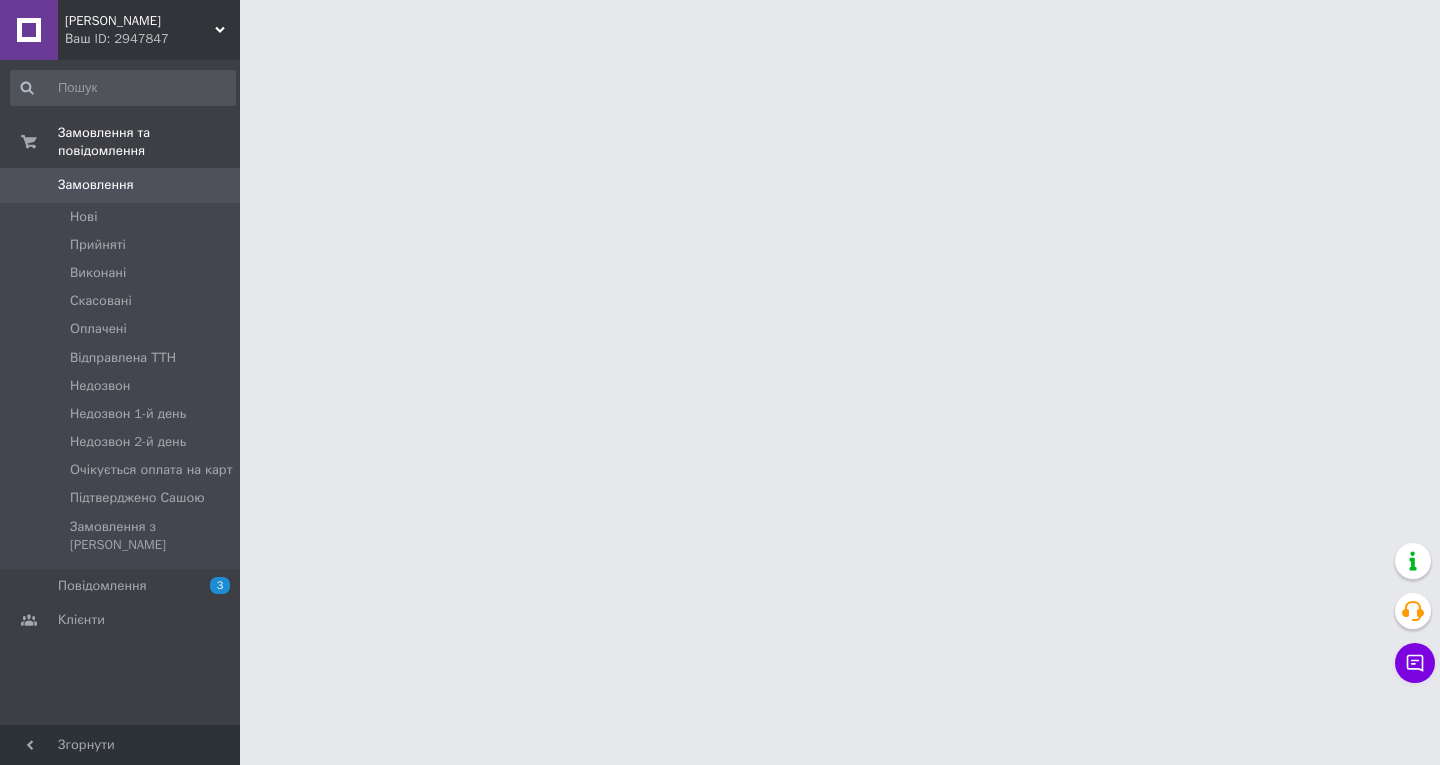 click on "Ваш ID: 2947847" at bounding box center (152, 39) 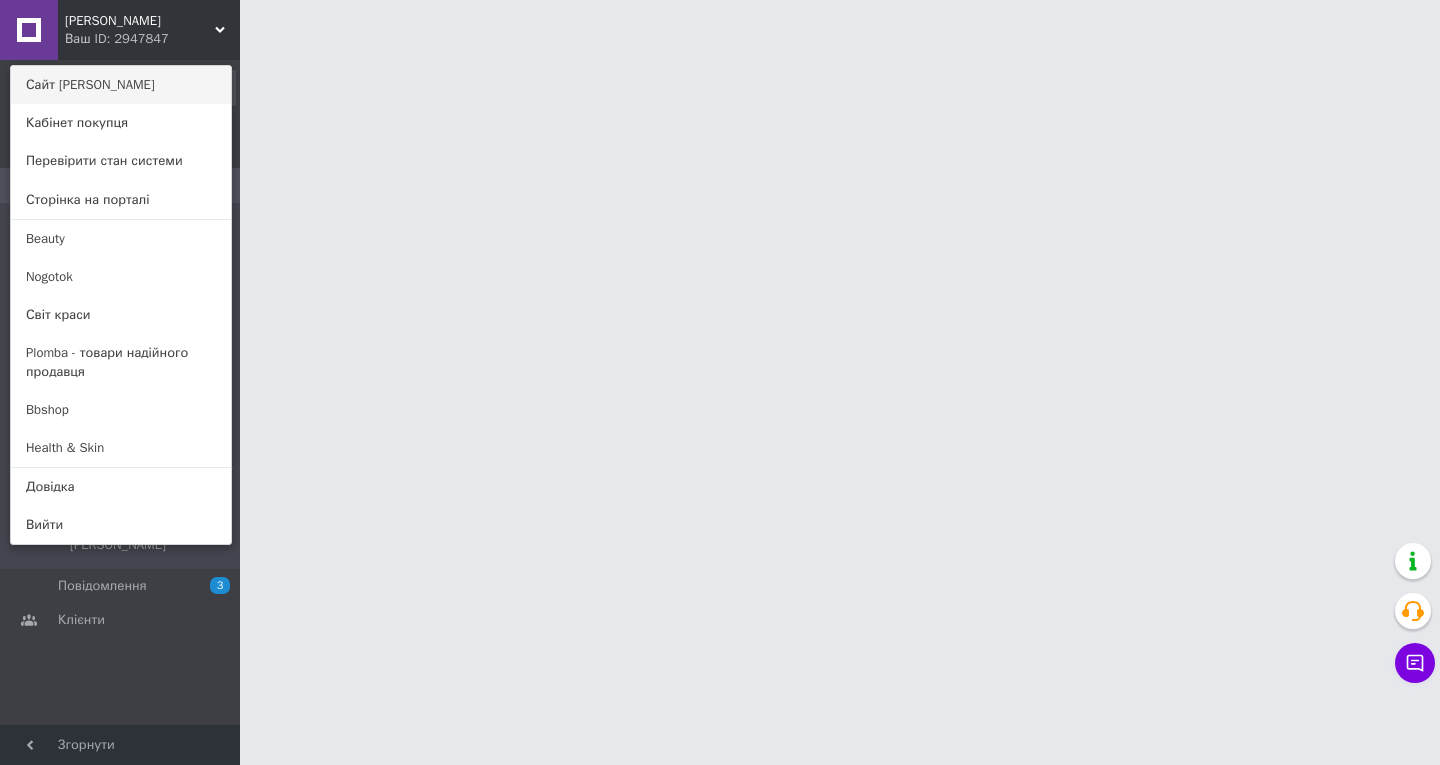 click on "Сайт [PERSON_NAME]" at bounding box center (121, 85) 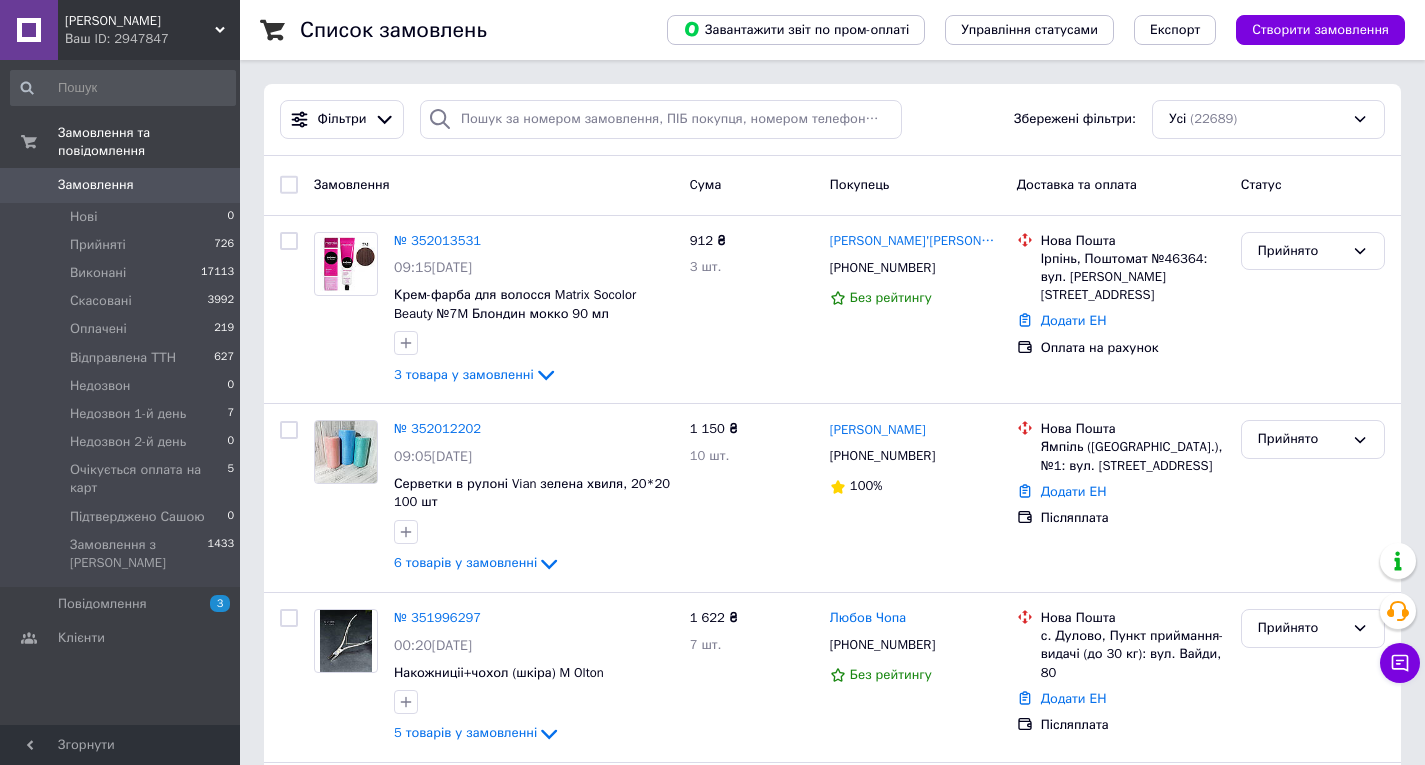 click on "[PERSON_NAME] Ваш ID: 2947847" at bounding box center (149, 30) 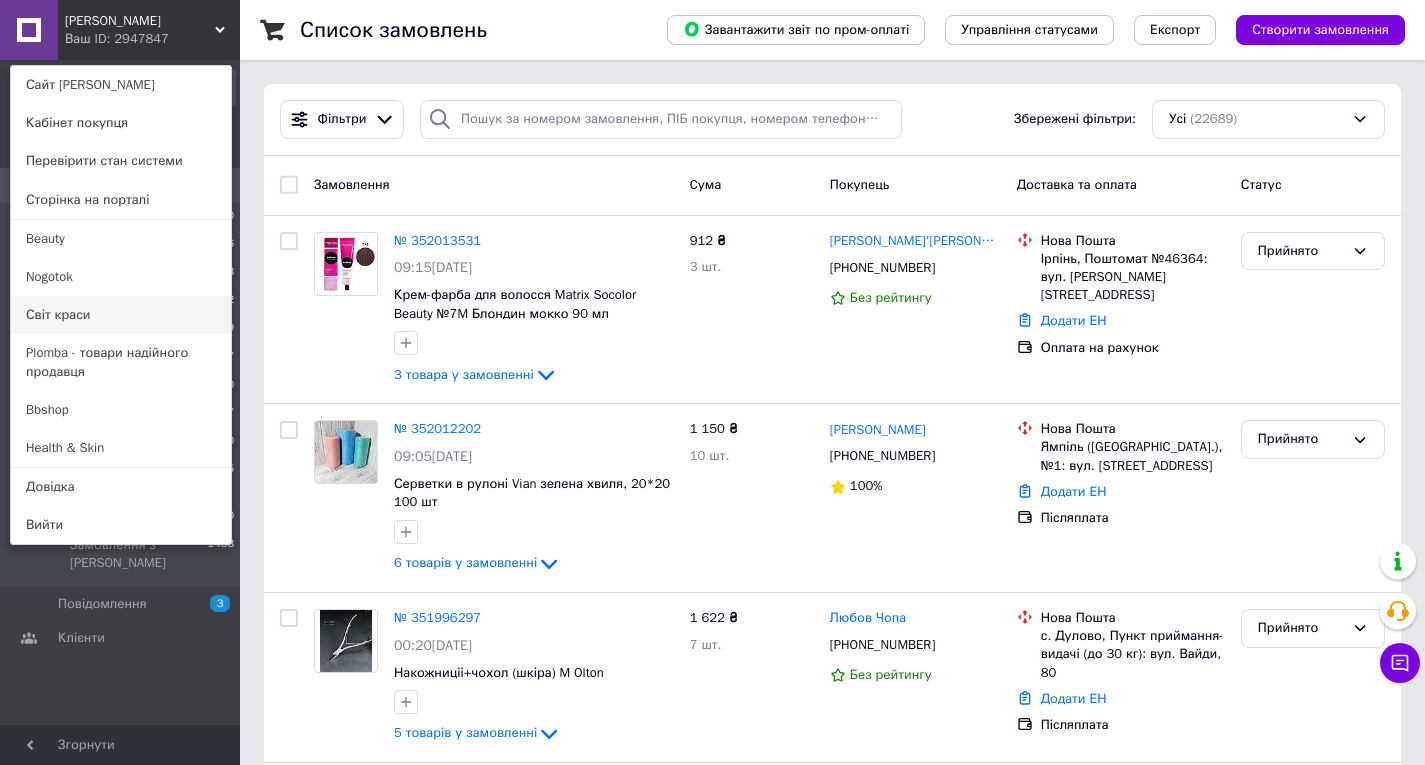 click on "Світ краси" at bounding box center (121, 315) 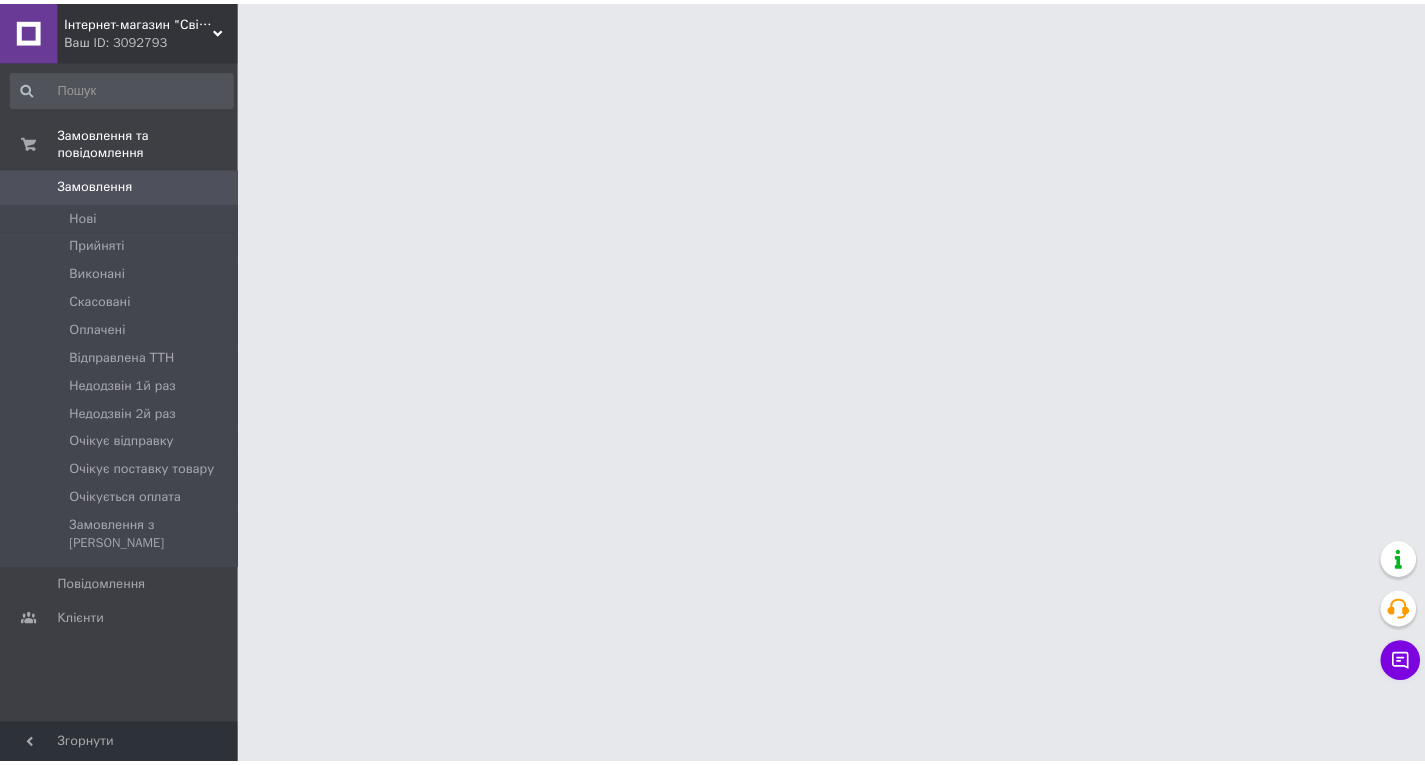 scroll, scrollTop: 0, scrollLeft: 0, axis: both 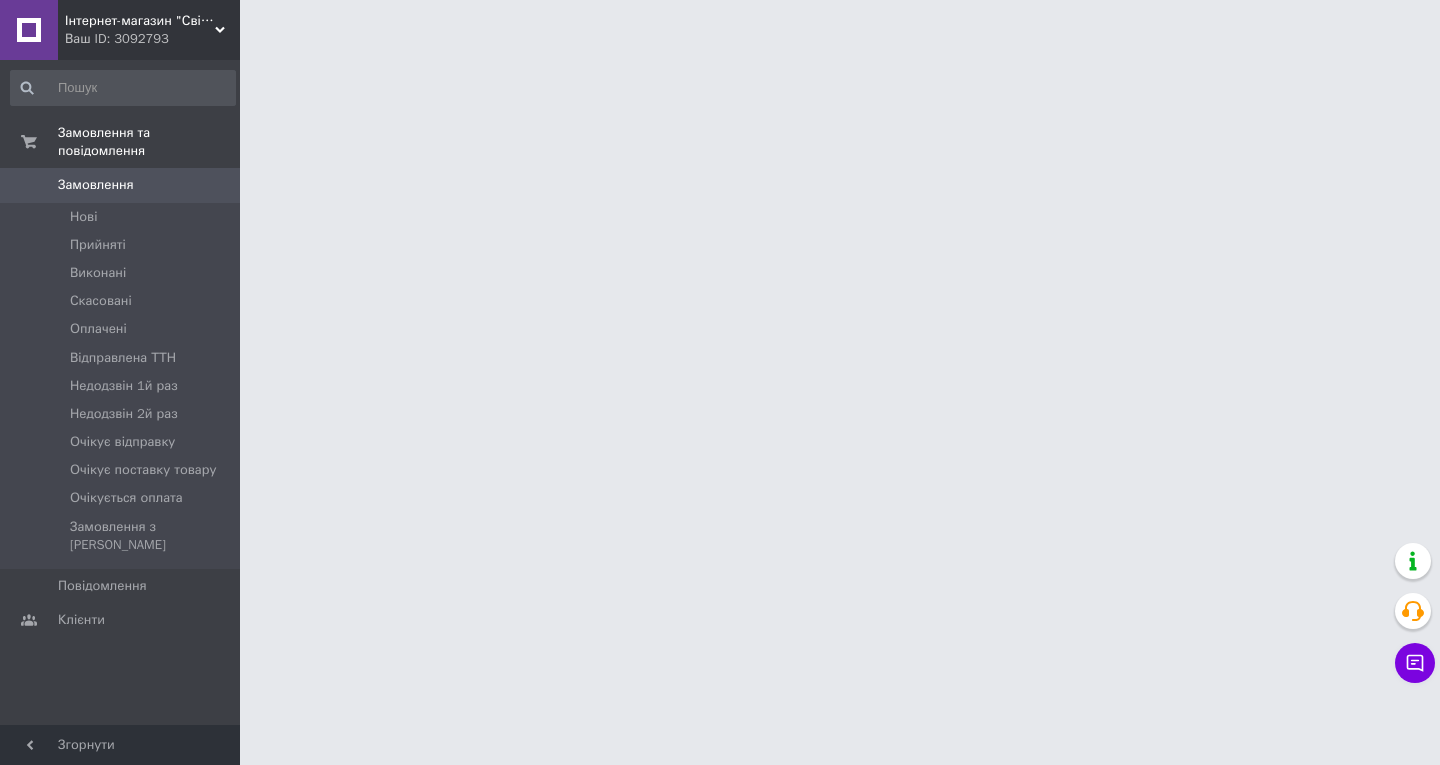 click on "Інтернет-магазин "Світ краси"" at bounding box center (140, 21) 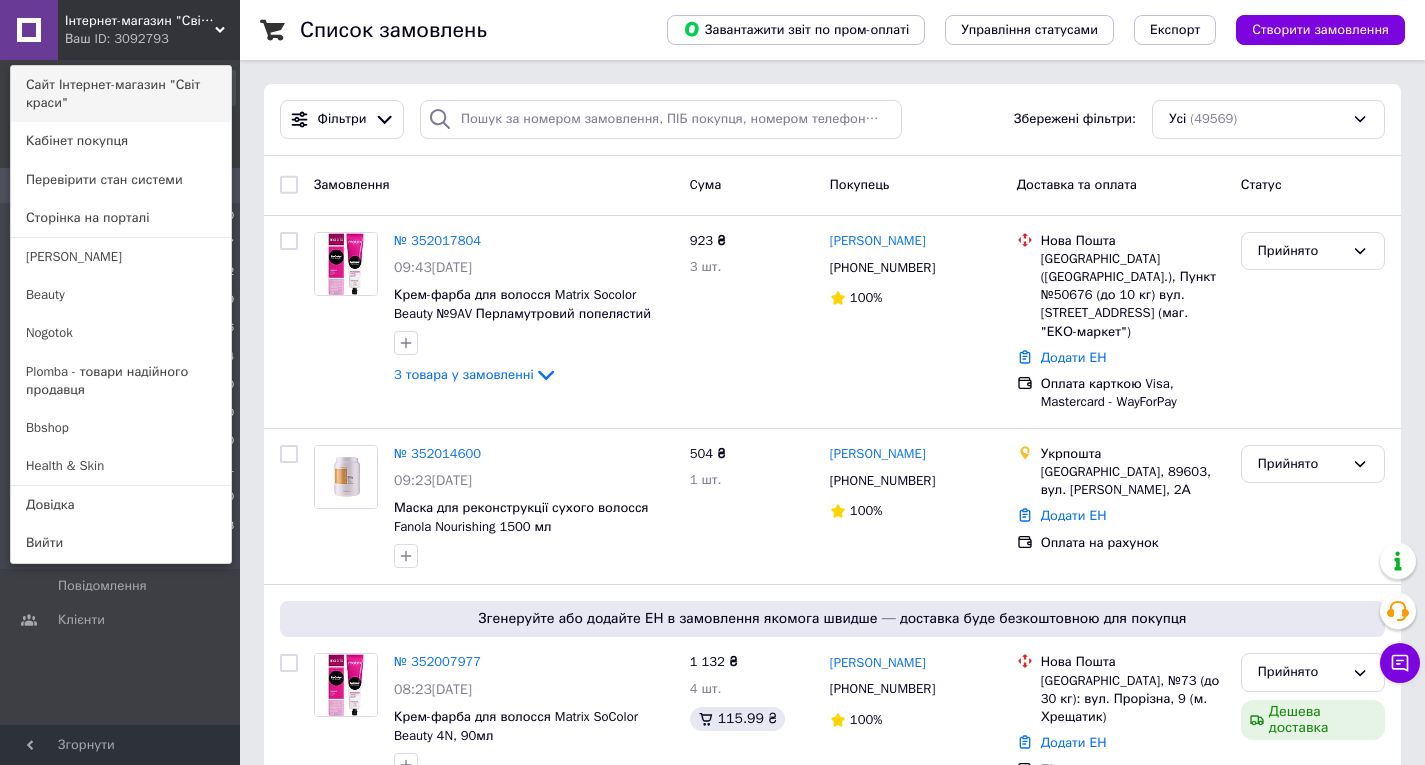 click on "Сайт Інтернет-магазин "Світ краси"" at bounding box center [121, 94] 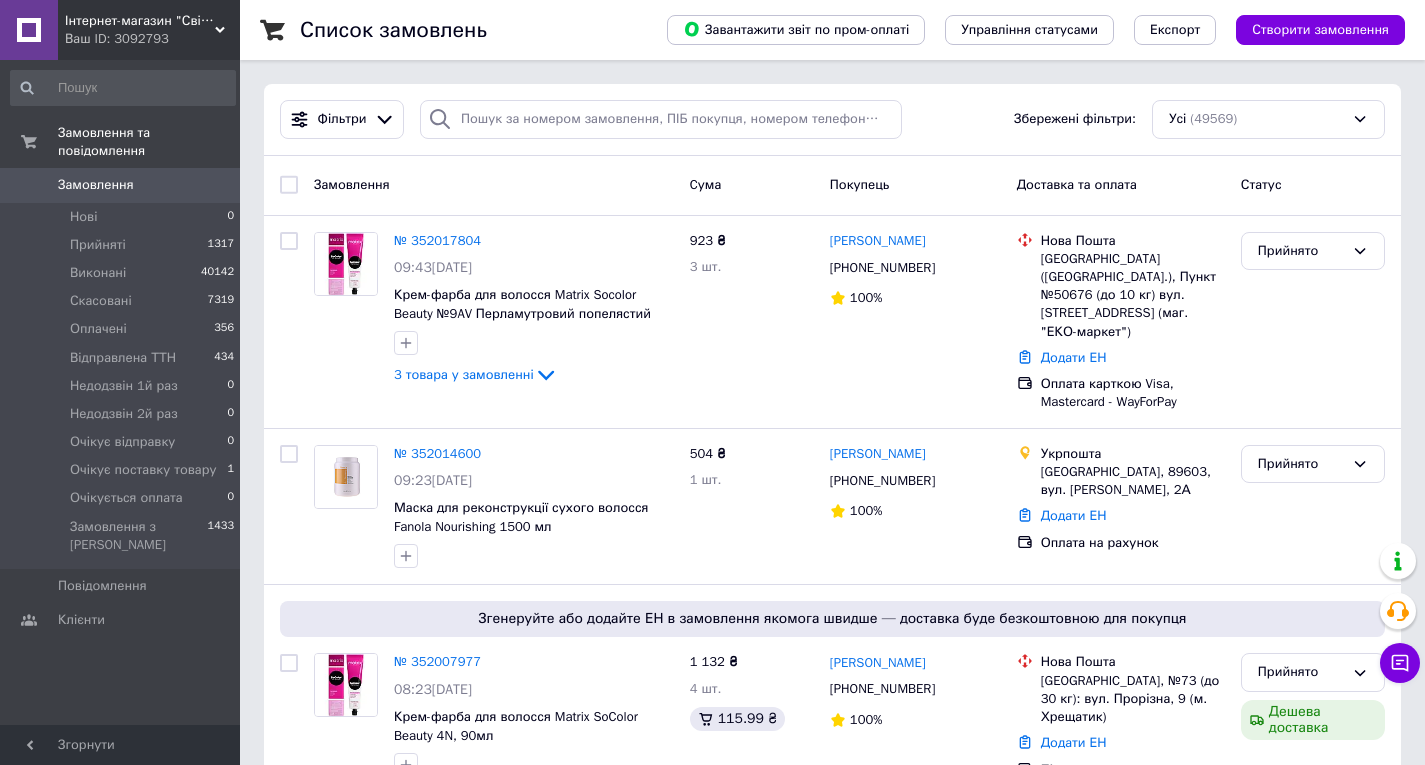 click on "Ваш ID: 3092793" at bounding box center [152, 39] 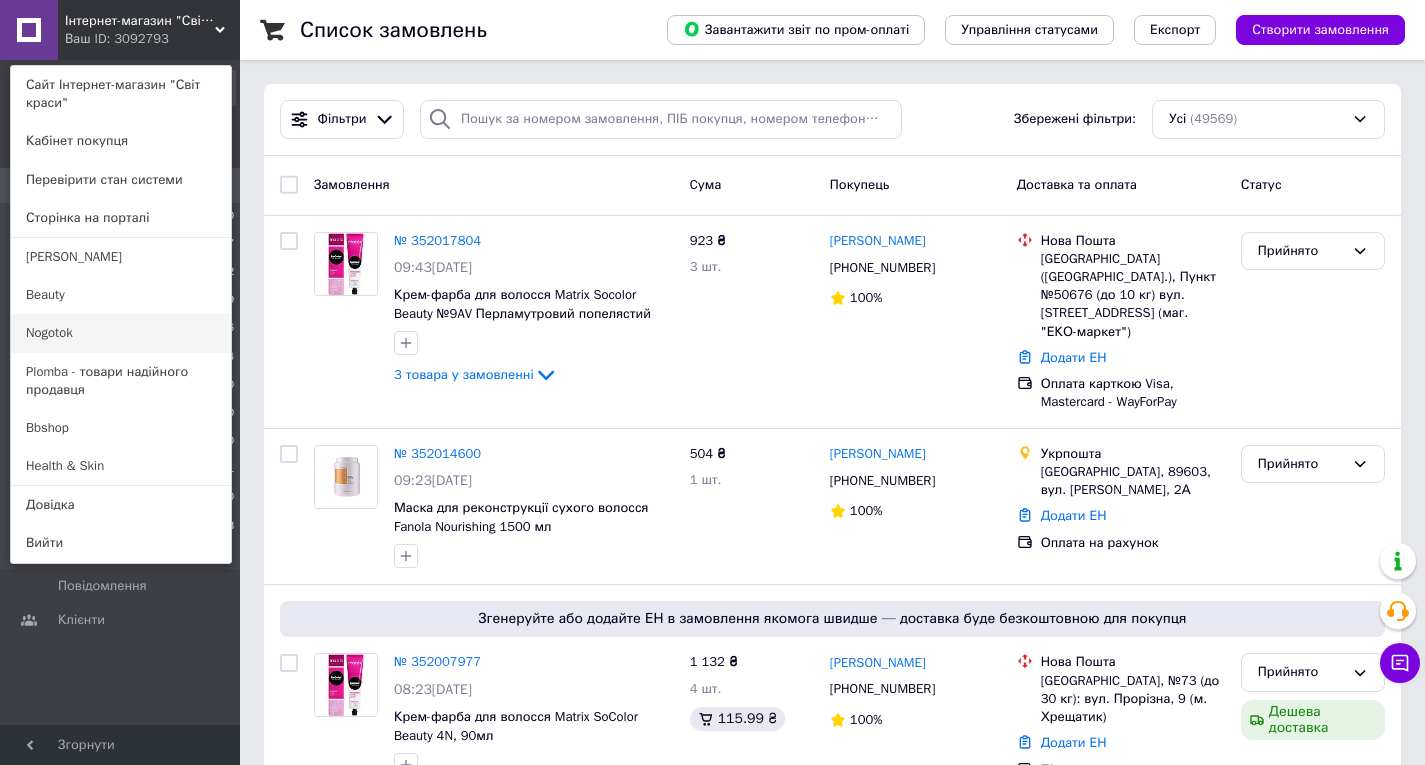 click on "Nogotok" at bounding box center [121, 333] 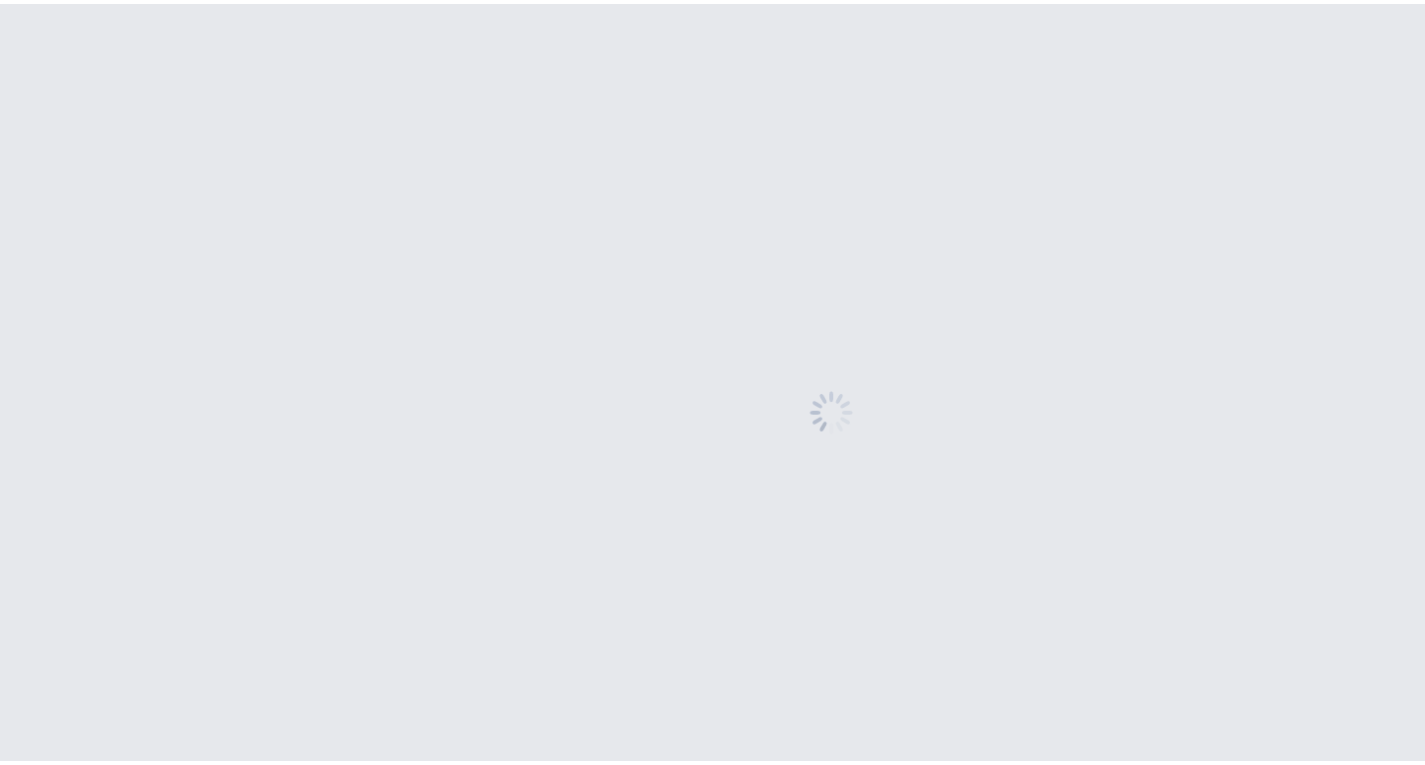 scroll, scrollTop: 0, scrollLeft: 0, axis: both 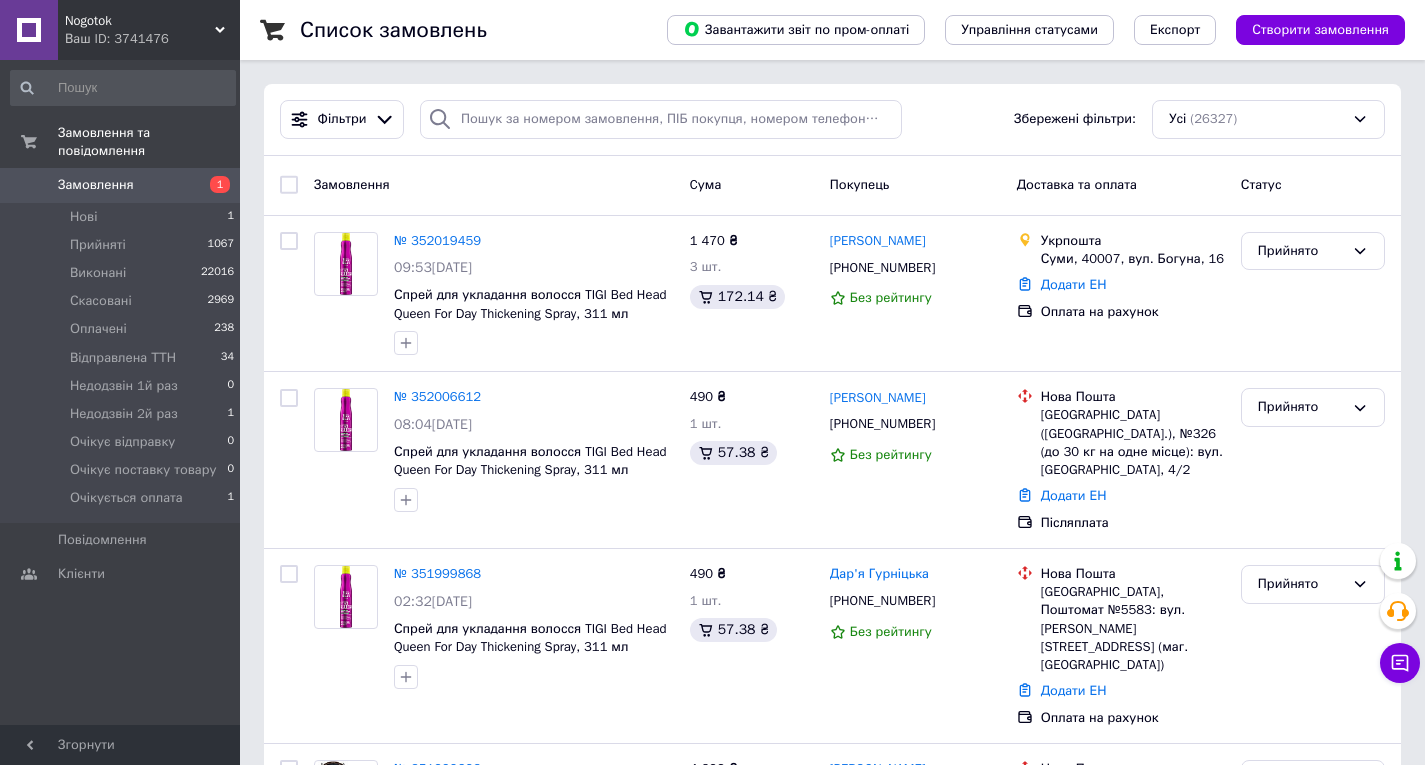 click on "Nogotok" at bounding box center (140, 21) 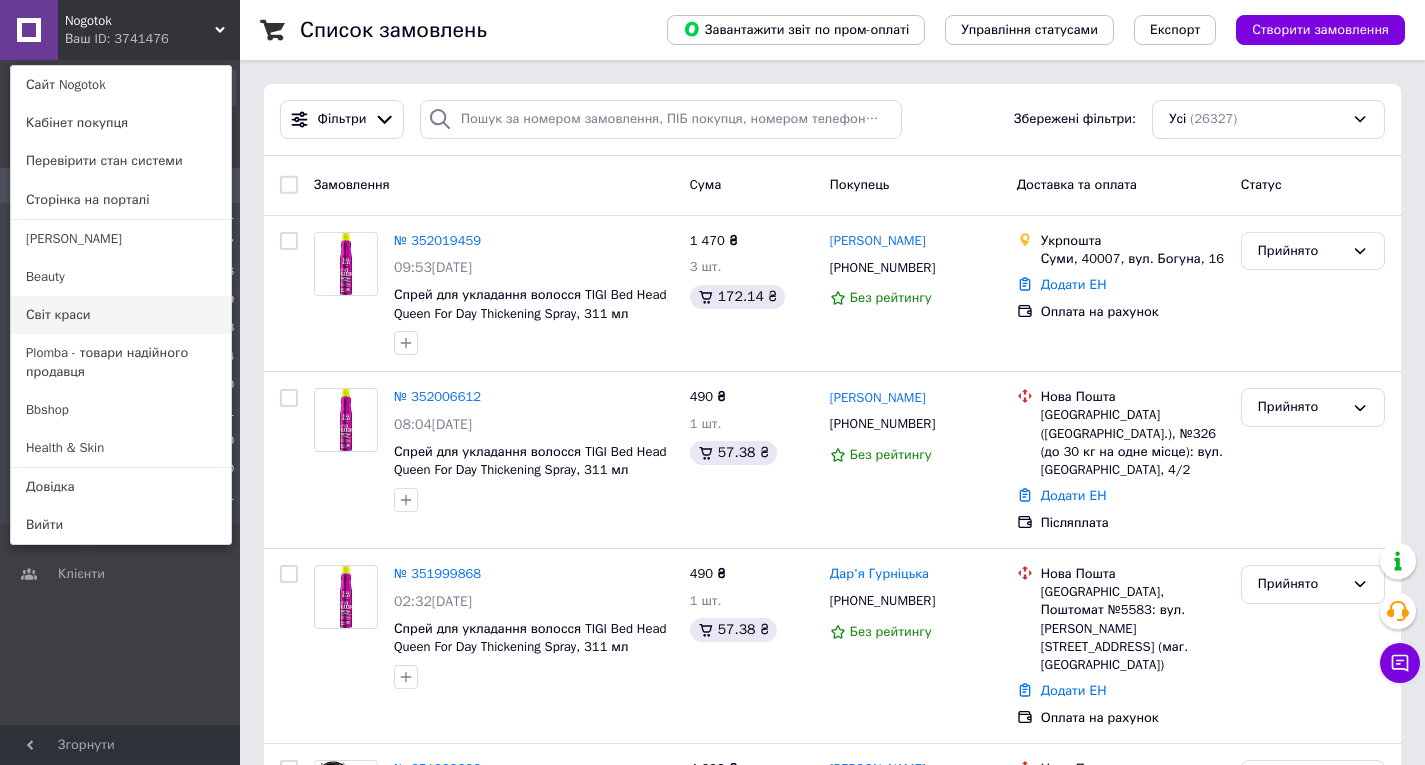 click on "Світ краси" at bounding box center [121, 315] 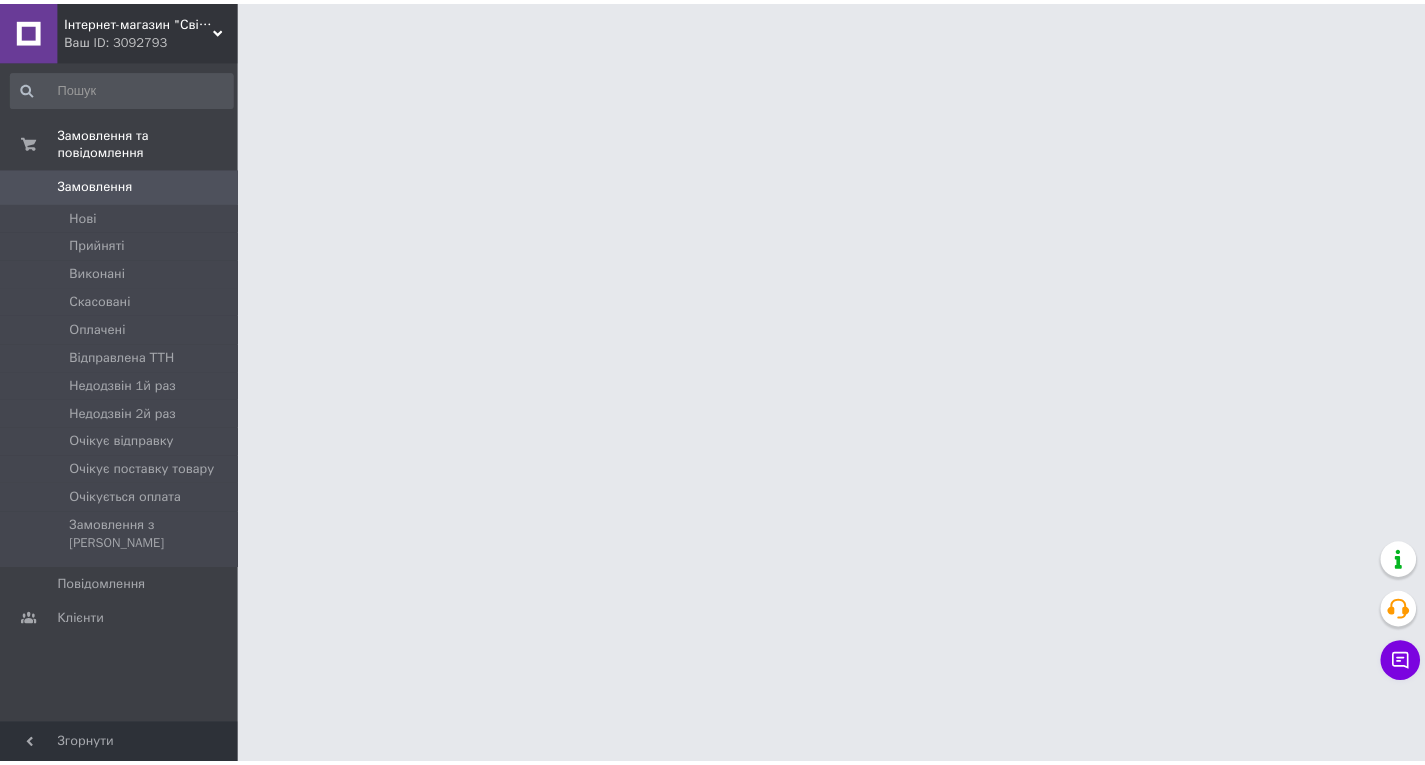 scroll, scrollTop: 0, scrollLeft: 0, axis: both 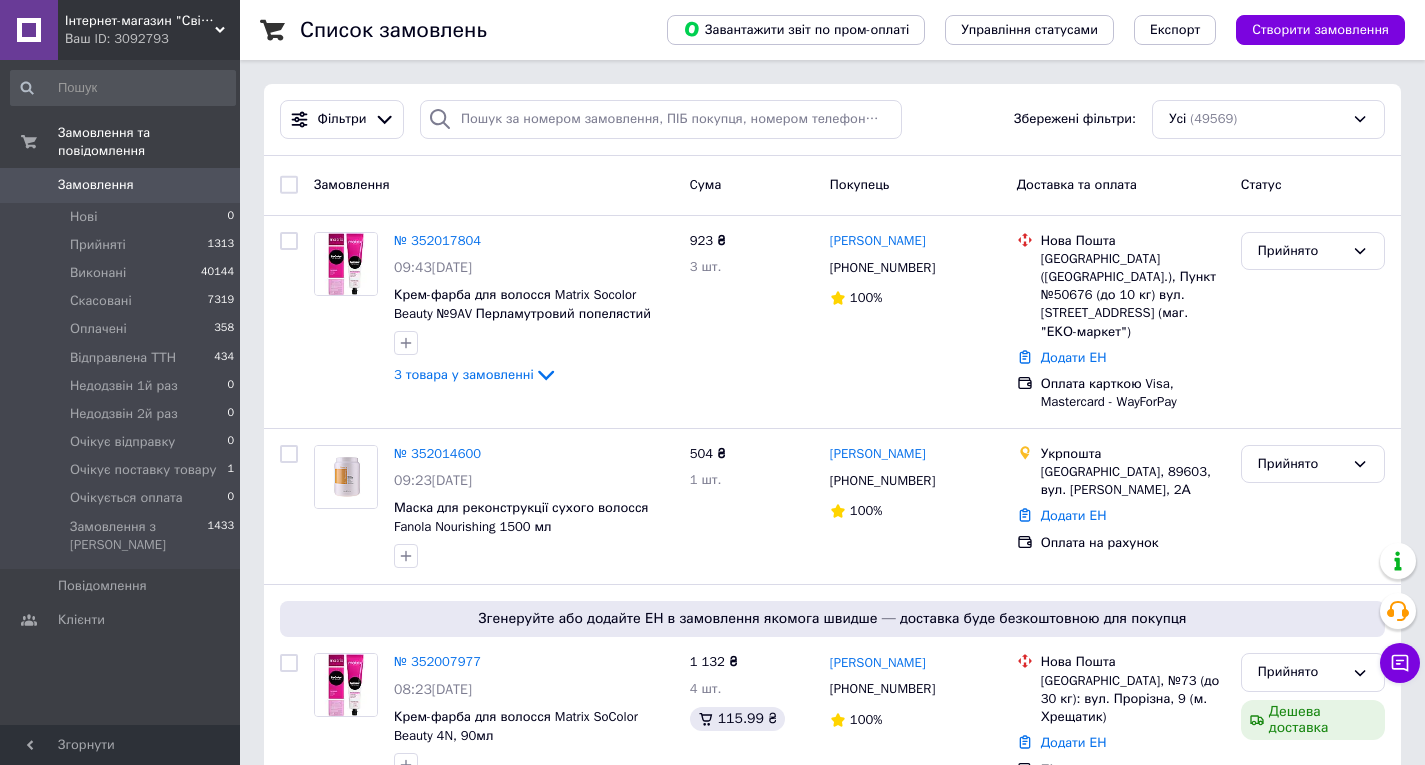 click on "Ваш ID: 3092793" at bounding box center (152, 39) 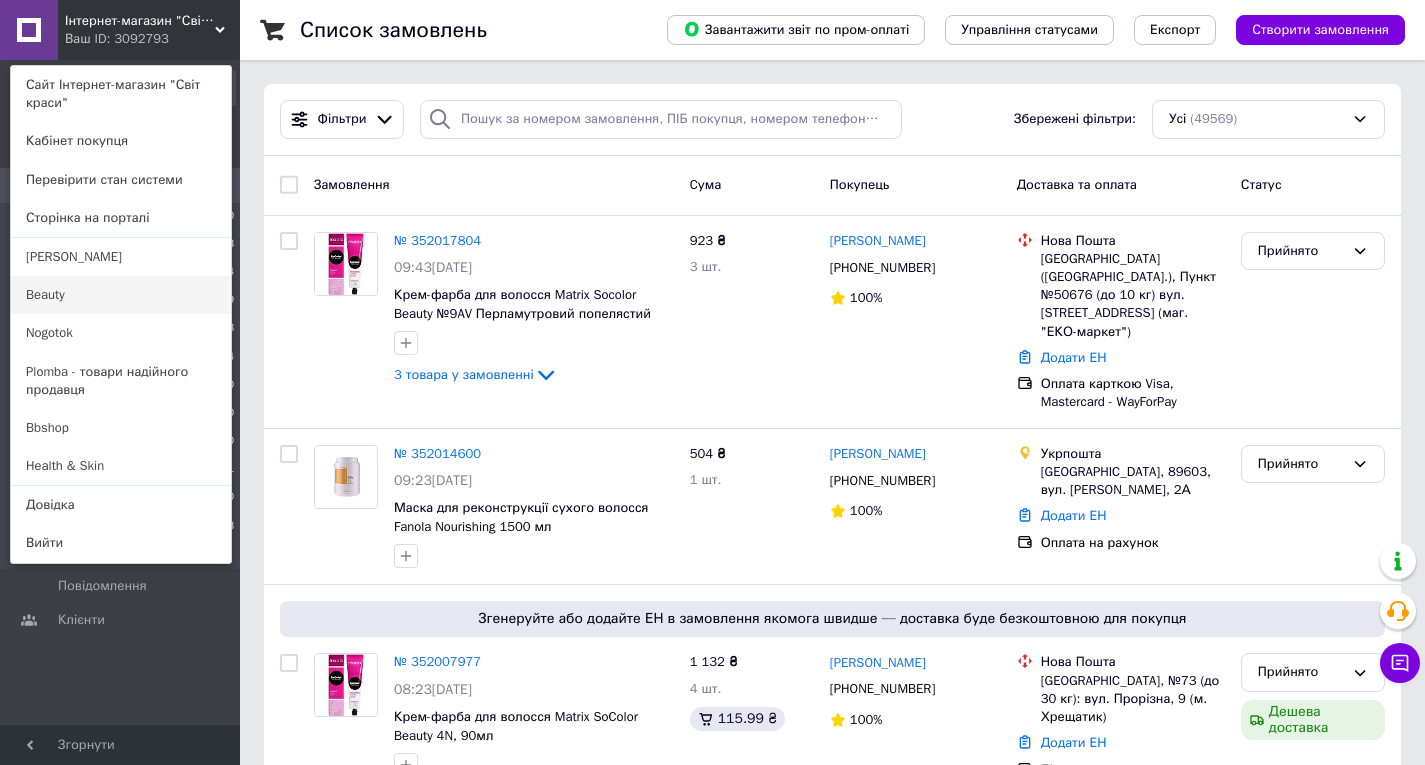 click on "Beauty" at bounding box center (121, 295) 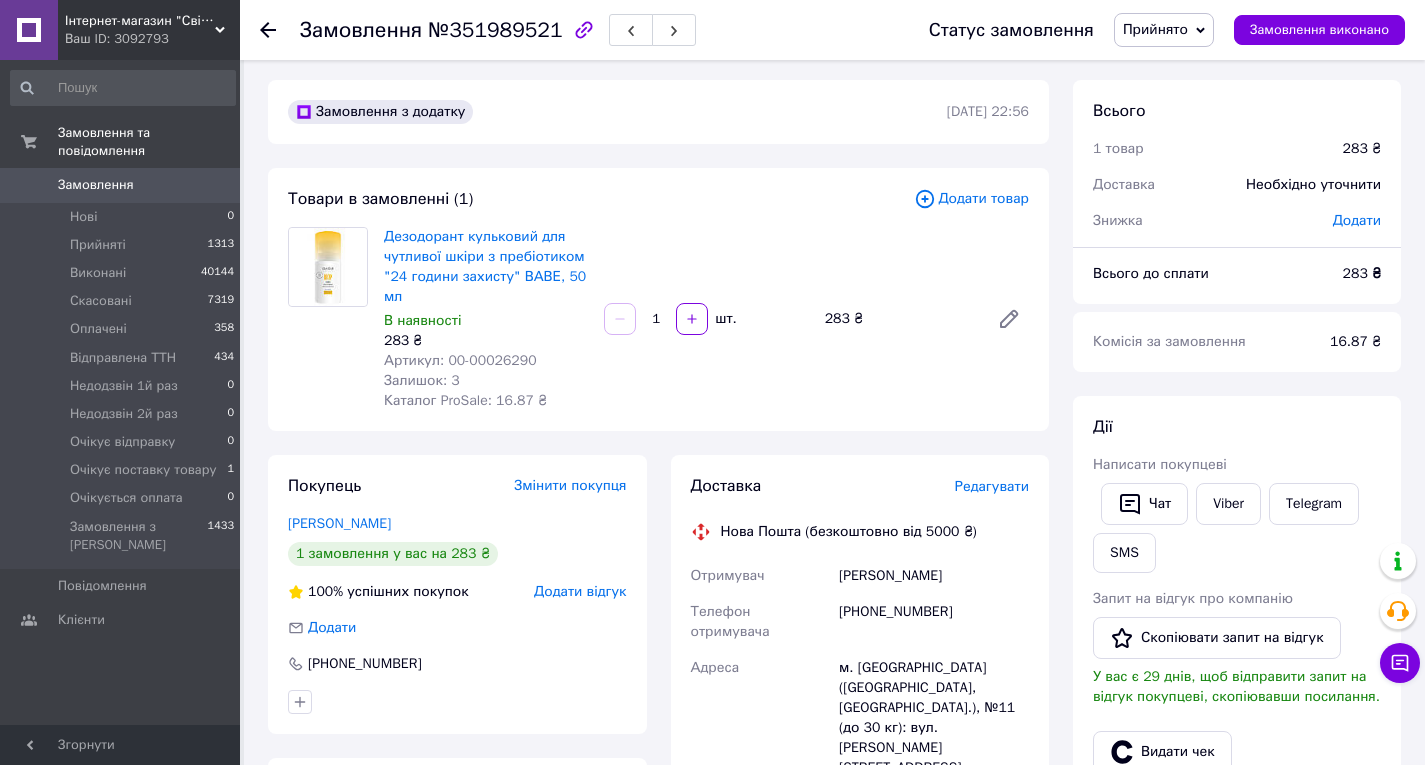 scroll, scrollTop: 3, scrollLeft: 0, axis: vertical 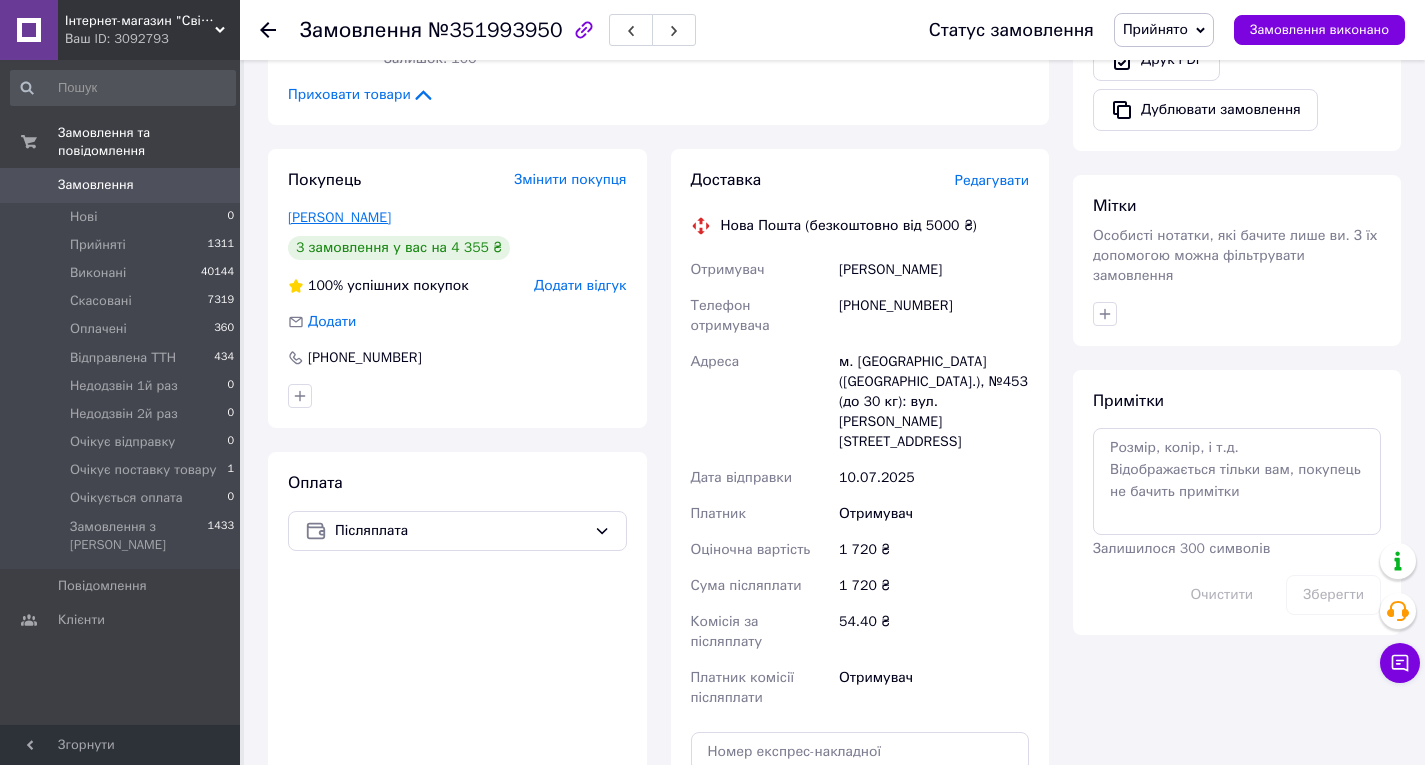 click on "[PERSON_NAME]" at bounding box center [339, 217] 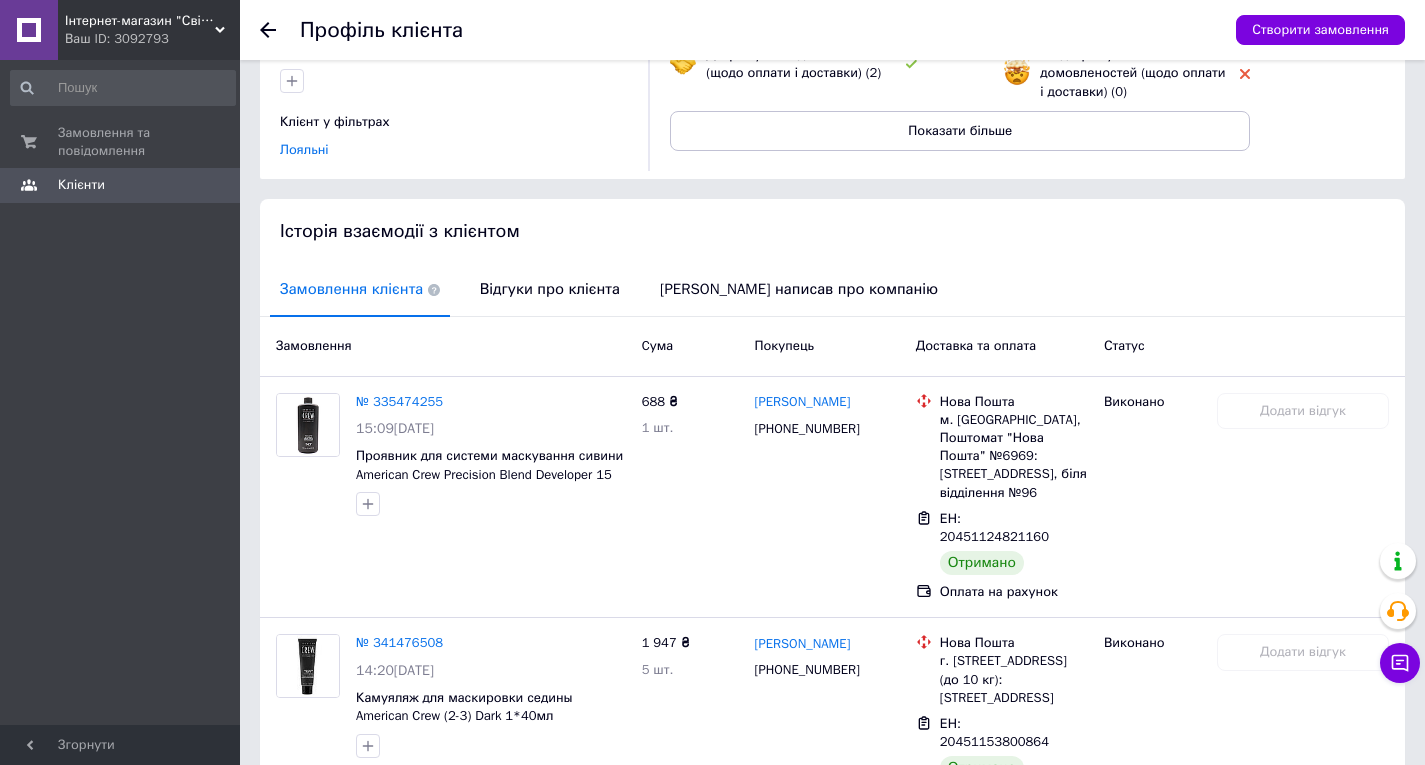 scroll, scrollTop: 582, scrollLeft: 0, axis: vertical 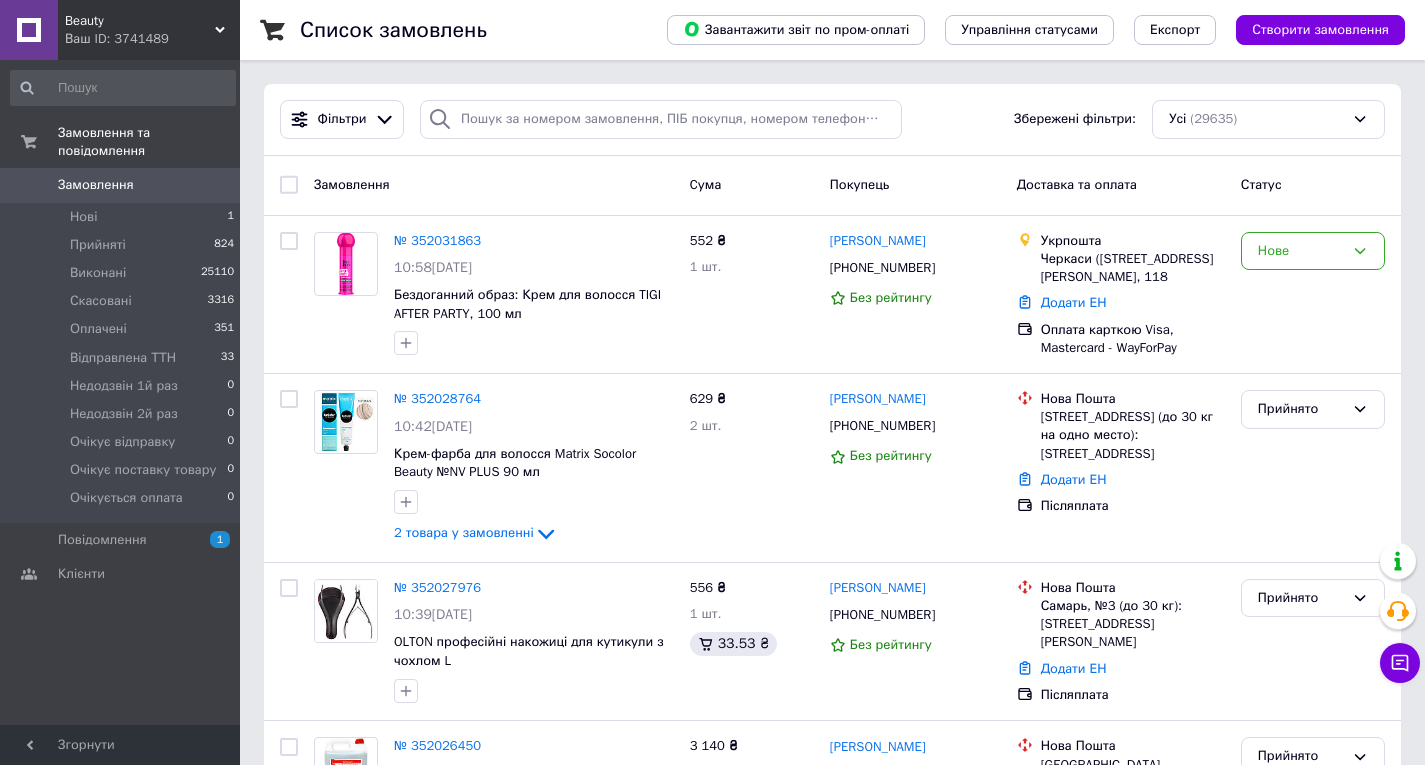 click on "Ваш ID: 3741489" at bounding box center (152, 39) 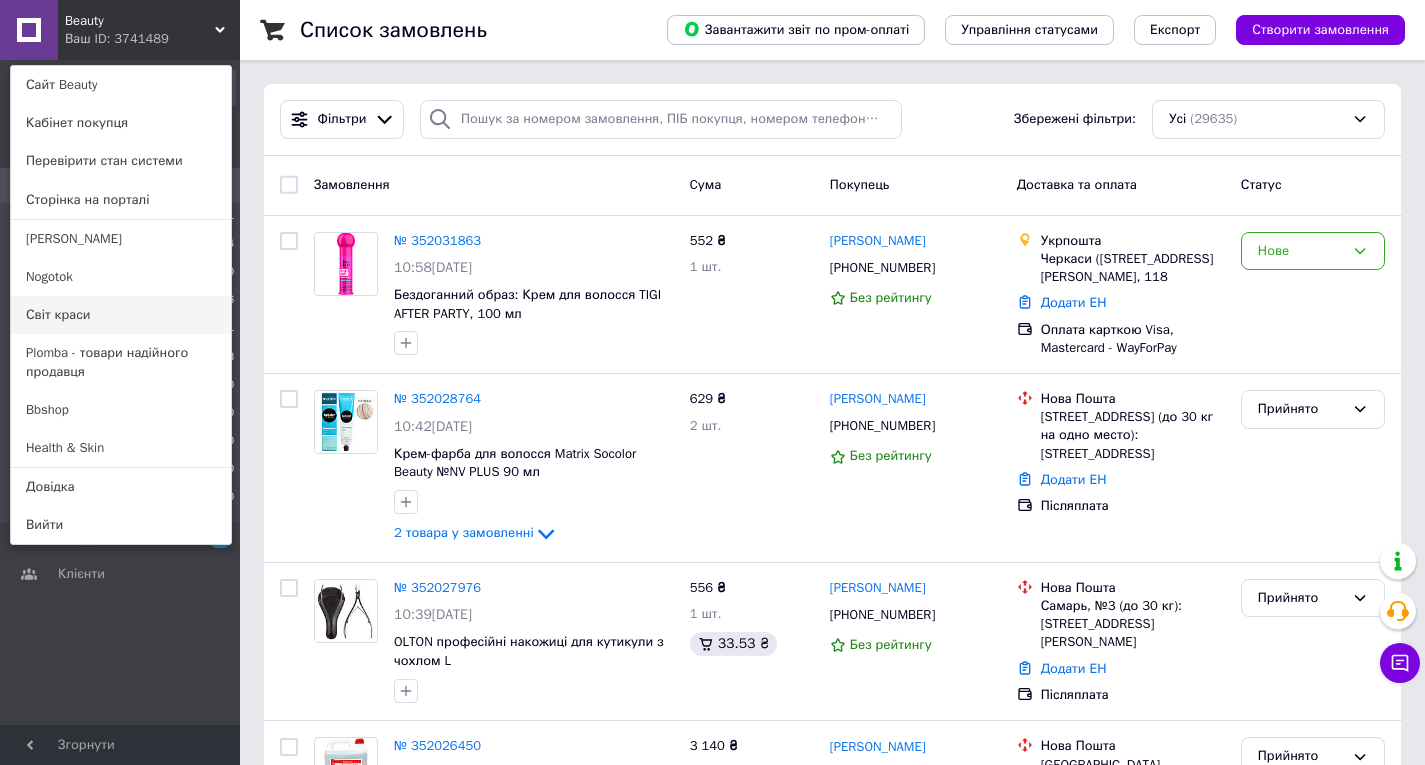 click on "Світ краси" at bounding box center [121, 315] 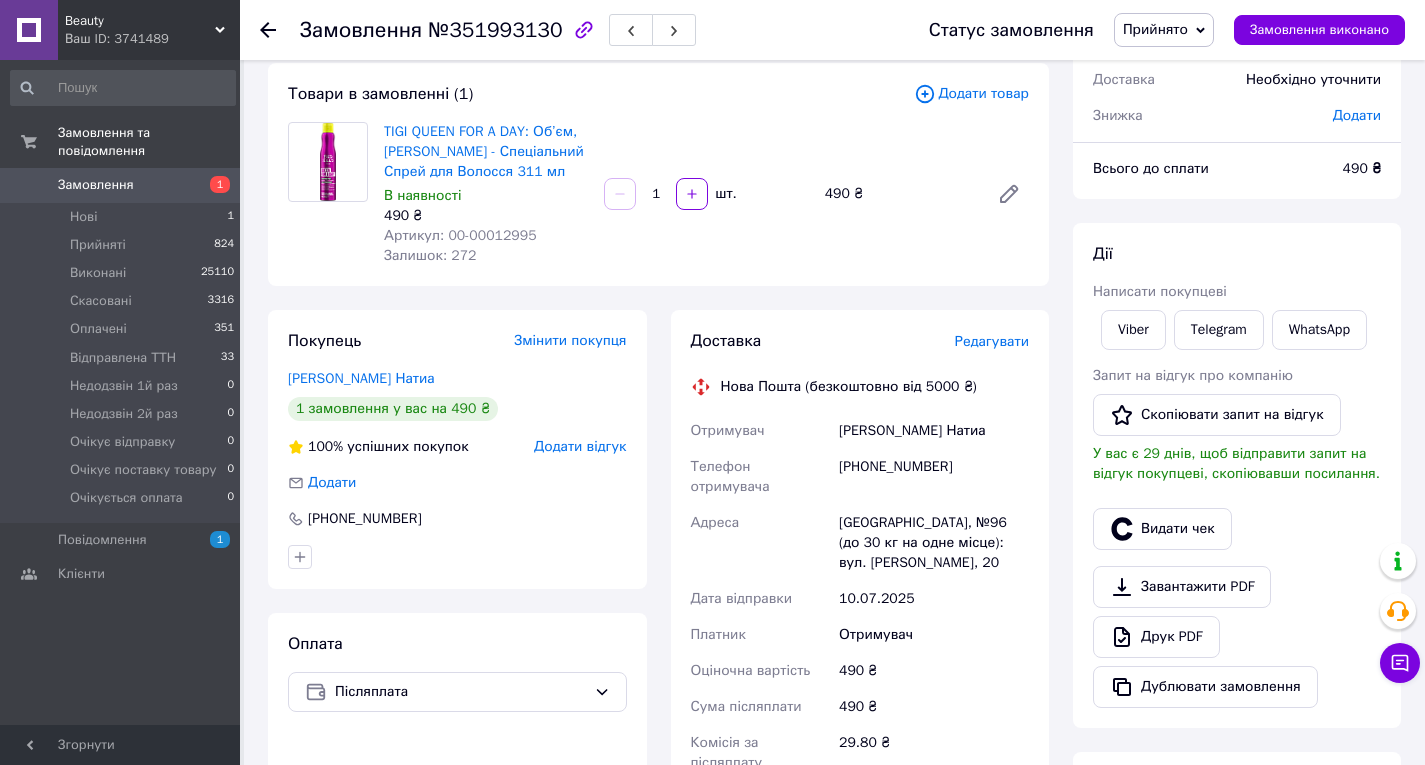 scroll, scrollTop: 0, scrollLeft: 0, axis: both 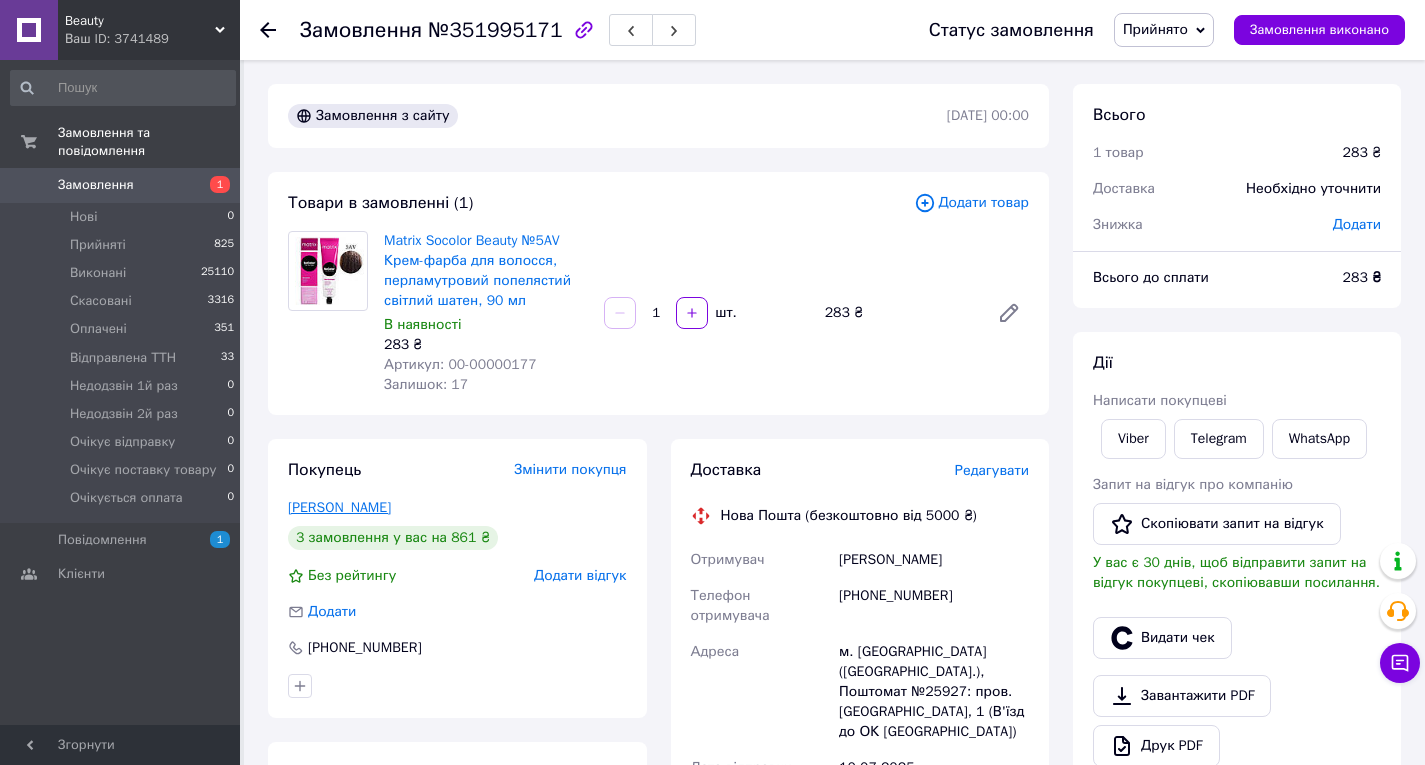 click on "[PERSON_NAME]" at bounding box center [339, 507] 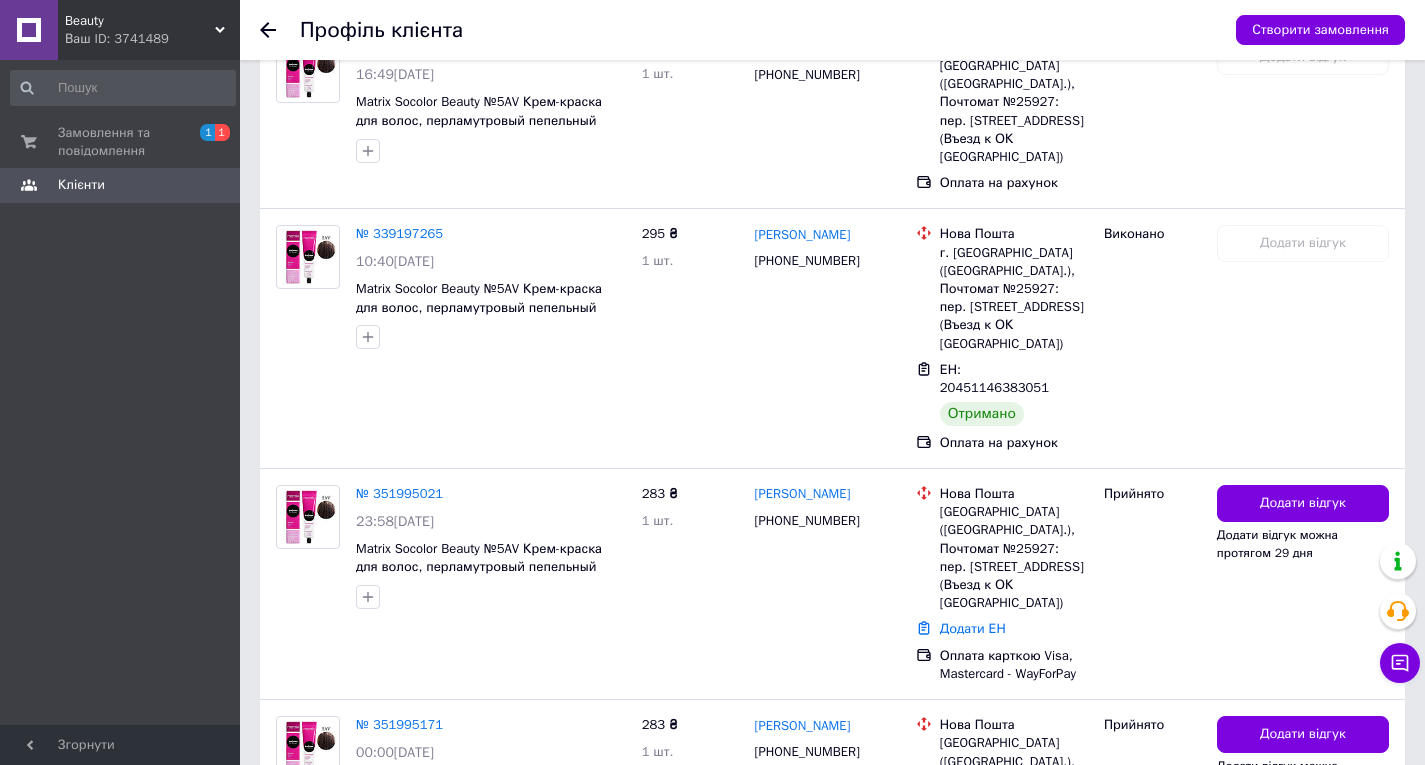 scroll, scrollTop: 688, scrollLeft: 0, axis: vertical 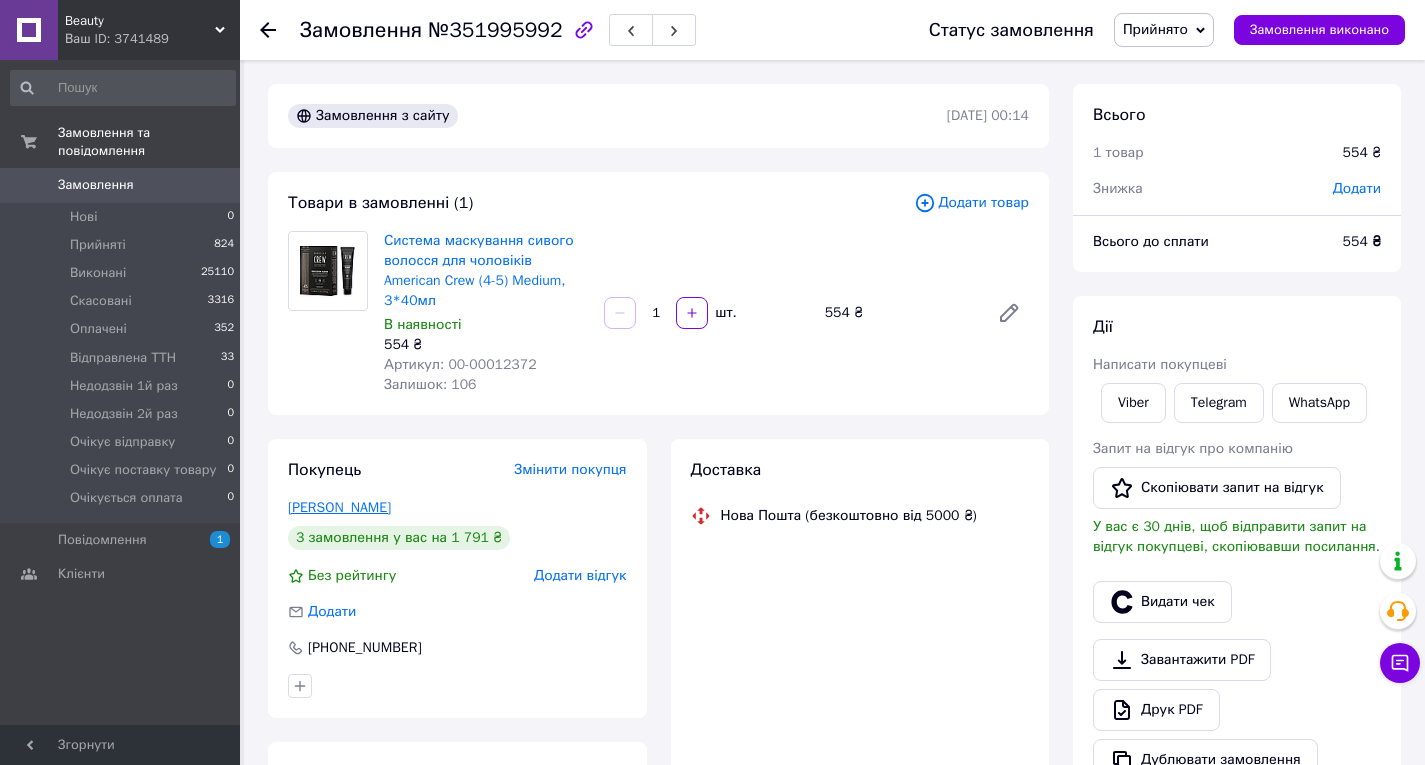 click on "[PERSON_NAME]" at bounding box center (339, 507) 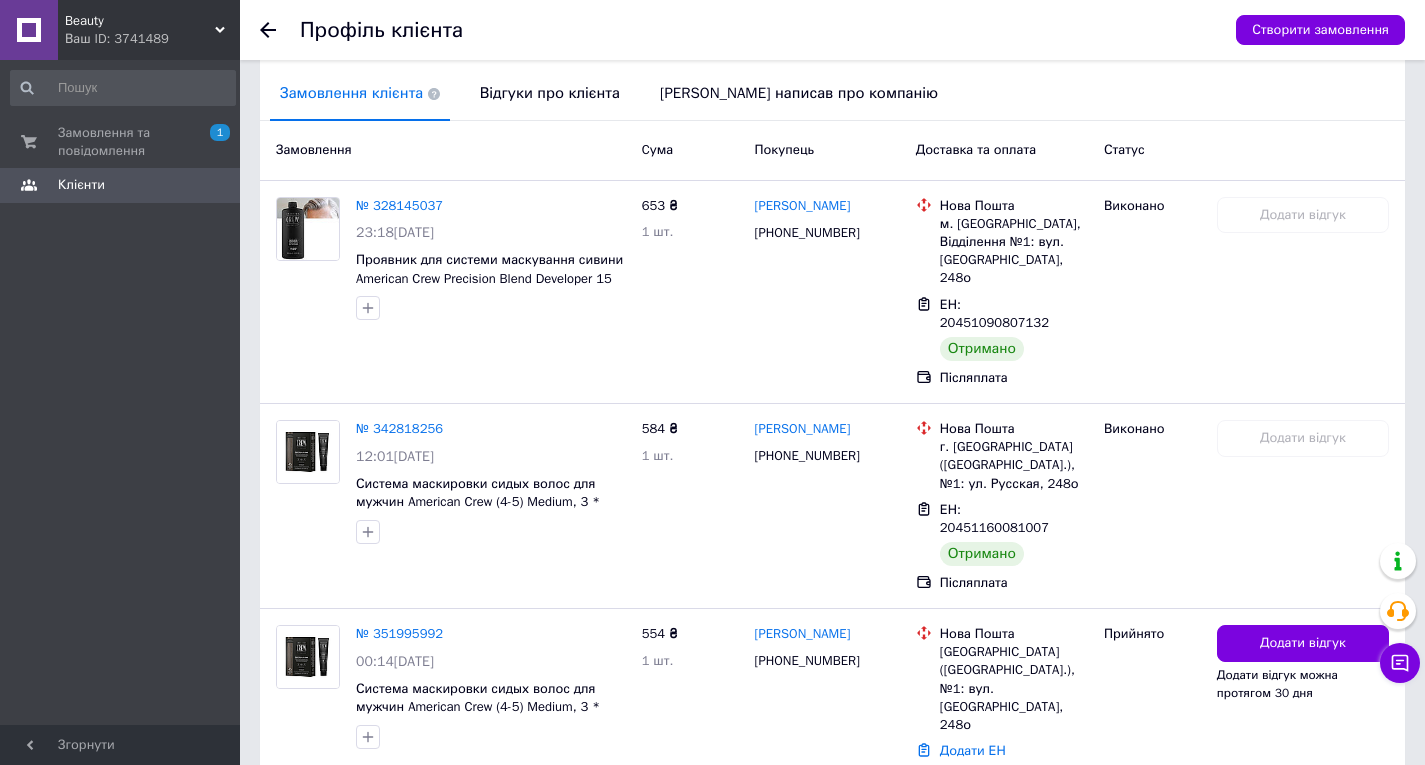 scroll, scrollTop: 0, scrollLeft: 0, axis: both 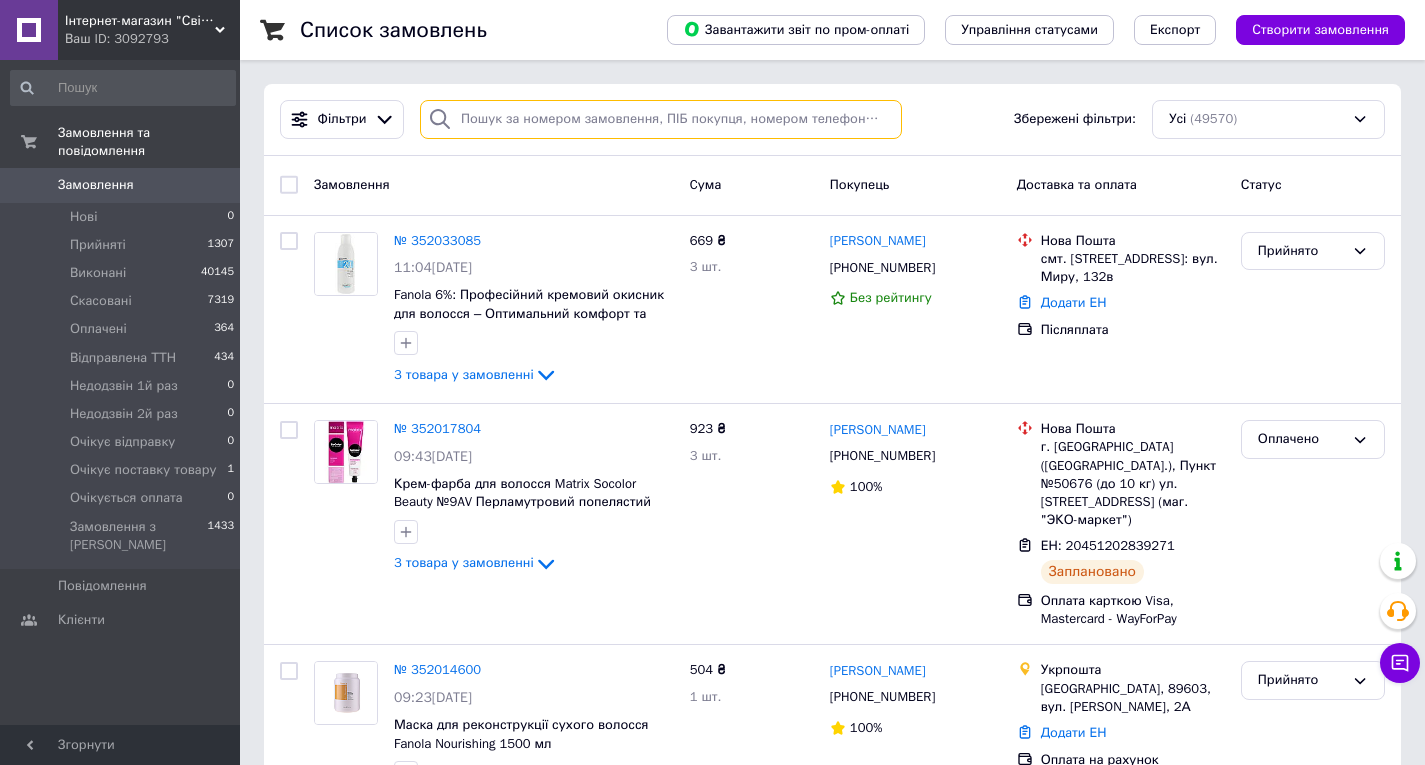 click at bounding box center (661, 119) 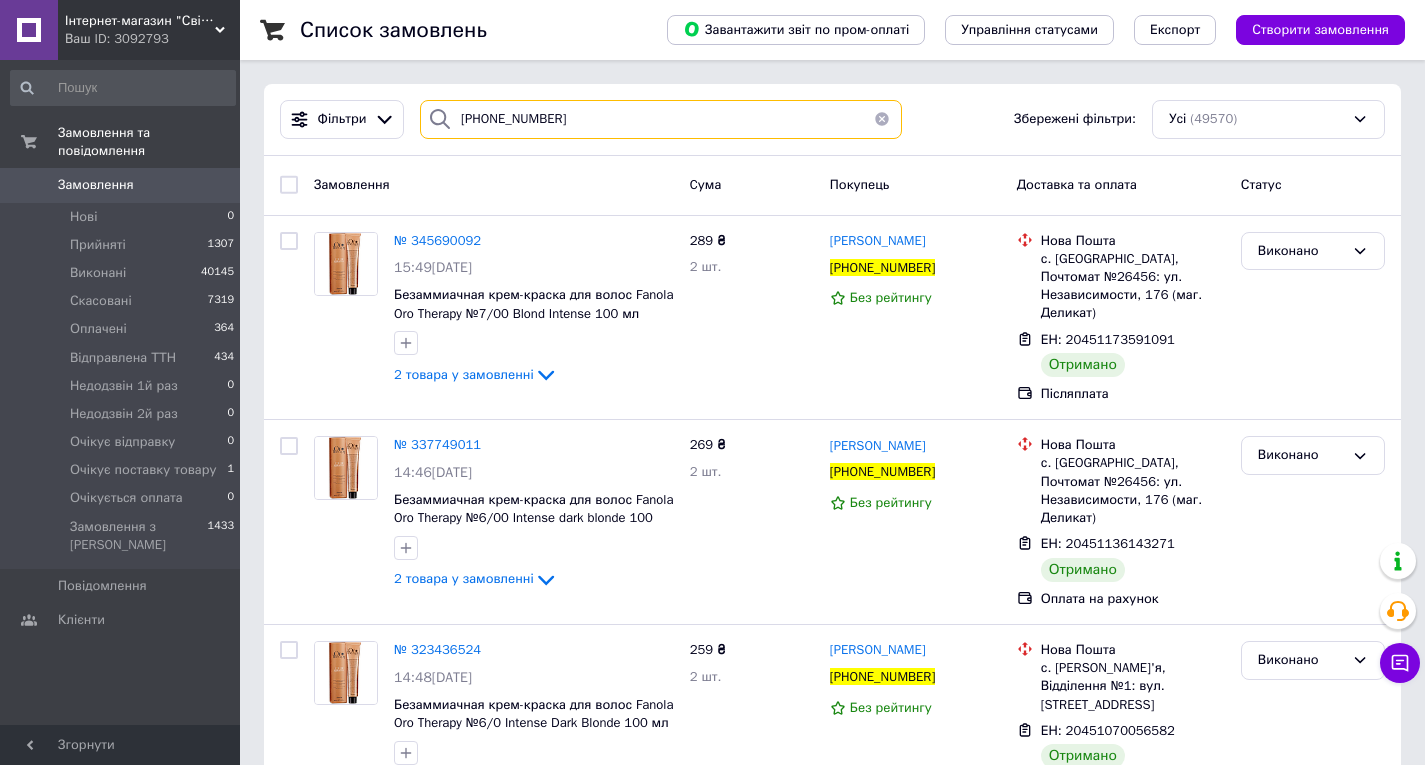scroll, scrollTop: 40, scrollLeft: 0, axis: vertical 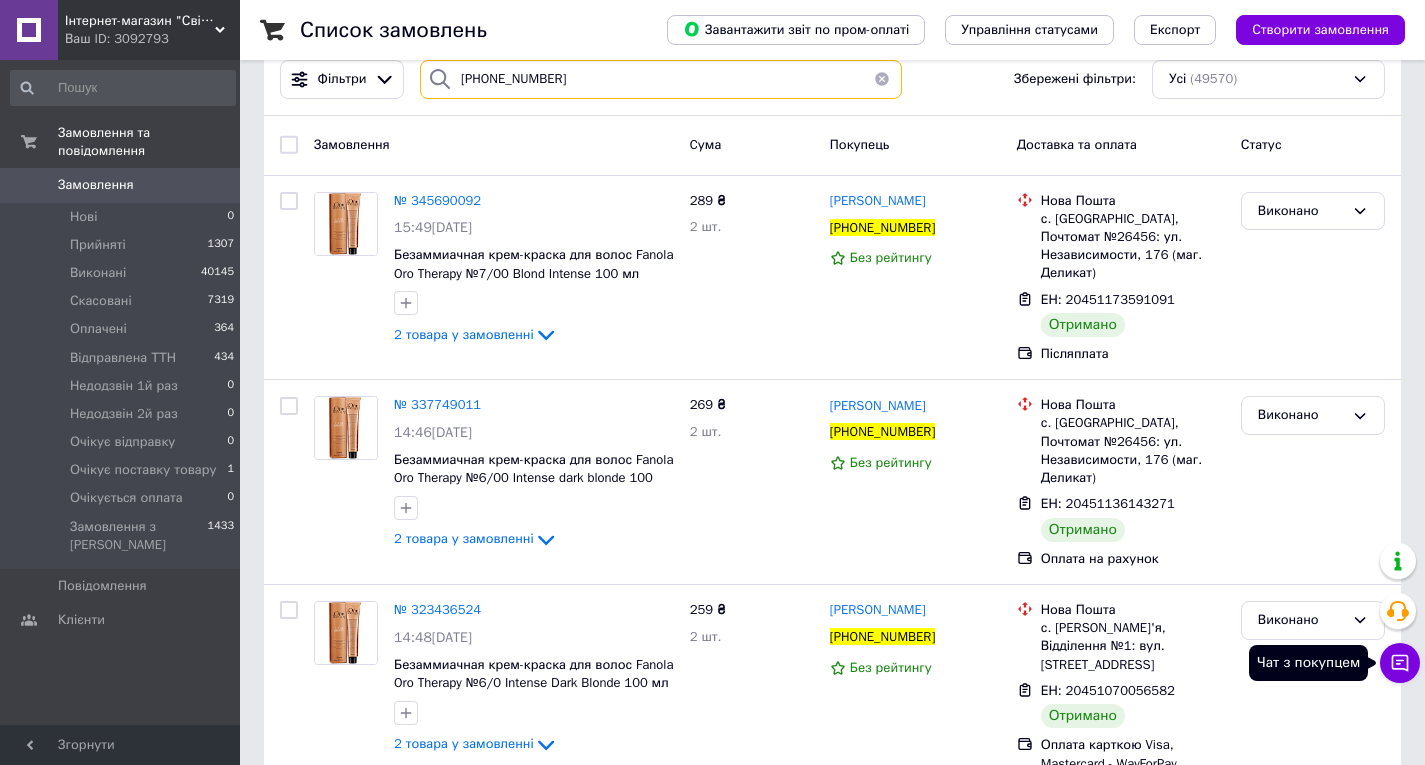 type on "+380932625809" 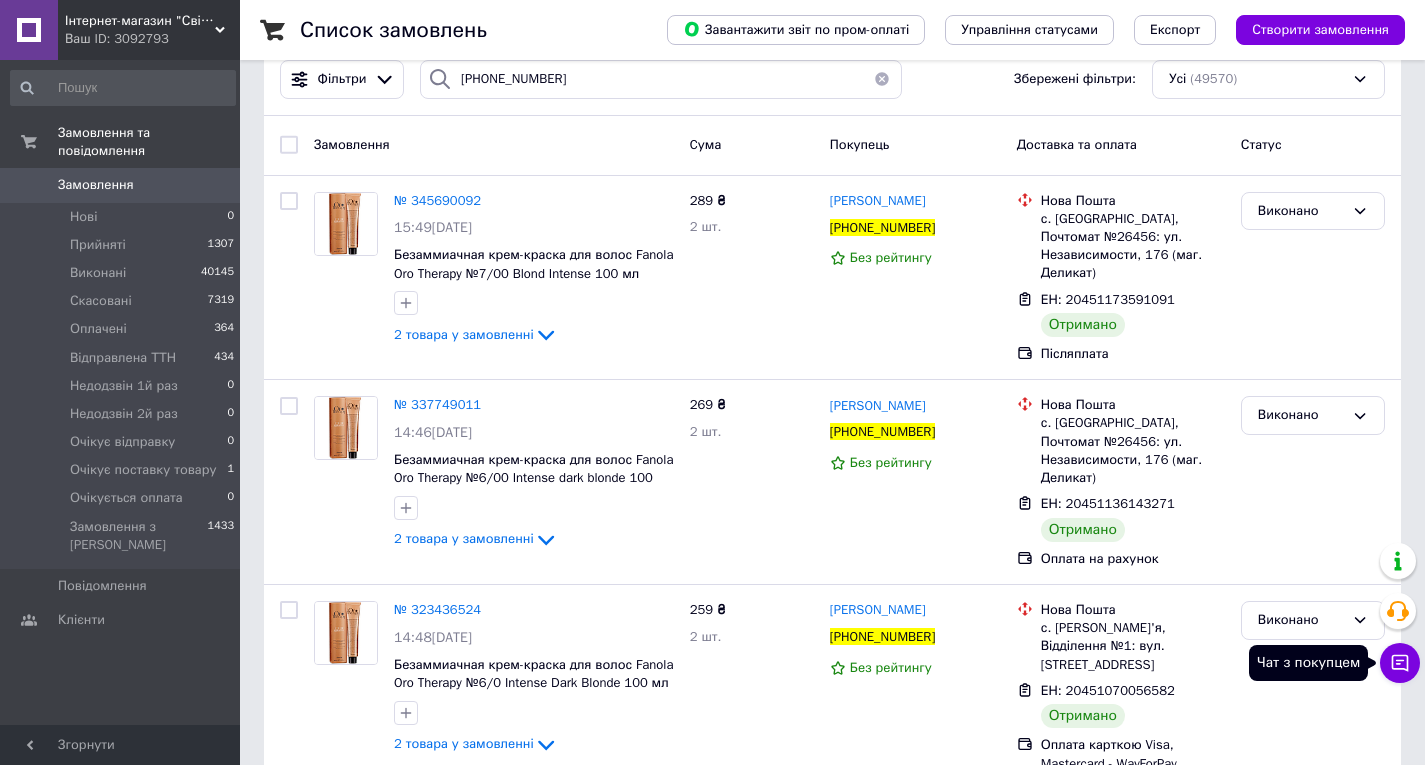 click 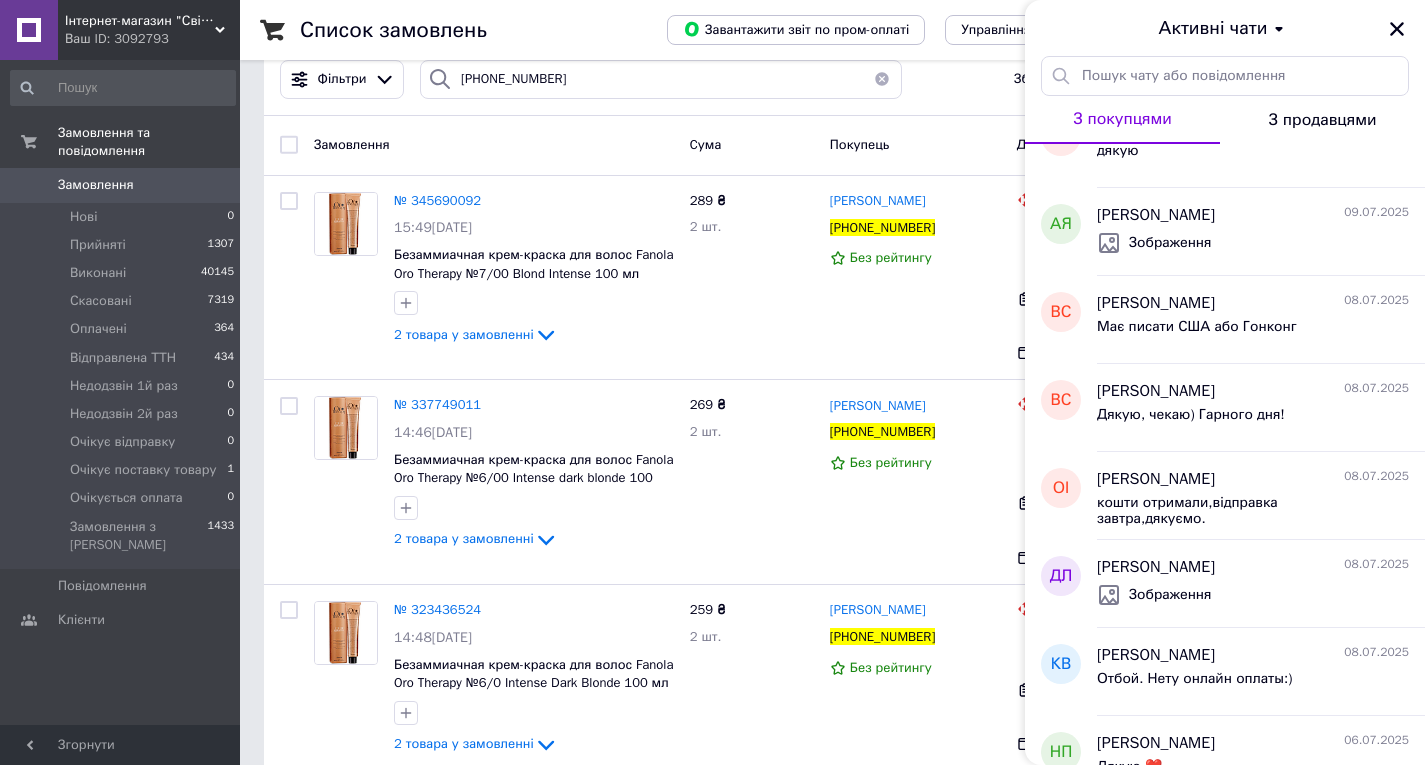 scroll, scrollTop: 0, scrollLeft: 0, axis: both 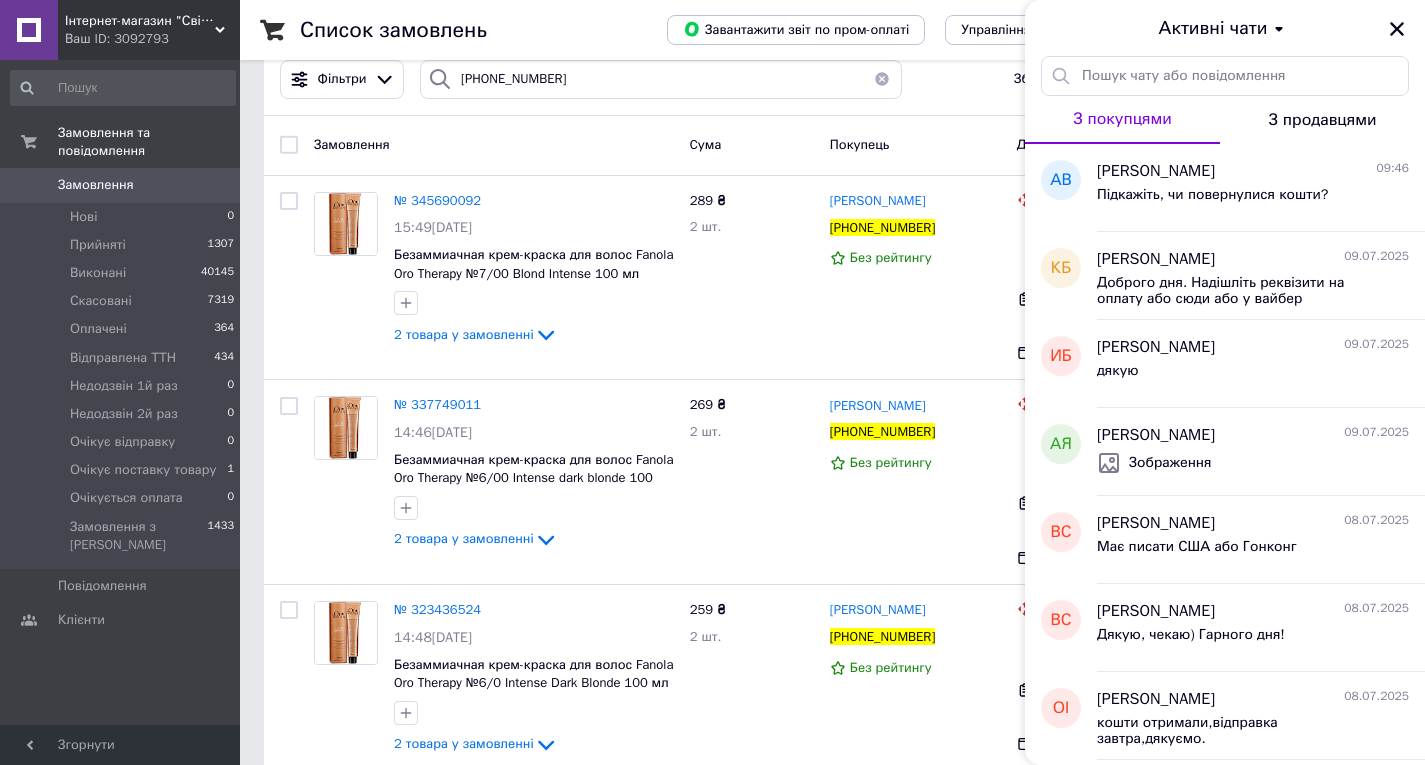 click on "Інтернет-магазин "Світ краси" Ваш ID: 3092793" at bounding box center (149, 30) 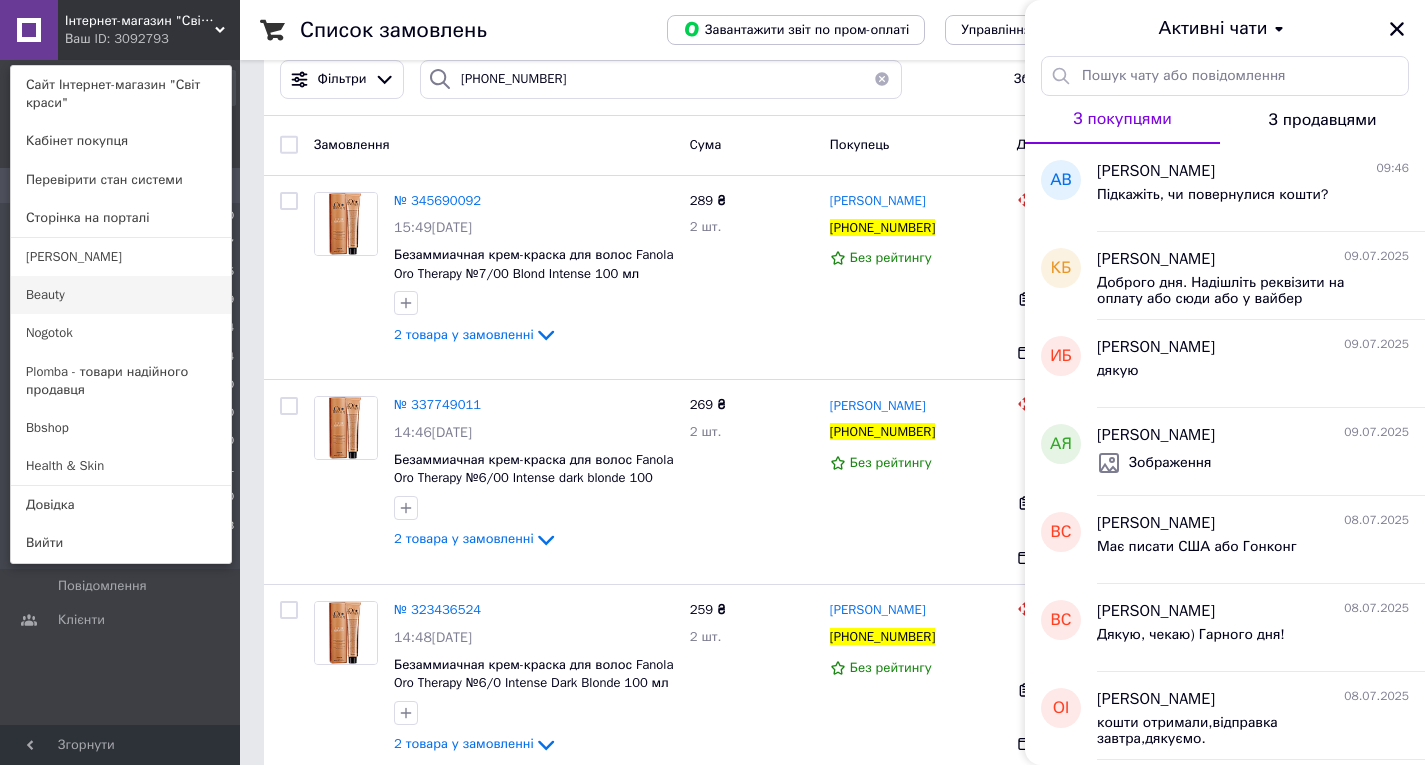 click on "Beauty" at bounding box center (121, 295) 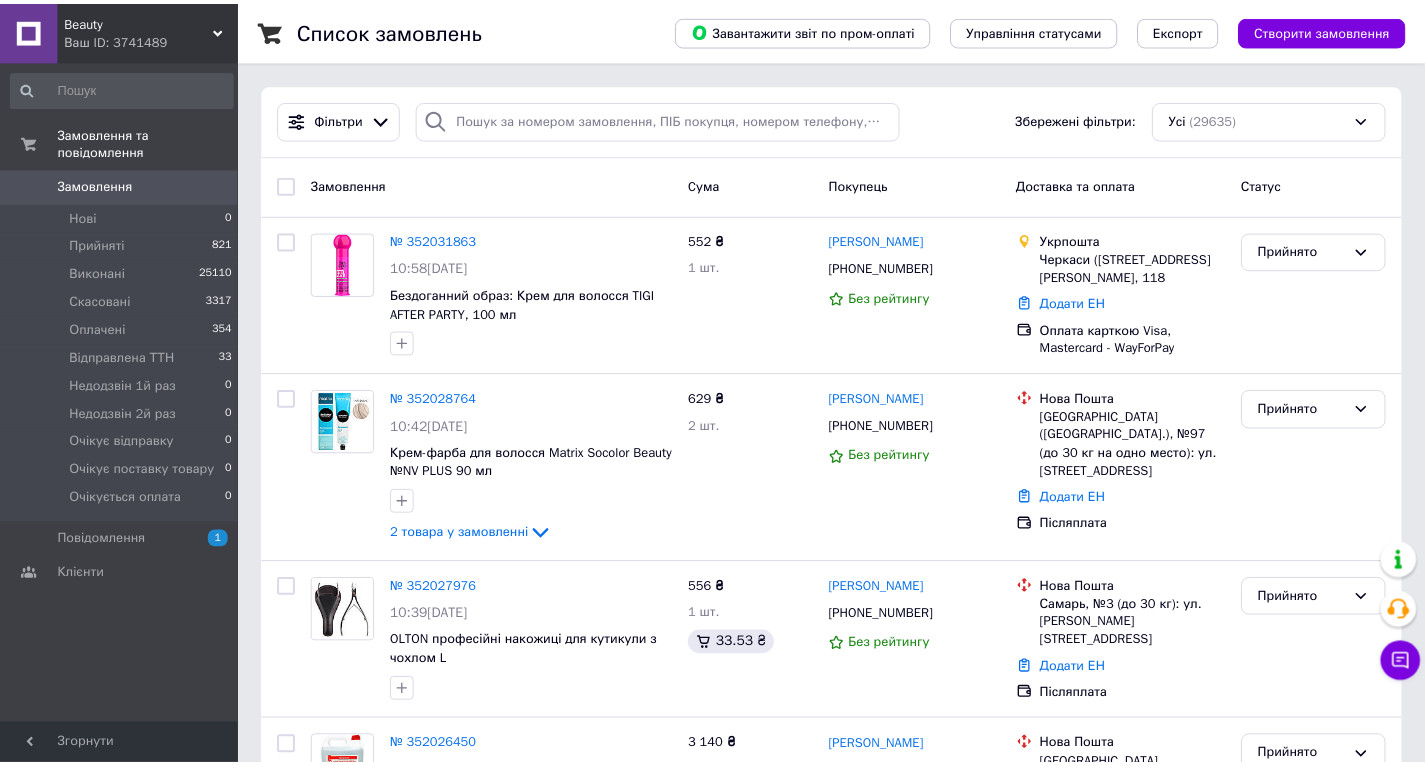 scroll, scrollTop: 0, scrollLeft: 0, axis: both 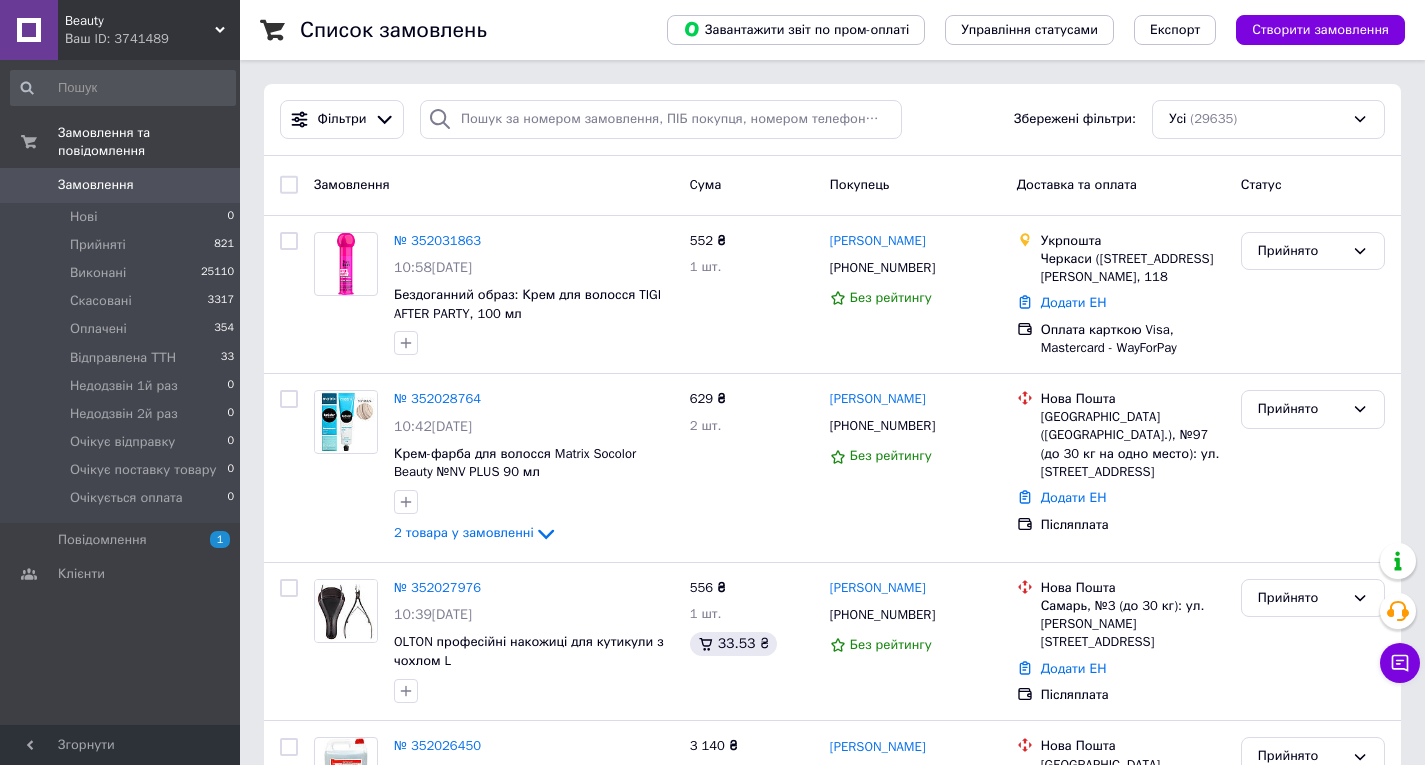 click on "Beauty" at bounding box center [140, 21] 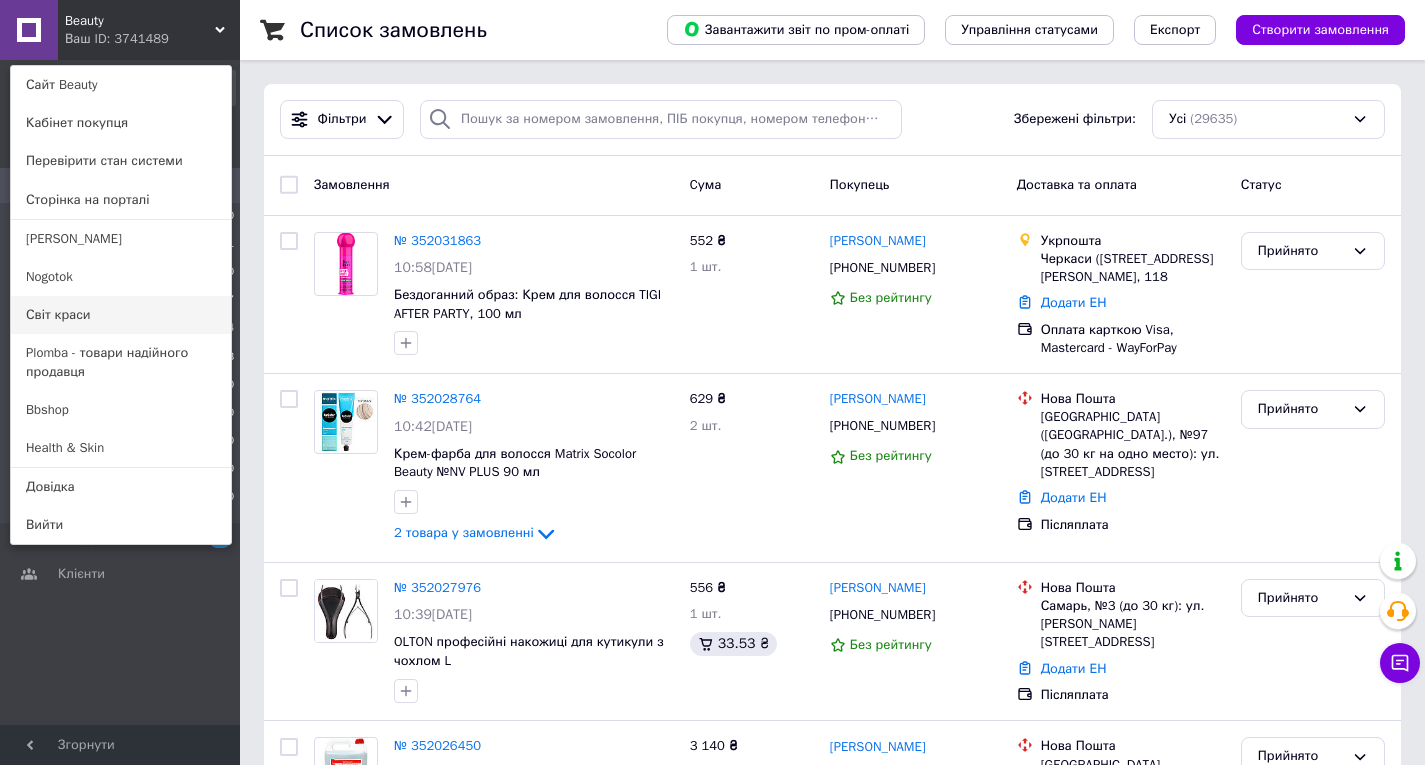click on "Світ краси" at bounding box center (121, 315) 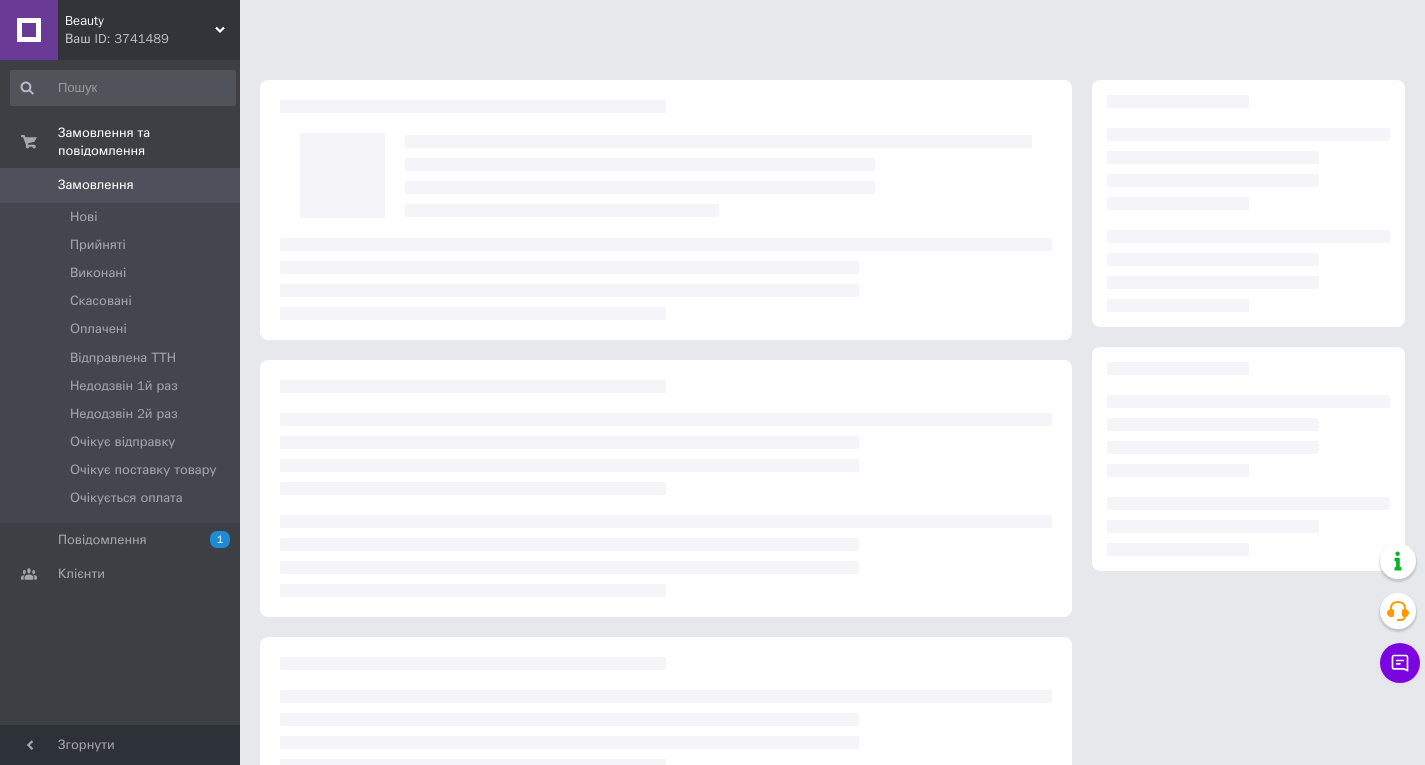 scroll, scrollTop: 0, scrollLeft: 0, axis: both 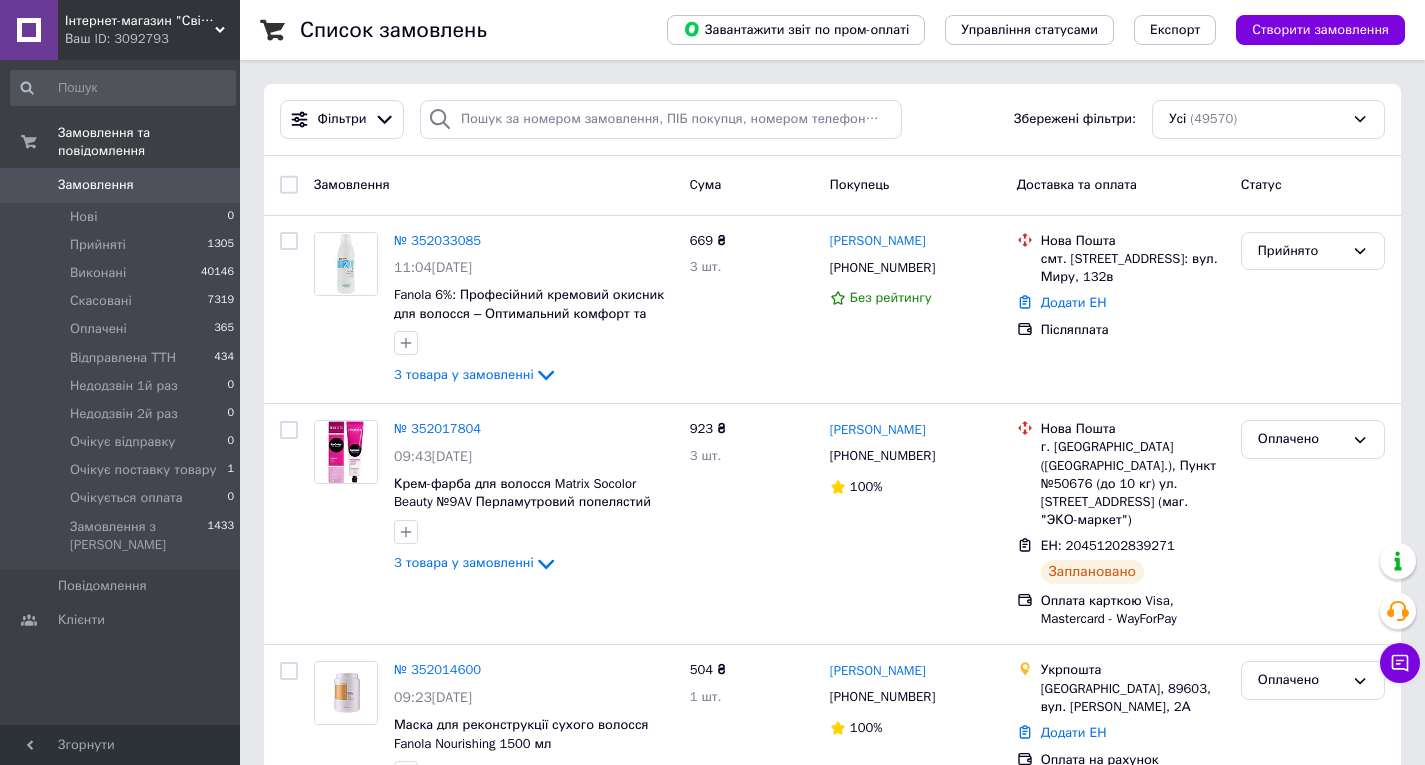 click on "Інтернет-магазин "Світ краси"" at bounding box center (140, 21) 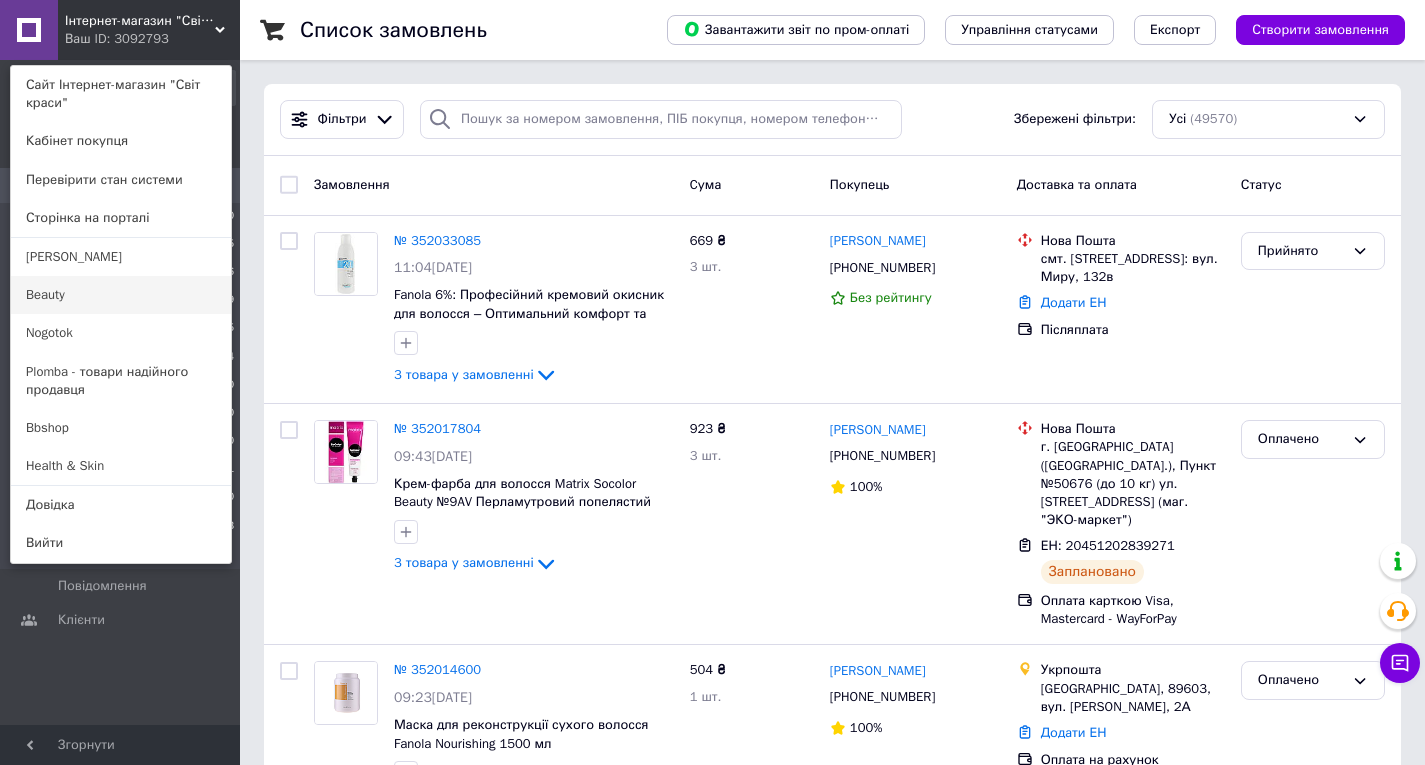 click on "Beauty" at bounding box center [121, 295] 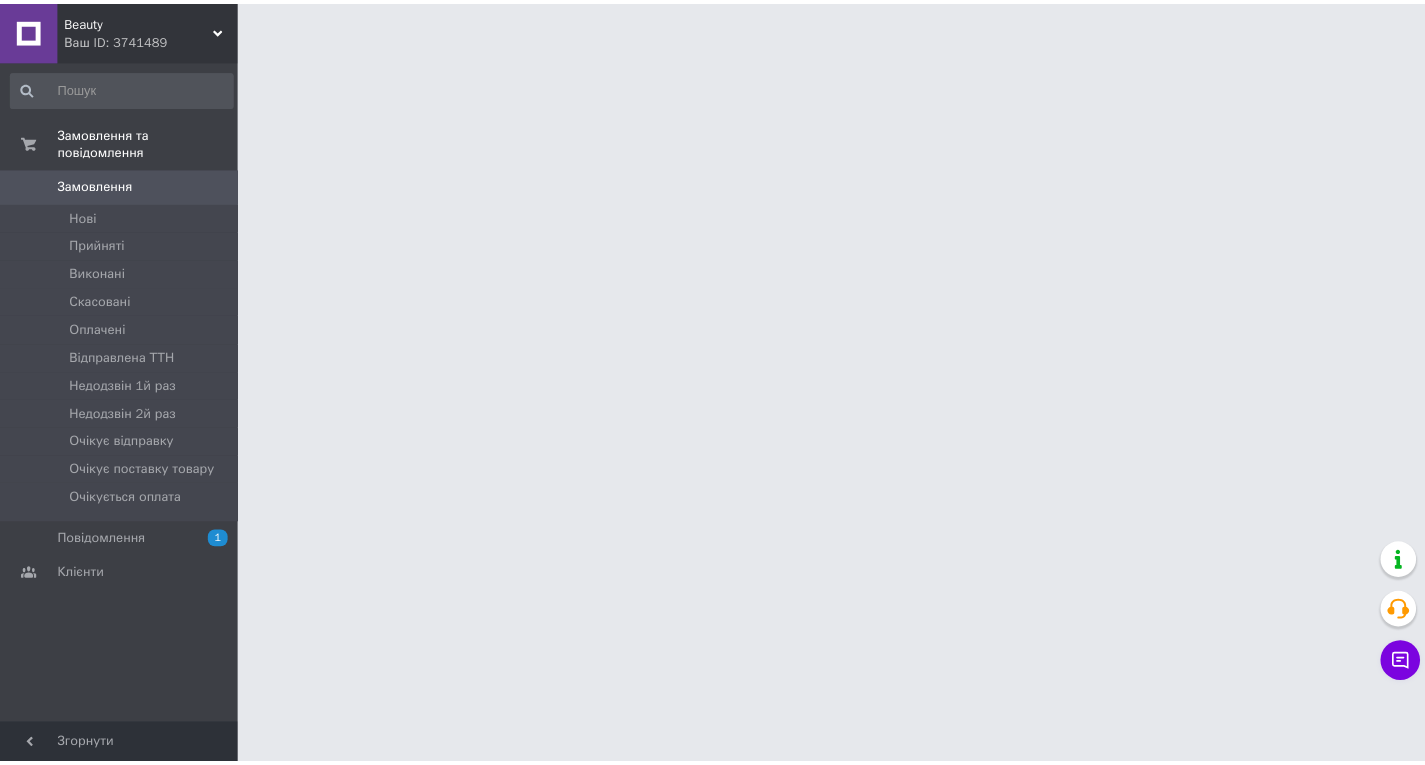 scroll, scrollTop: 0, scrollLeft: 0, axis: both 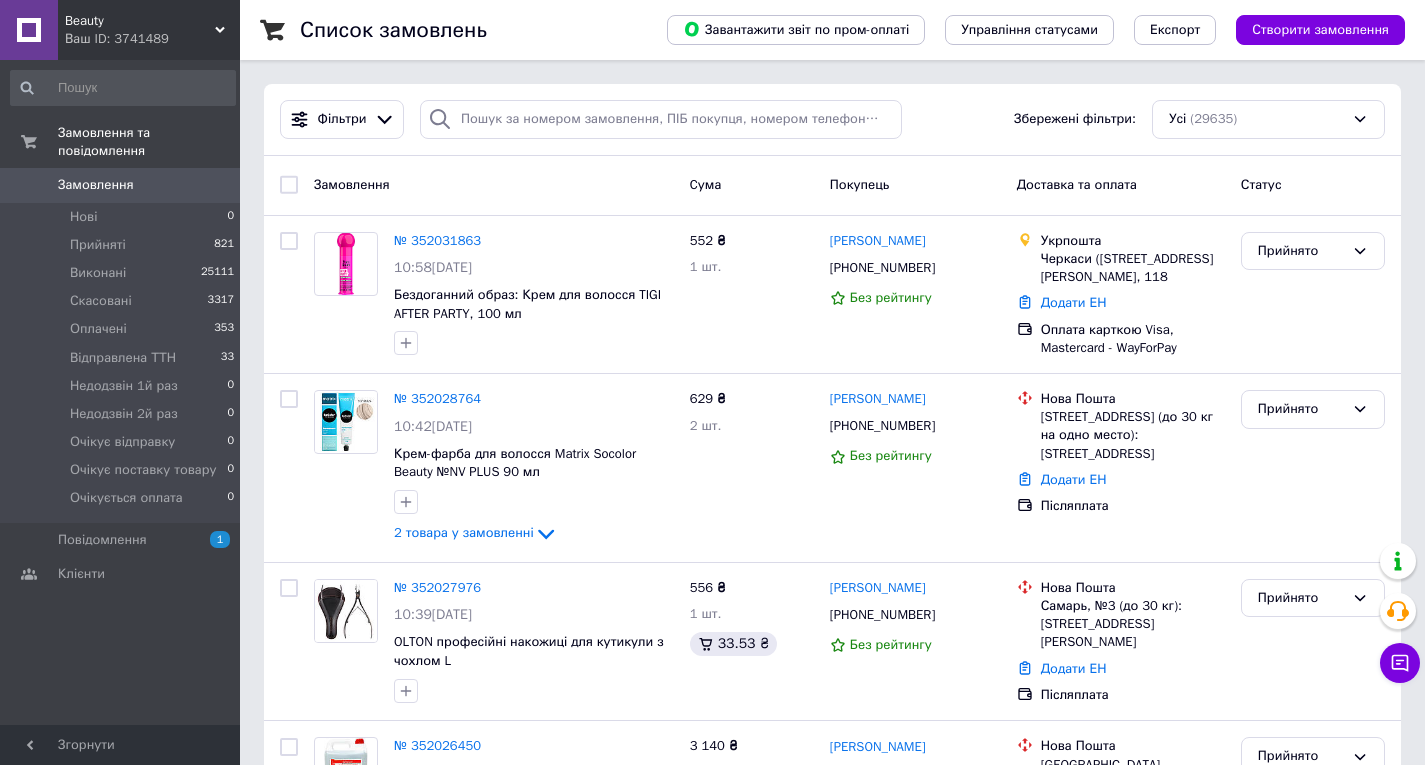 click on "Ваш ID: 3741489" at bounding box center (152, 39) 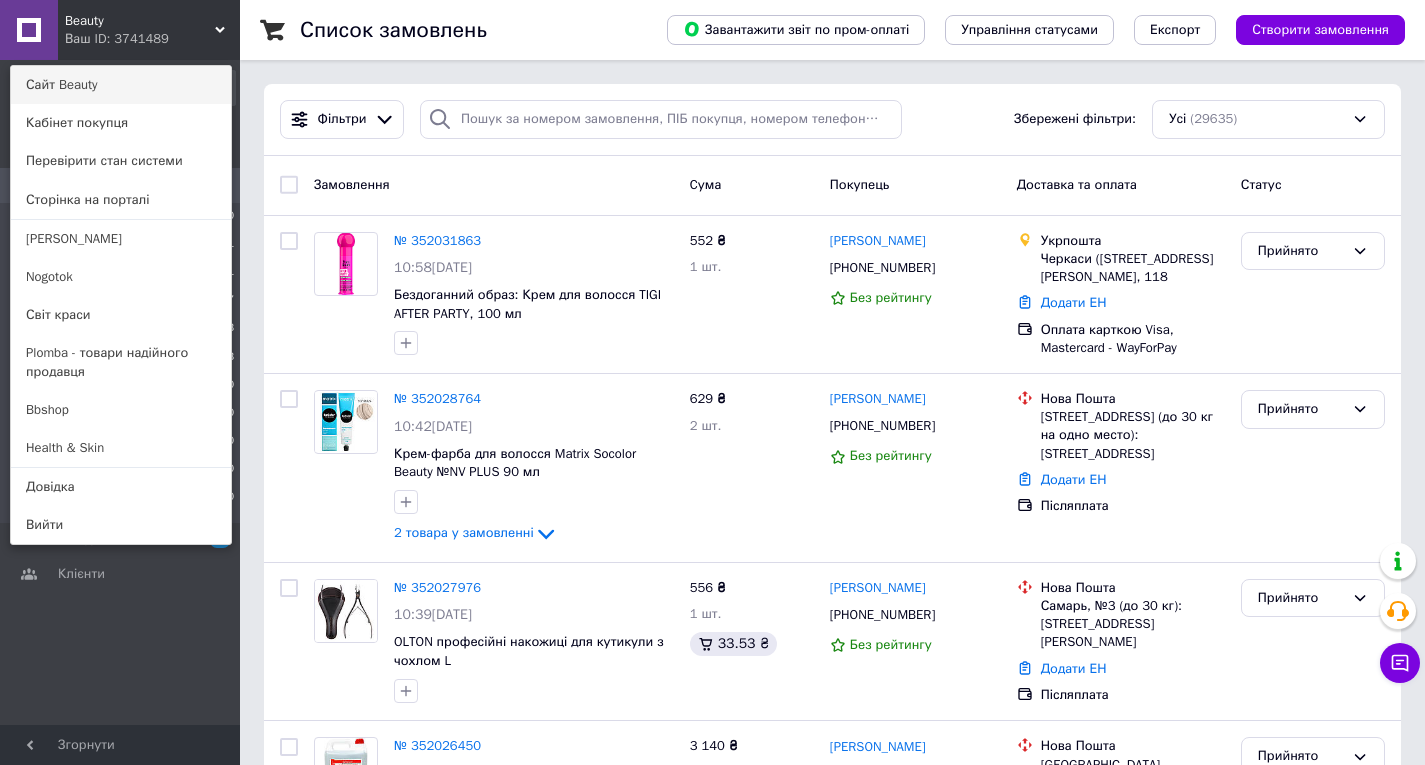 click on "Сайт Beauty" at bounding box center [121, 85] 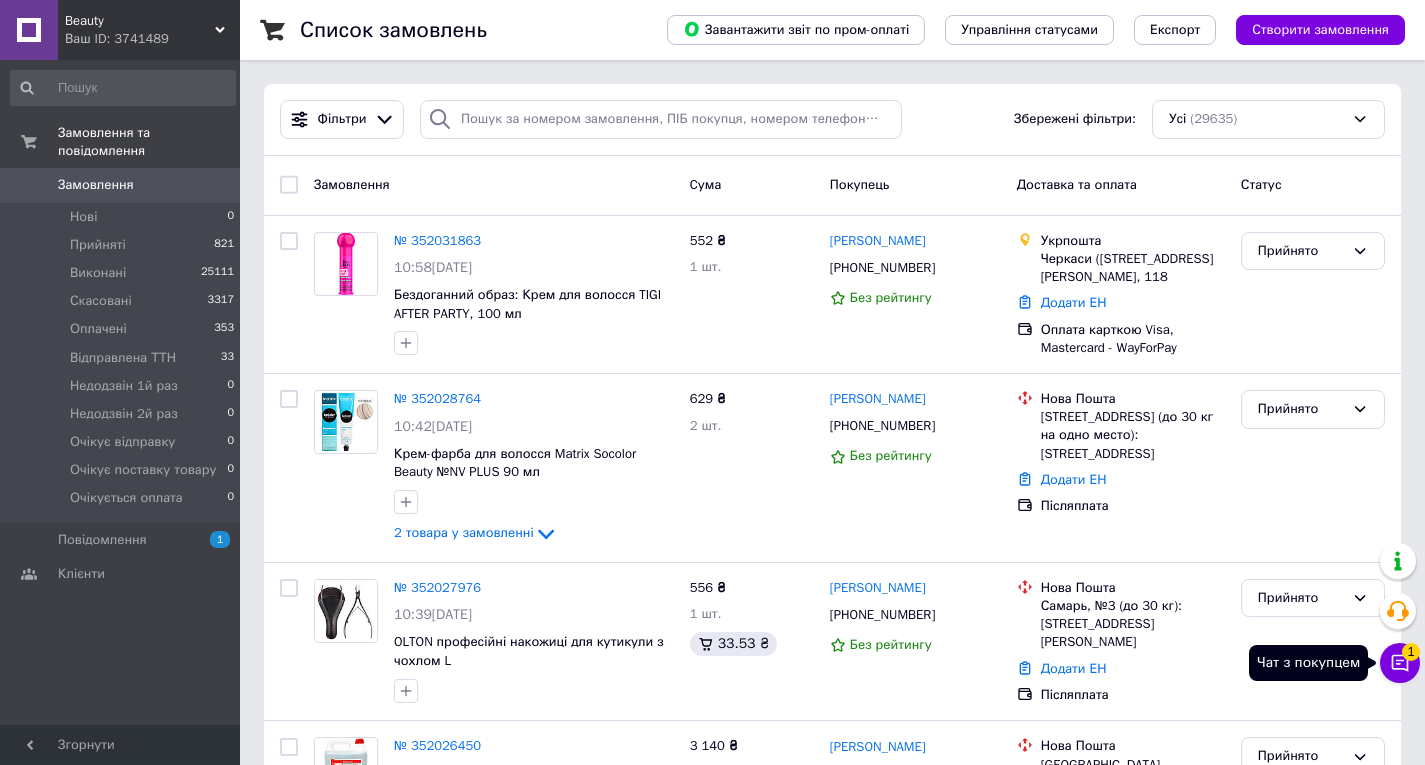 click on "Чат з покупцем 1" at bounding box center [1400, 663] 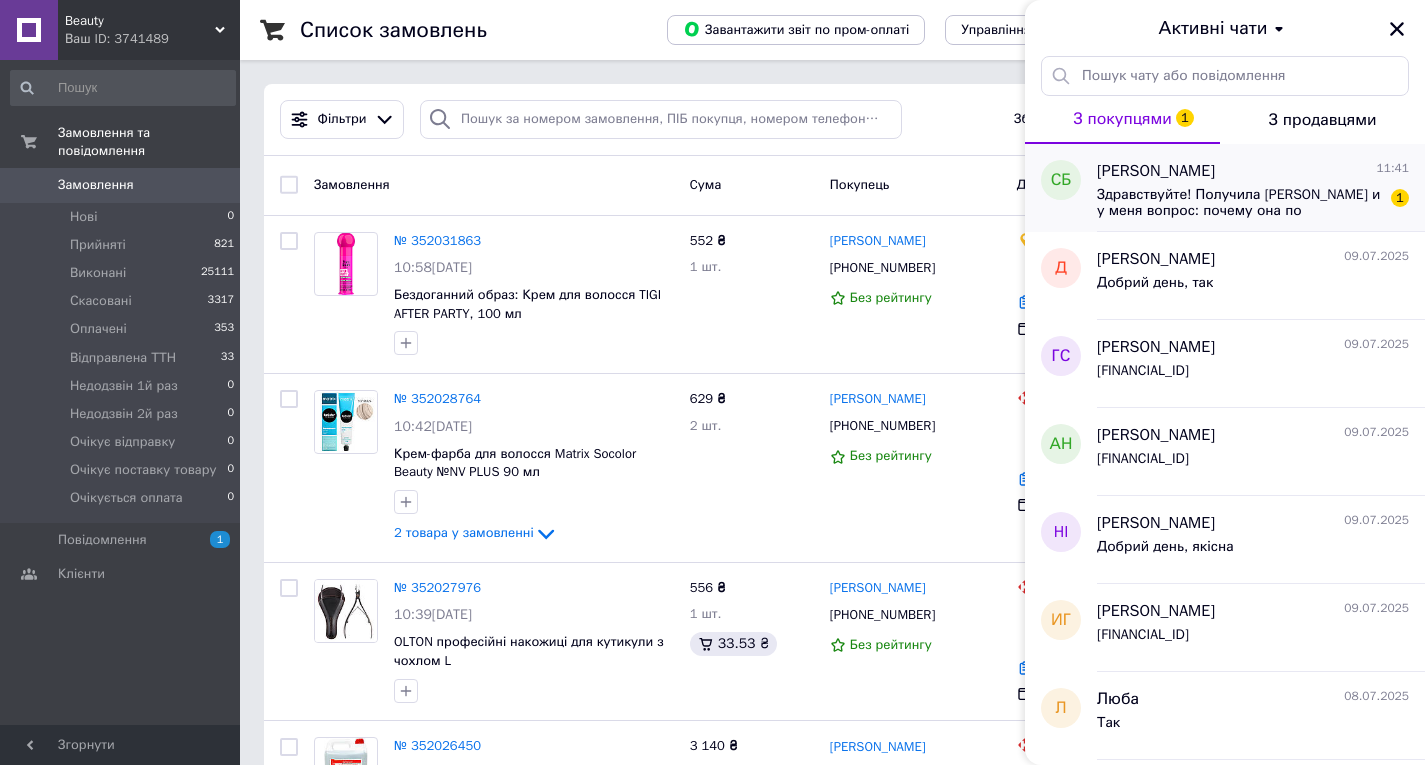 click on "Світлана Бойко 11:41 Здравствуйте! Получила шампунь и у меня вопрос: почему она по консистенции такая жидкая ? Пользуюсь этой фирмой не один год. В этот раз шампунь как вода. 1" at bounding box center [1261, 188] 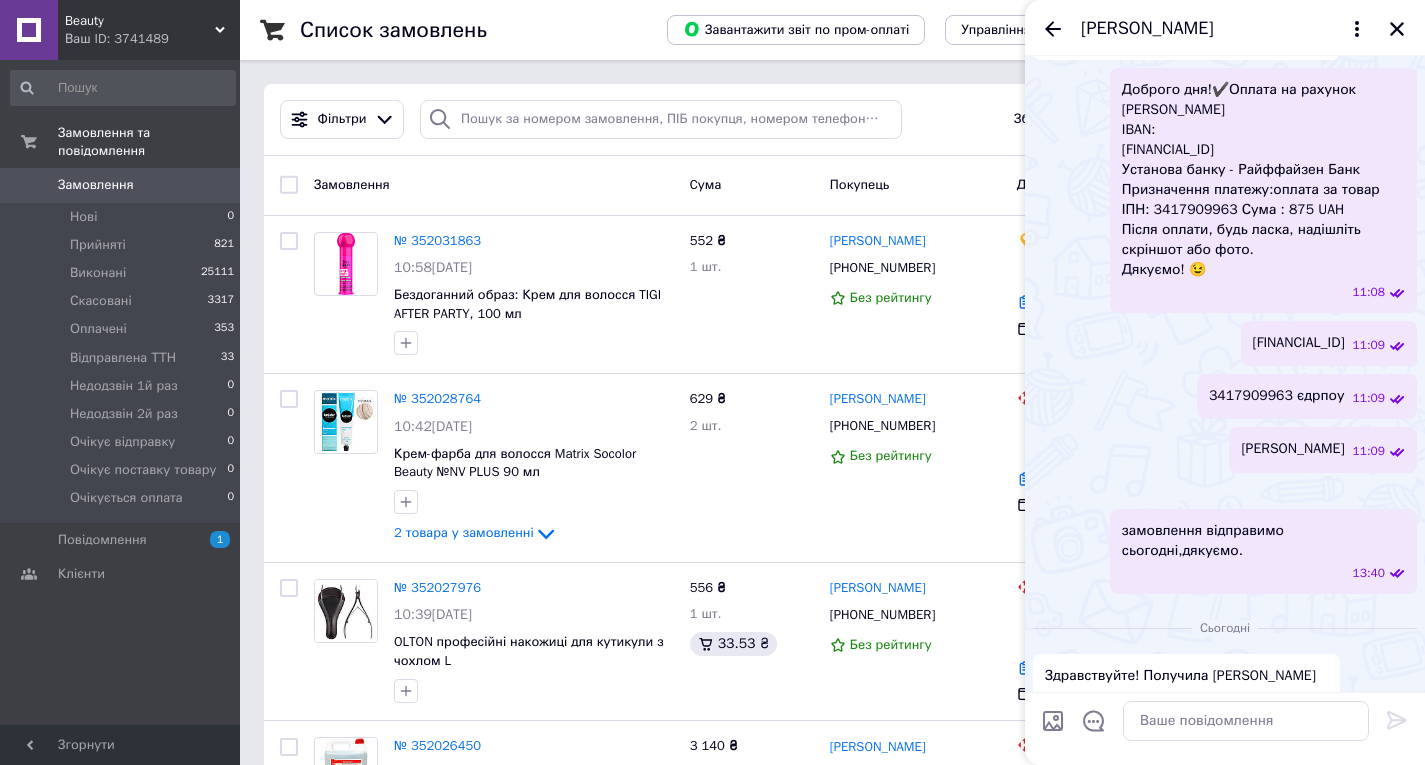 scroll, scrollTop: 865, scrollLeft: 0, axis: vertical 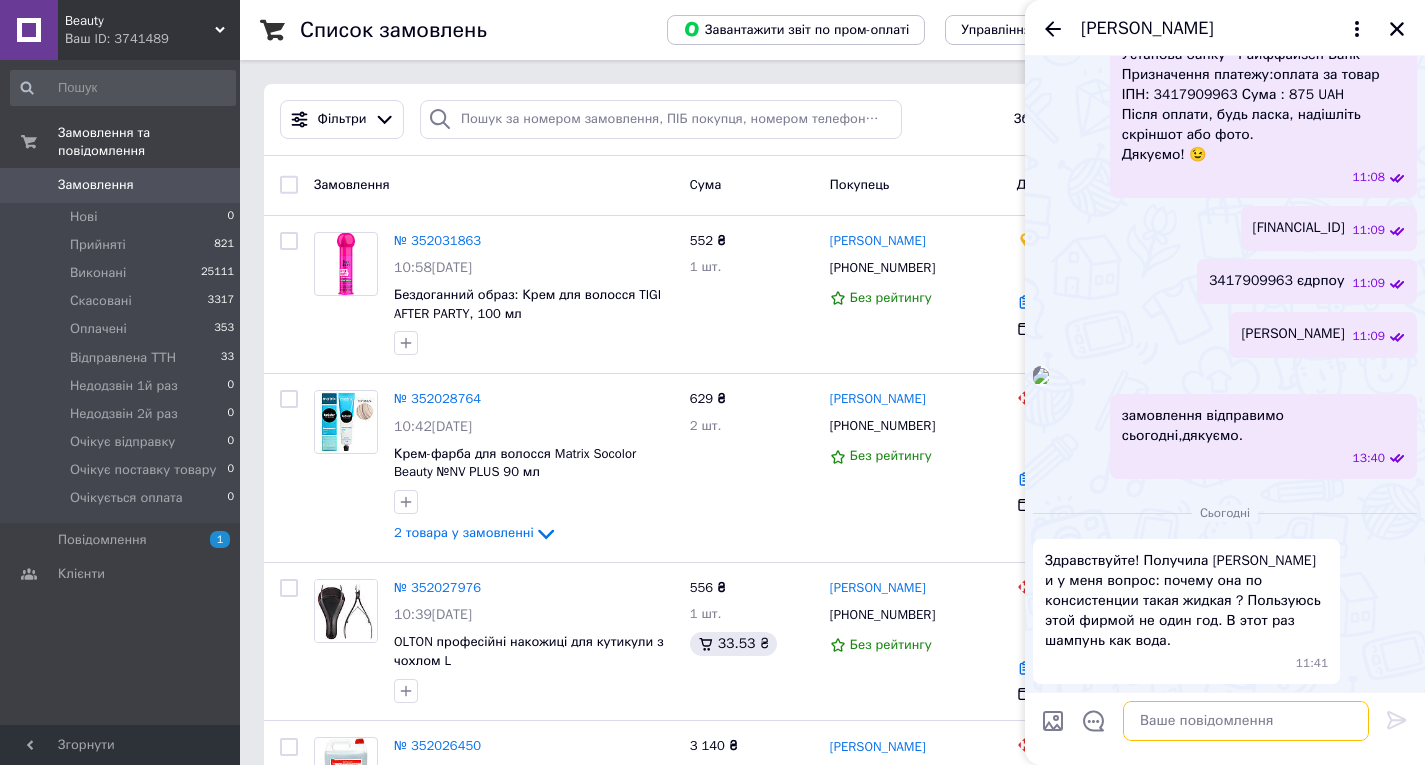 click at bounding box center (1246, 721) 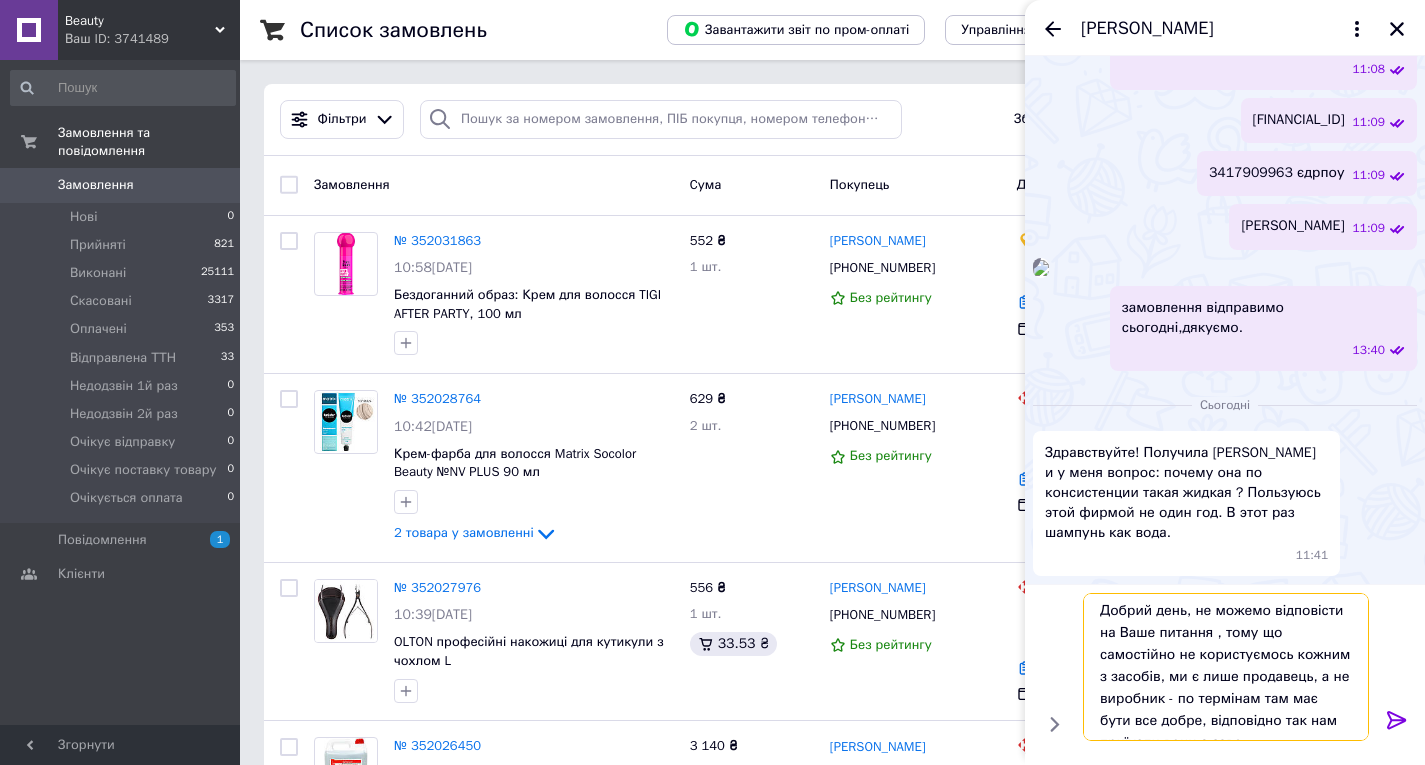 scroll, scrollTop: 2, scrollLeft: 0, axis: vertical 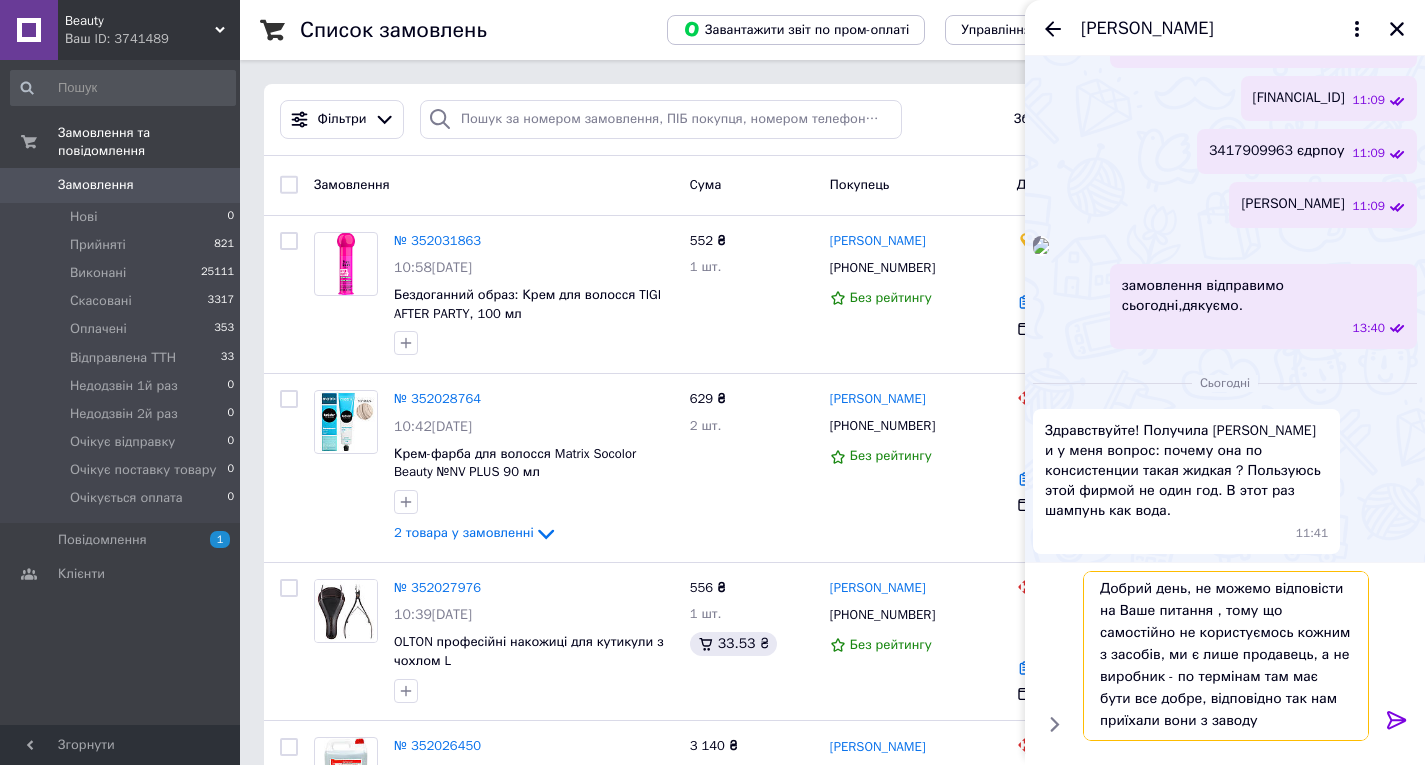 click on "Добрий день, не можемо відповісти на Ваше питання , тому що самостійно не користуємось кожним з засобів, ми є лише продавець, а не виробник - по термінам там має бути все добре, відповідно так нам приїхали вони з заводу" at bounding box center (1226, 656) 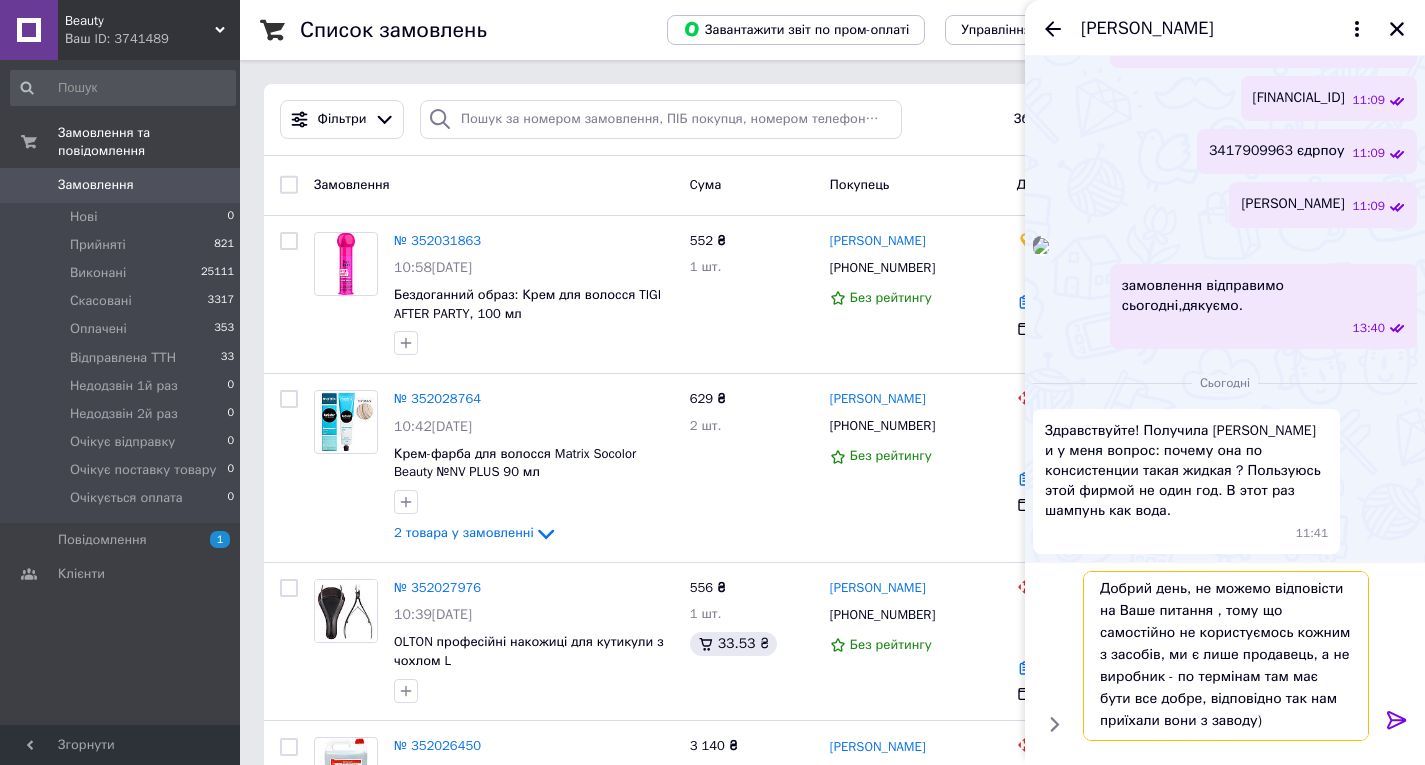 type 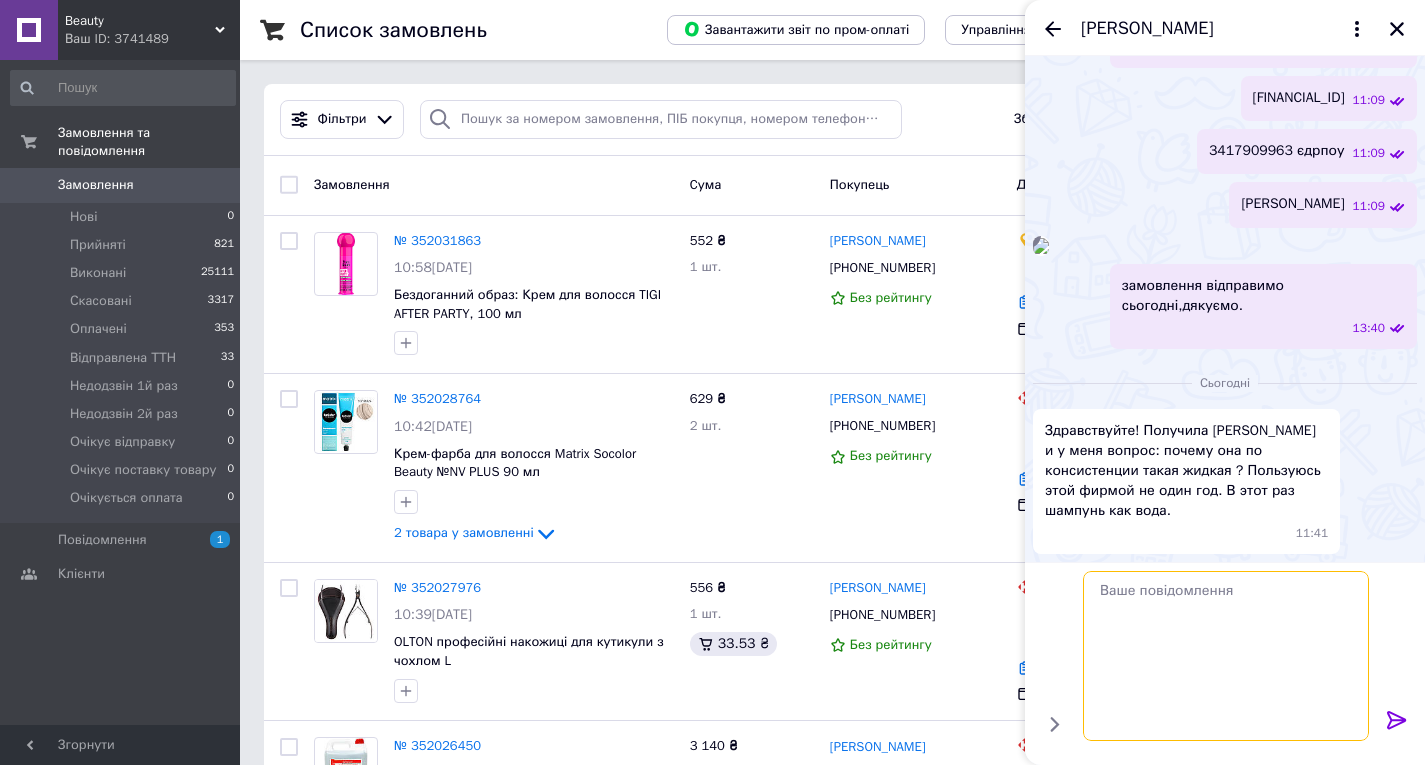 scroll, scrollTop: 0, scrollLeft: 0, axis: both 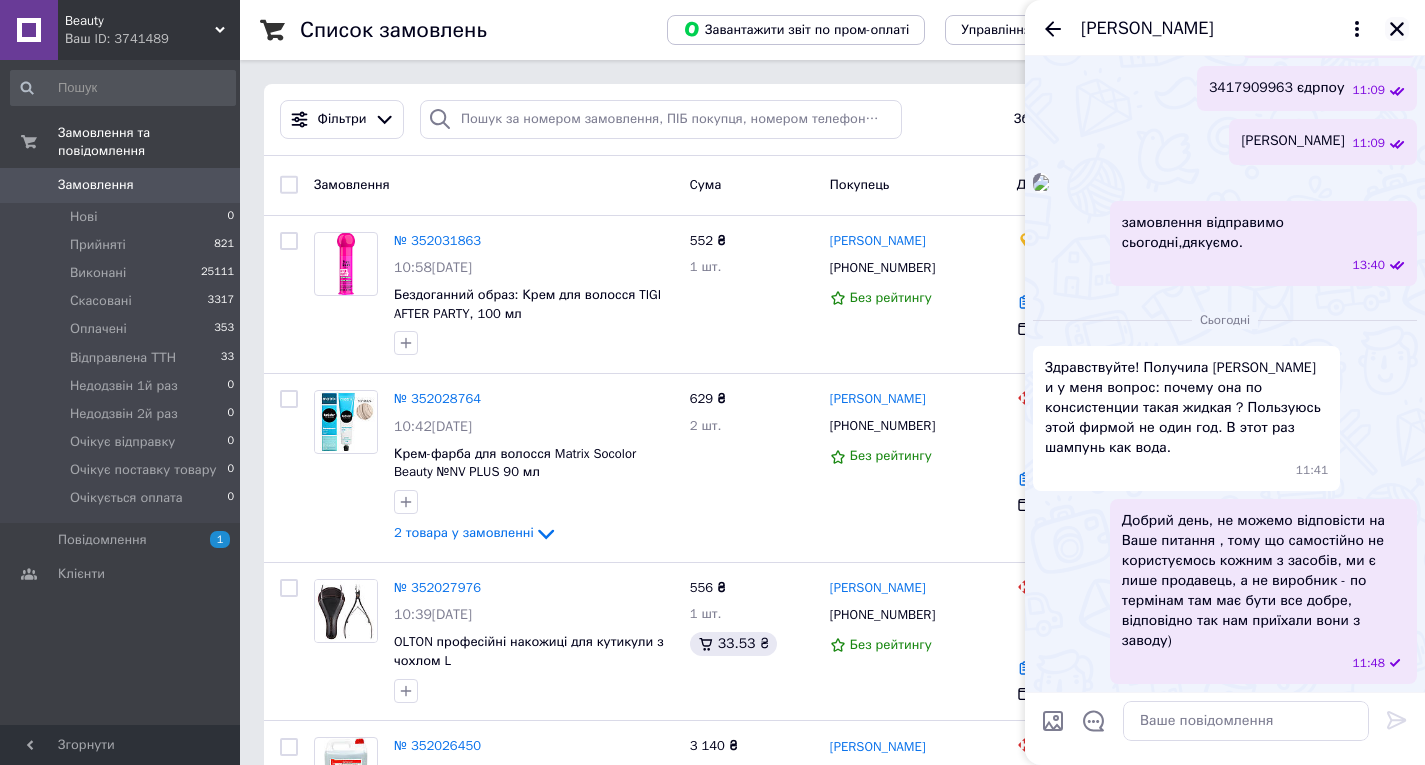 click at bounding box center [1397, 29] 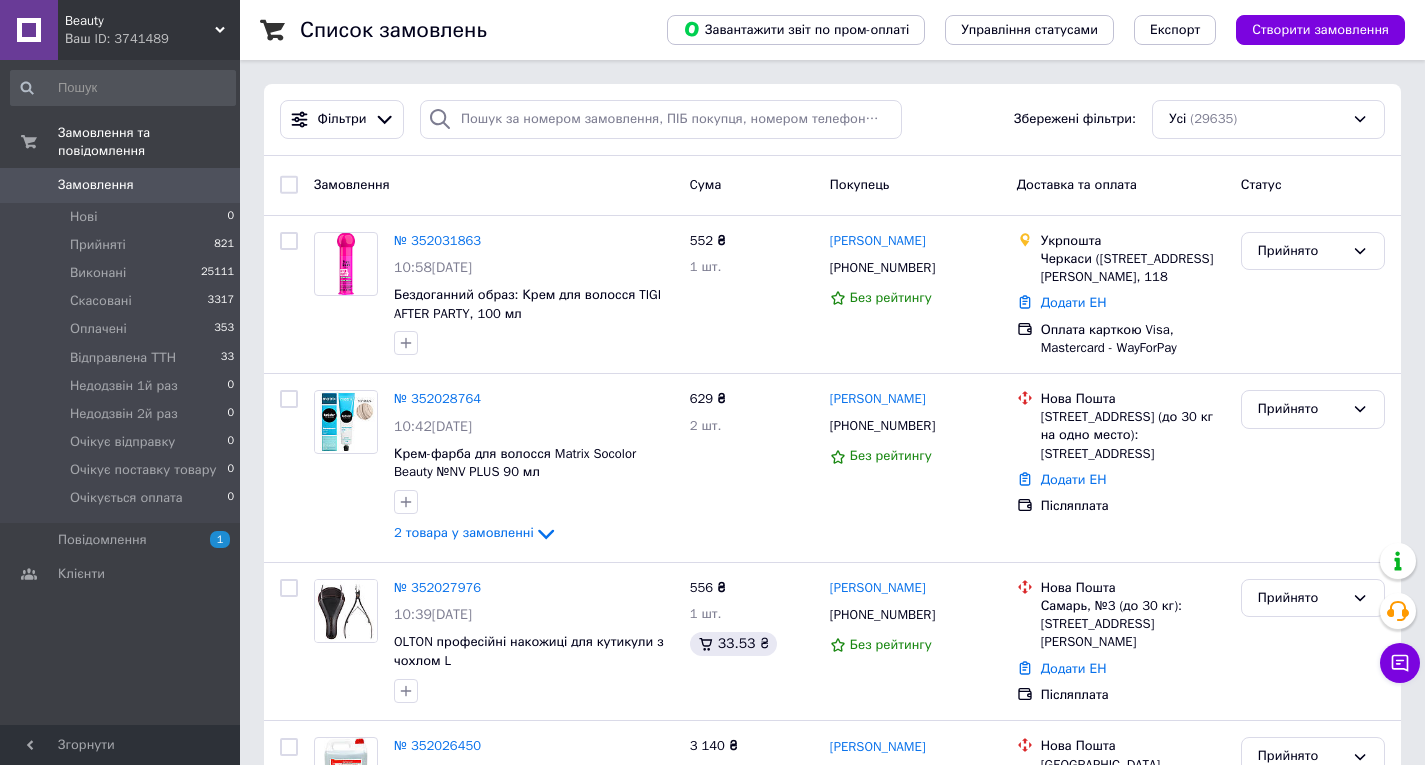 click on "Чат з покупцем" at bounding box center [1400, 663] 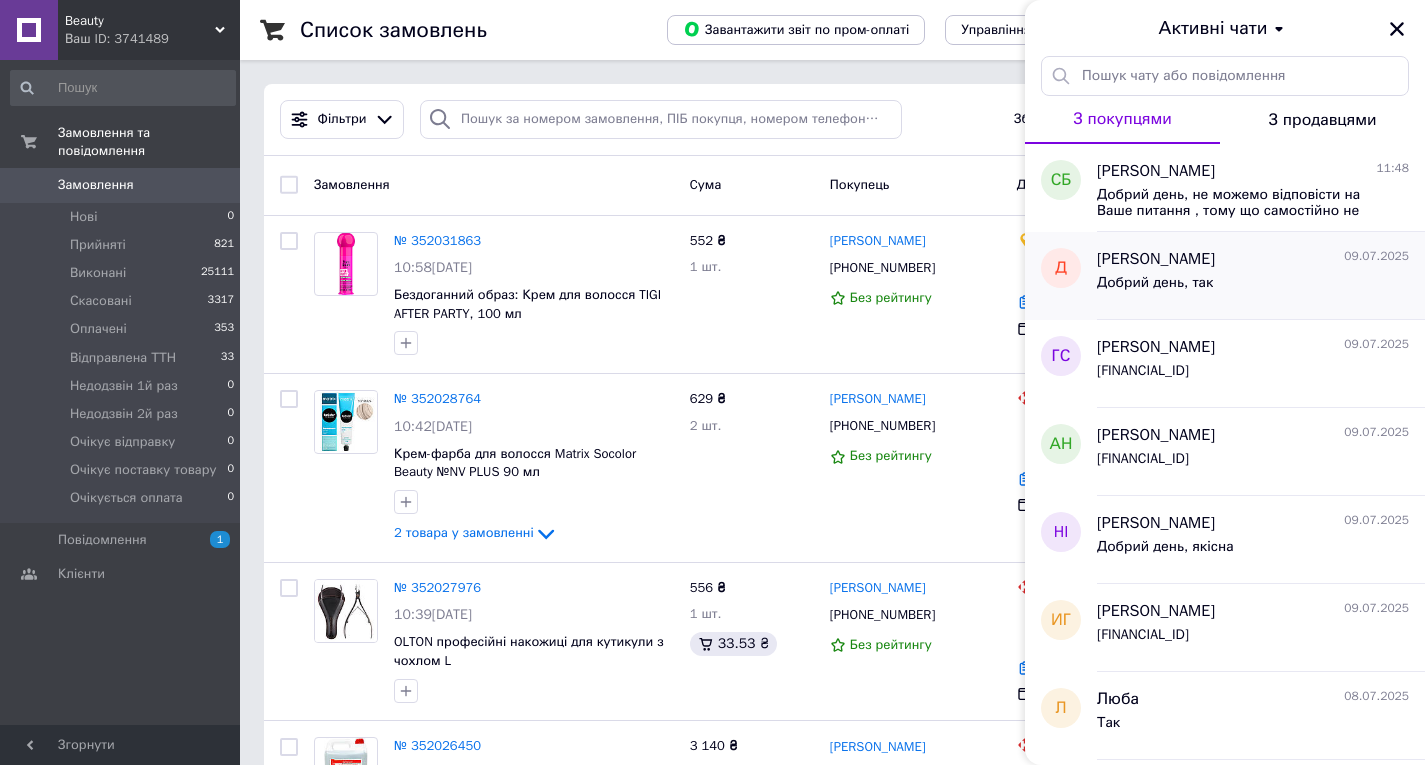 click on "Дмитро  Кочкін" at bounding box center (1156, 259) 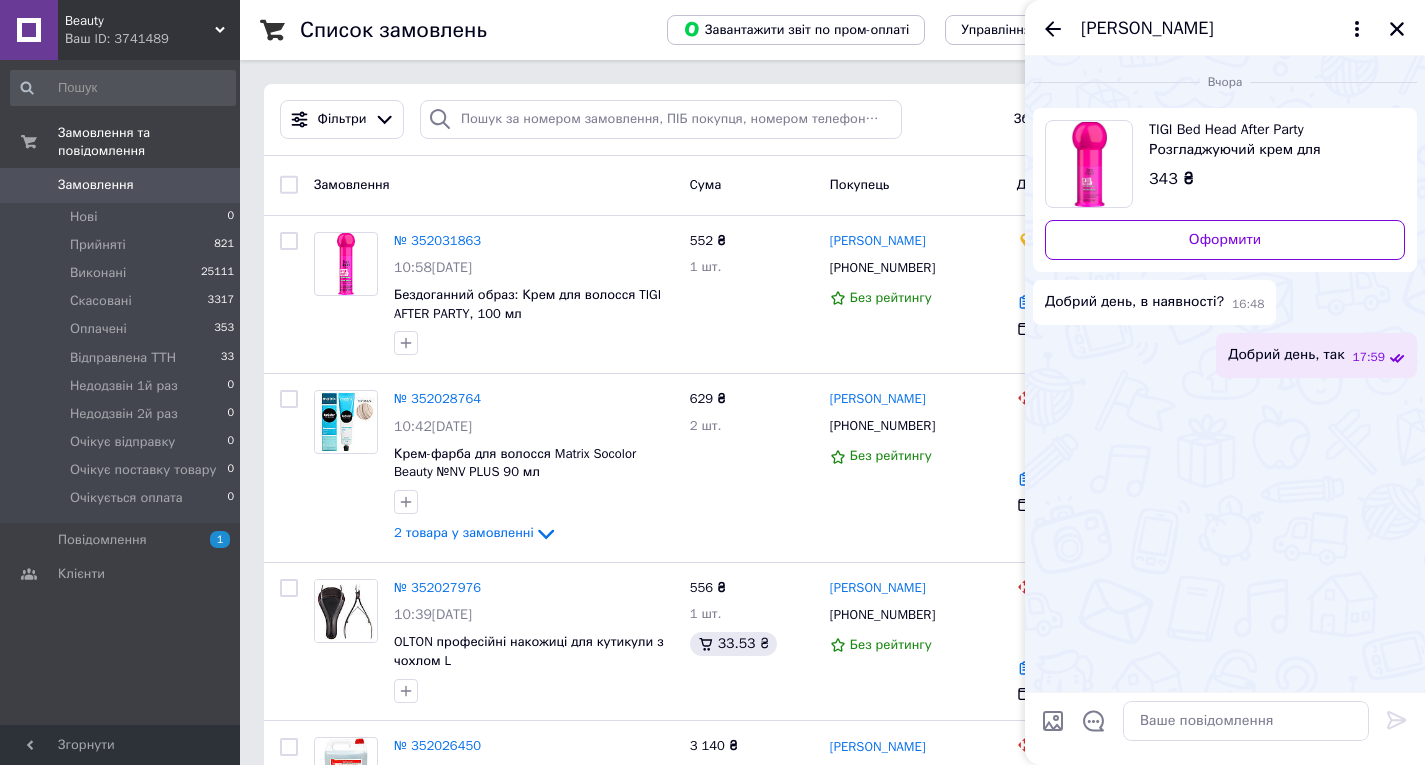 click on "Ваш ID: 3741489" at bounding box center [152, 39] 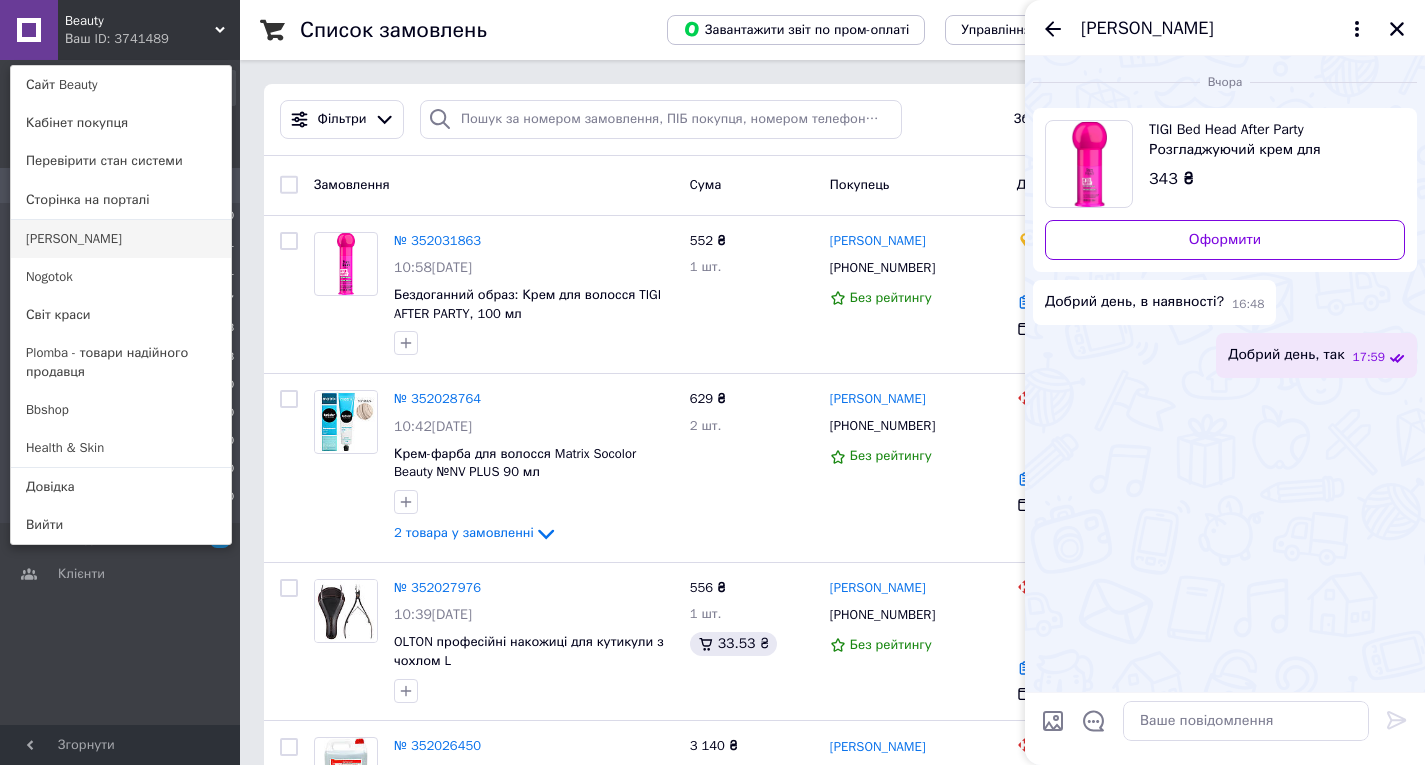 click on "[PERSON_NAME]" at bounding box center (121, 239) 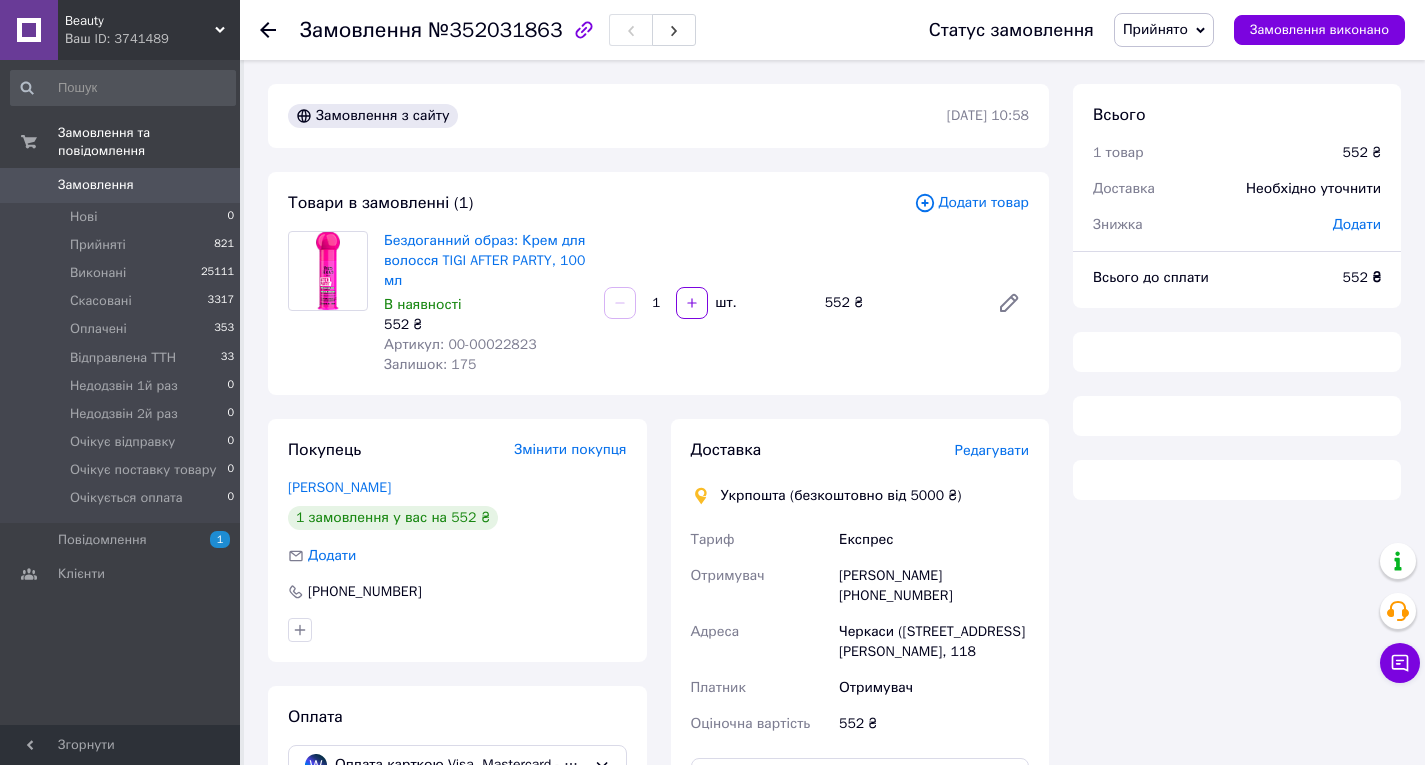 scroll, scrollTop: 559, scrollLeft: 0, axis: vertical 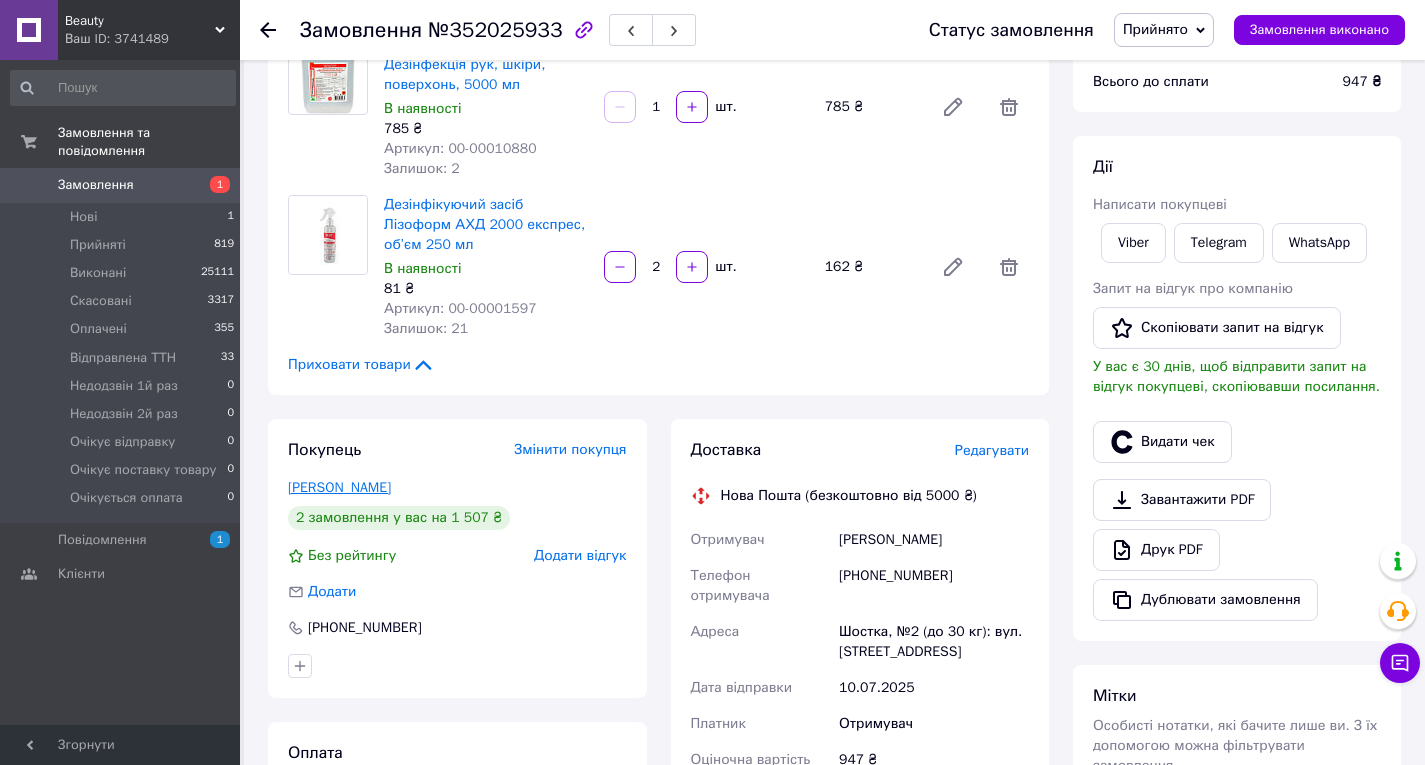 click on "[PERSON_NAME]" at bounding box center (339, 487) 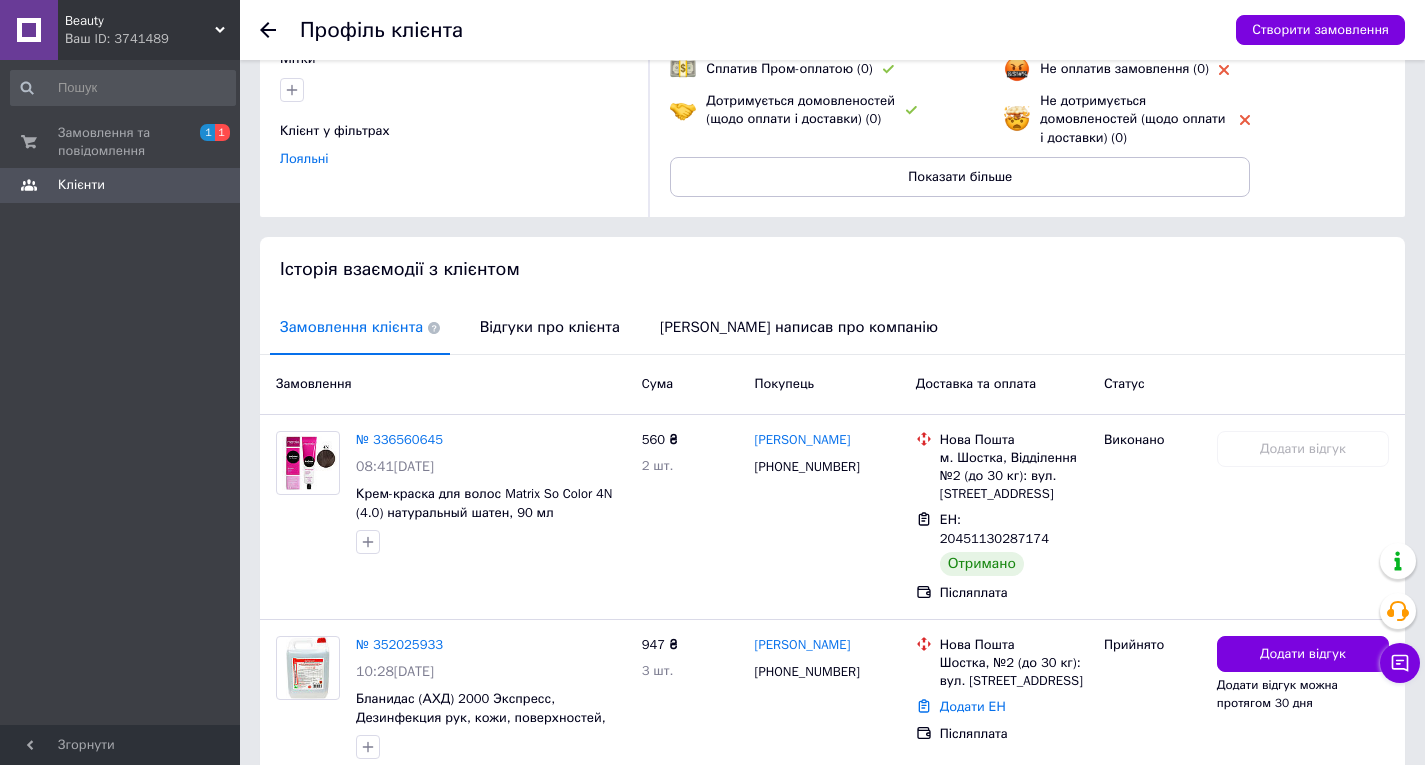 scroll, scrollTop: 322, scrollLeft: 0, axis: vertical 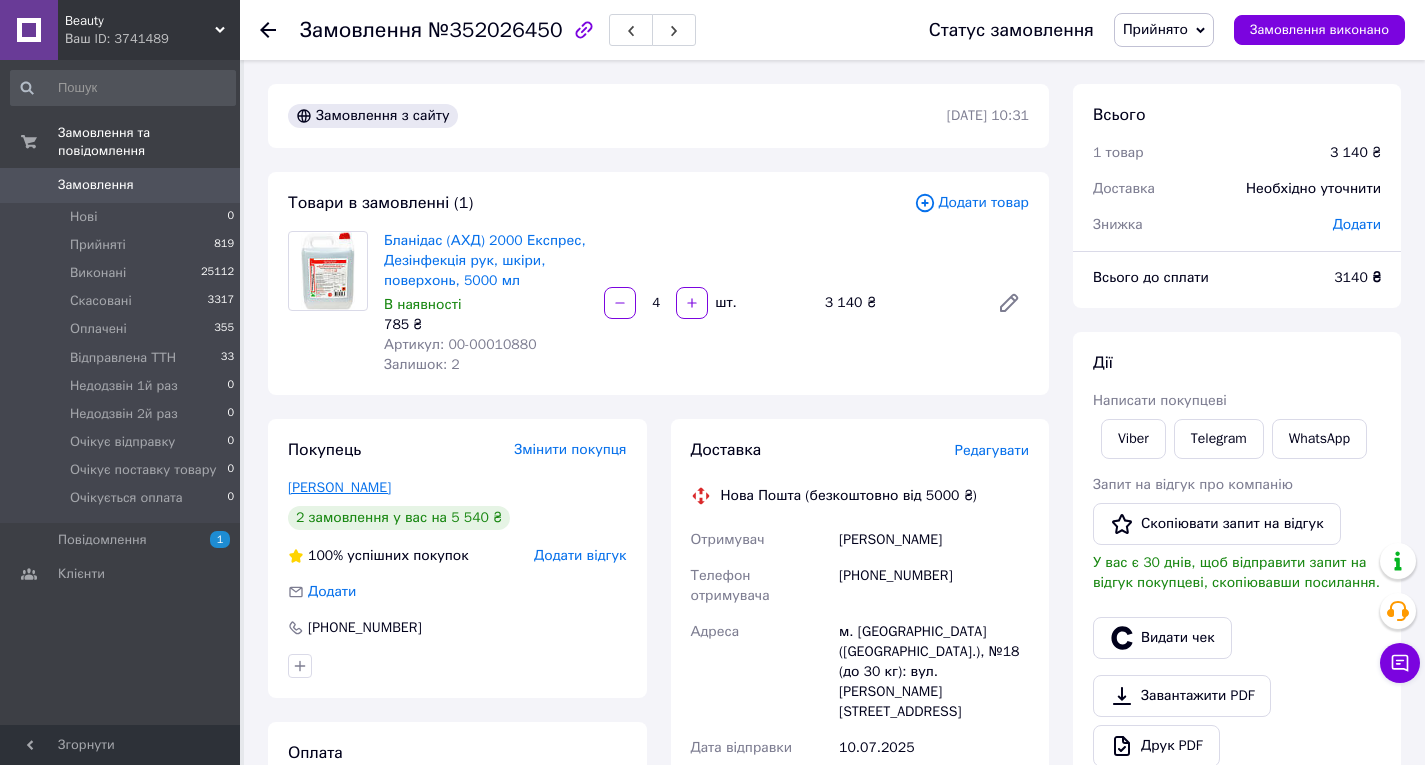 click on "Найдиш Микола" at bounding box center [339, 487] 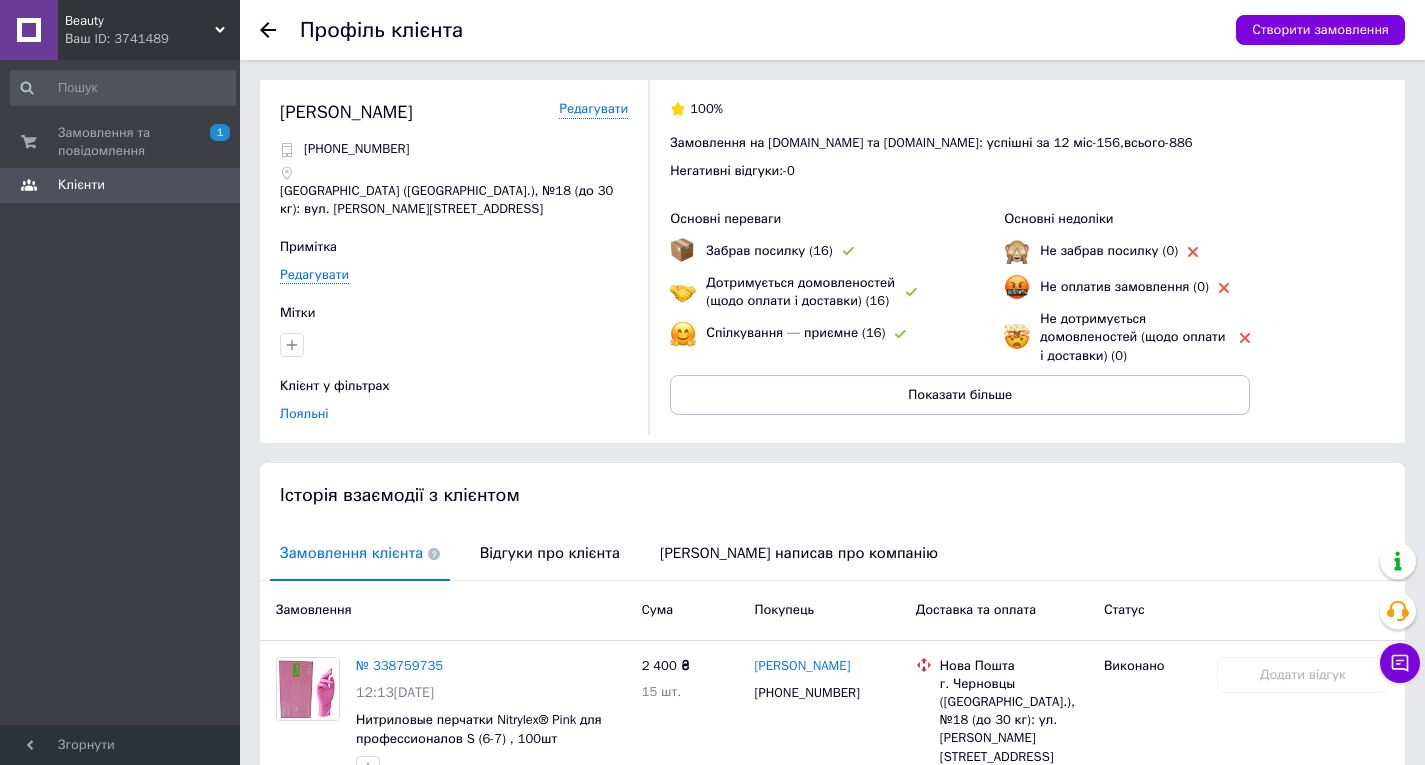 scroll, scrollTop: 355, scrollLeft: 0, axis: vertical 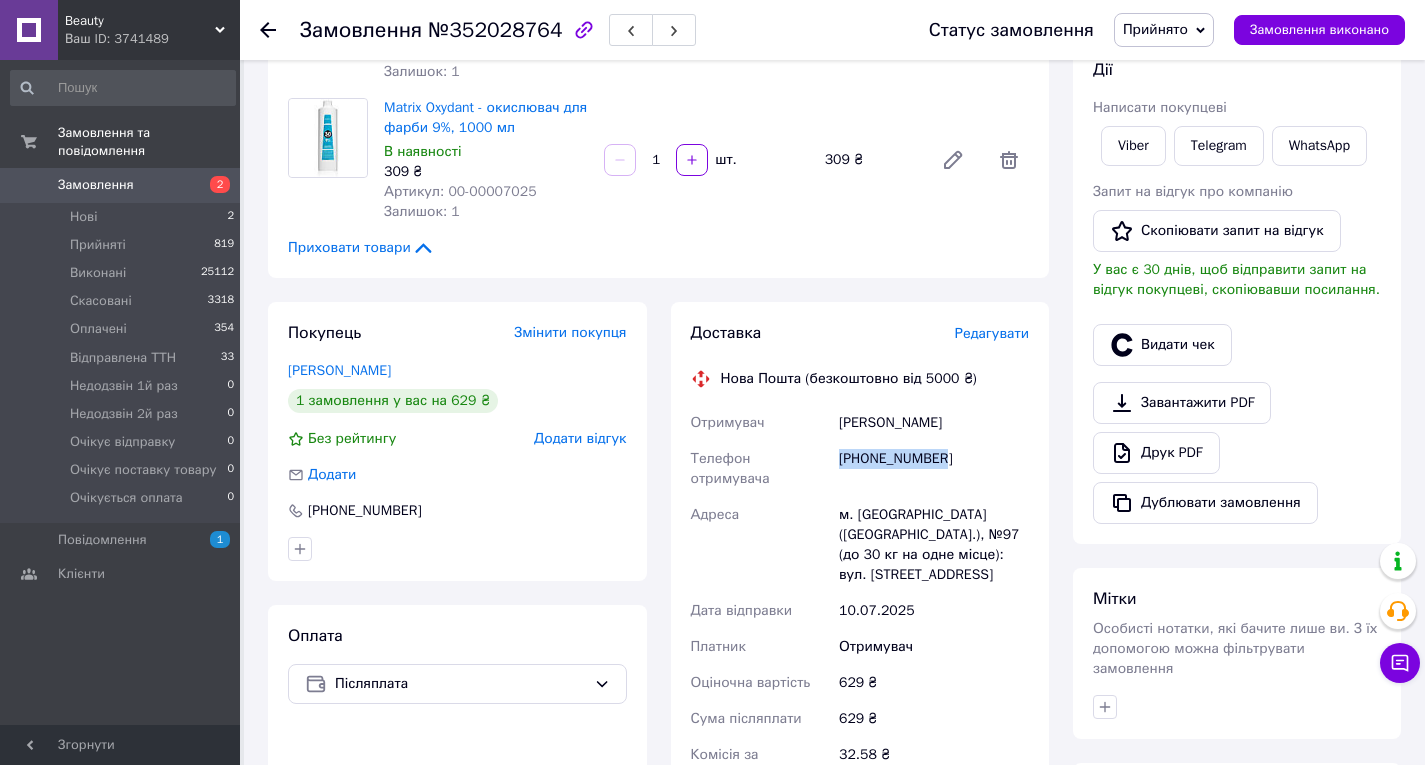 drag, startPoint x: 840, startPoint y: 462, endPoint x: 942, endPoint y: 465, distance: 102.044106 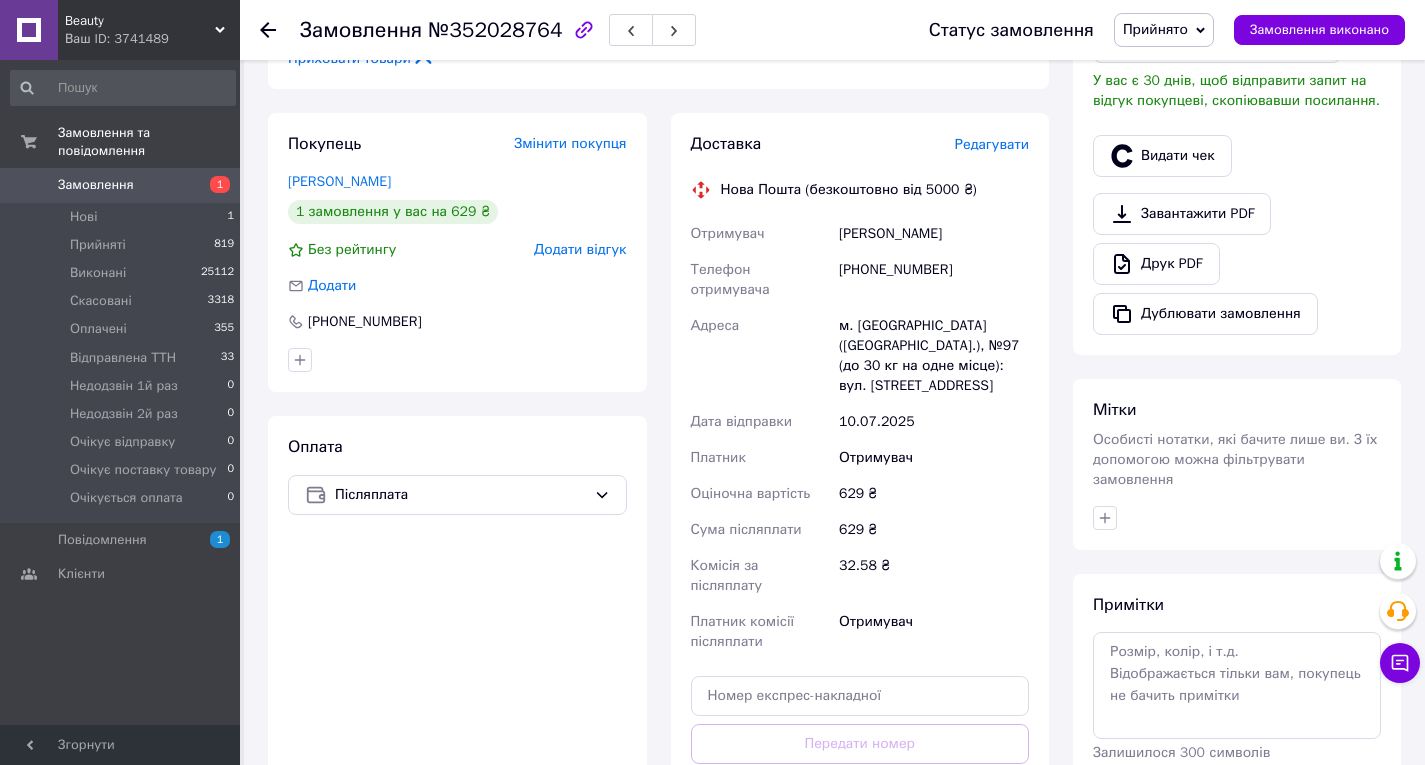 scroll, scrollTop: 483, scrollLeft: 0, axis: vertical 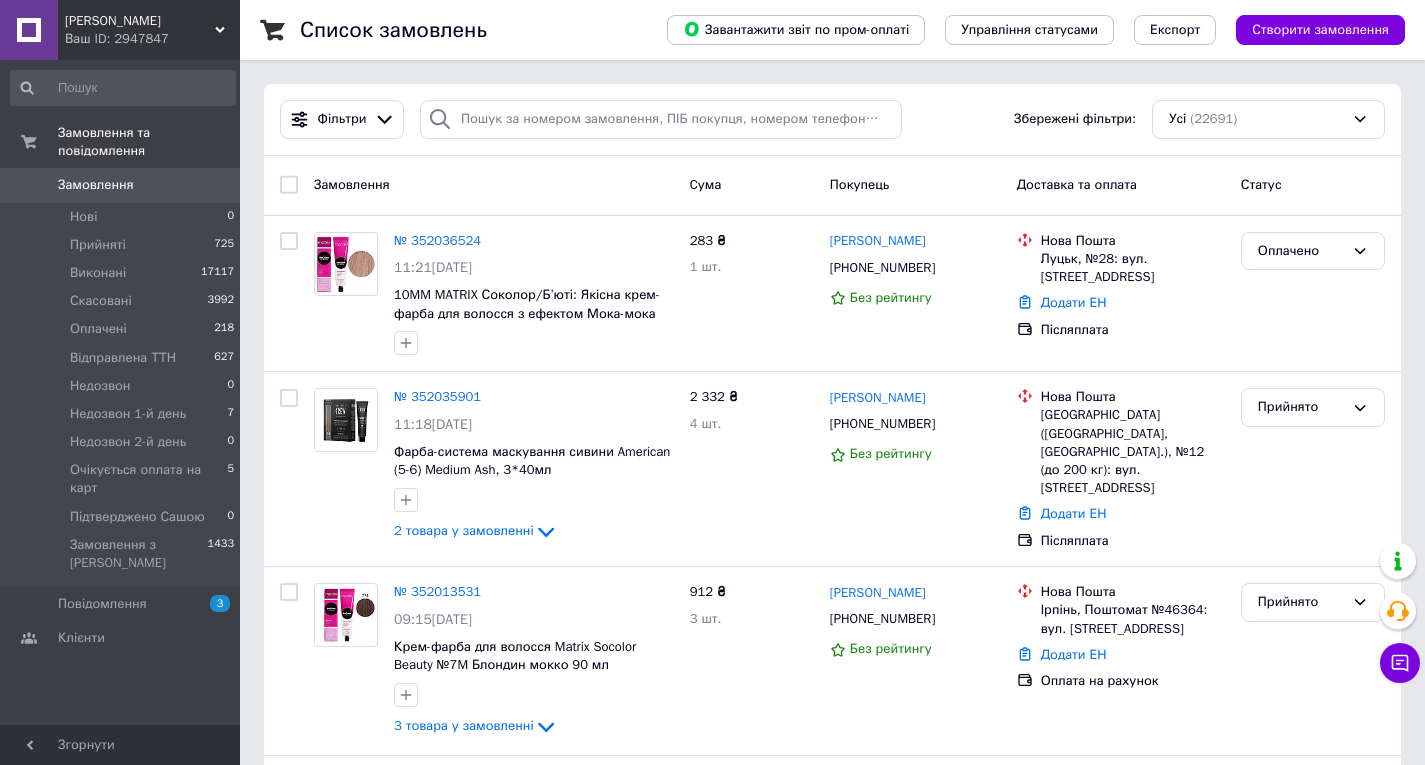 click on "[PERSON_NAME]" at bounding box center [140, 21] 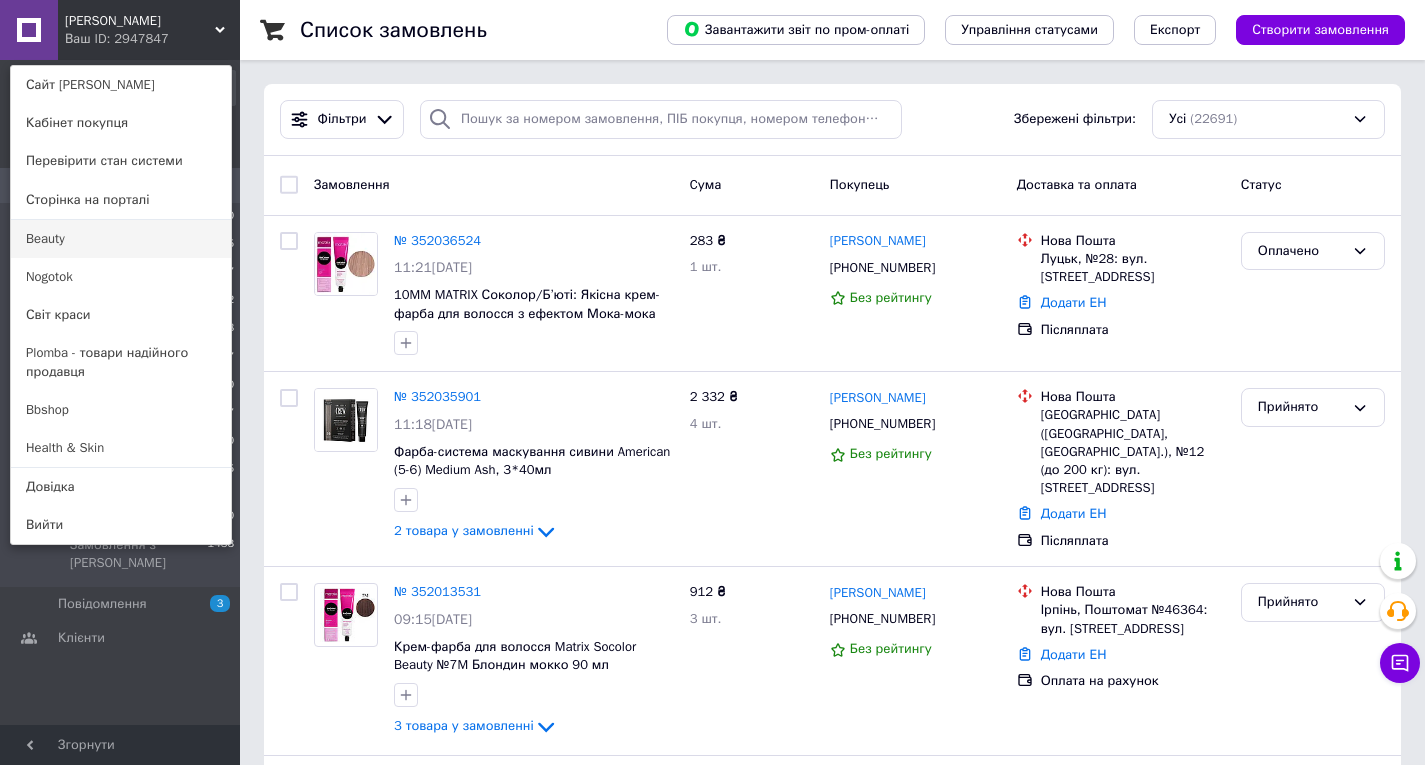 click on "Beauty" at bounding box center [121, 239] 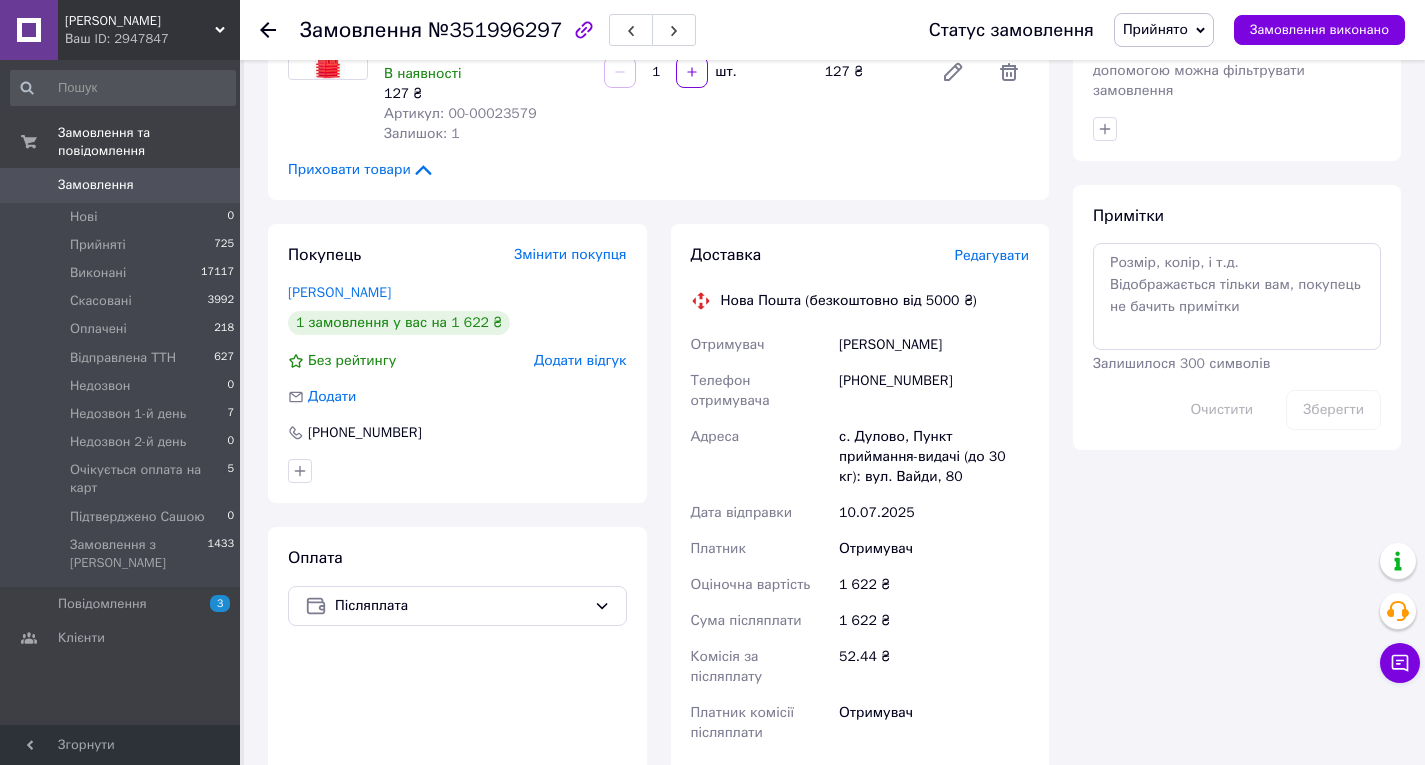 scroll, scrollTop: 872, scrollLeft: 0, axis: vertical 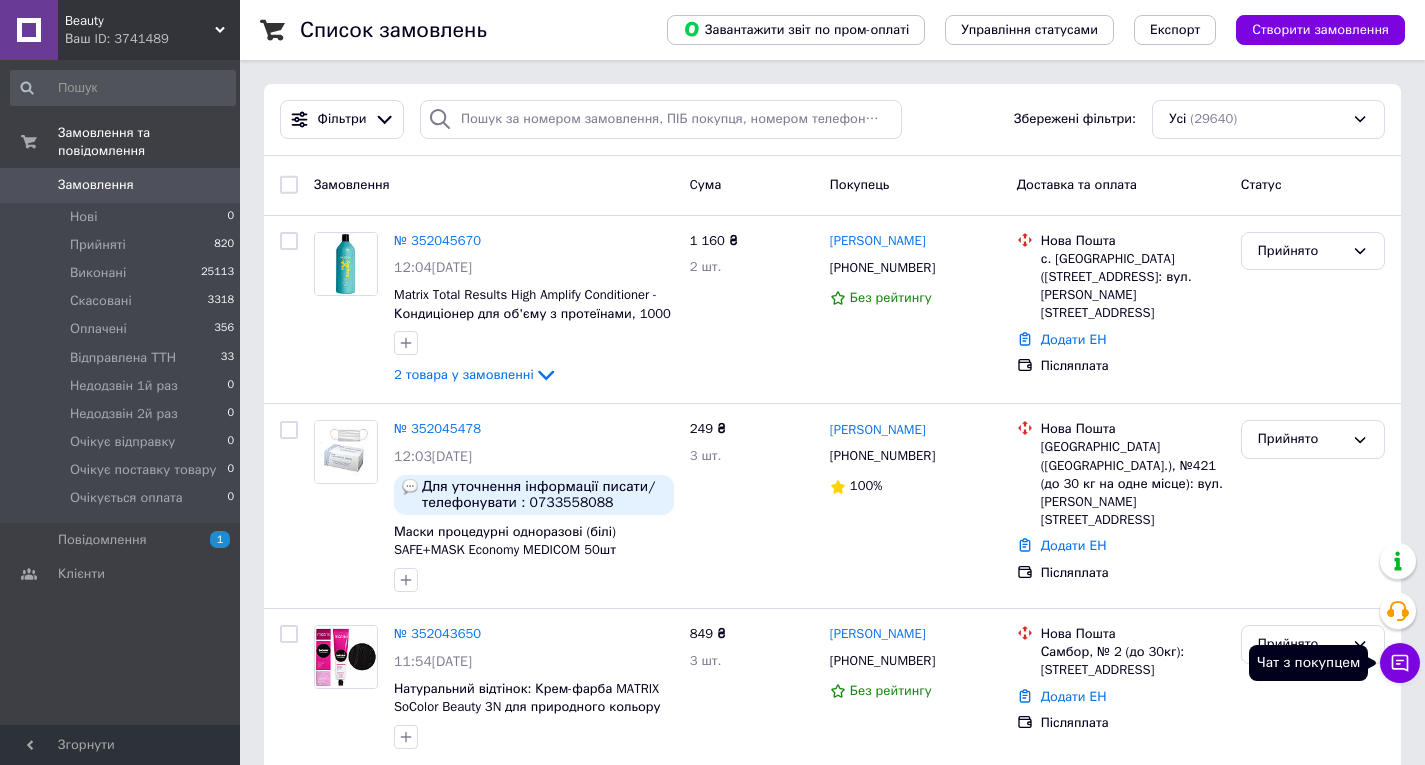 click on "Чат з покупцем" at bounding box center [1400, 663] 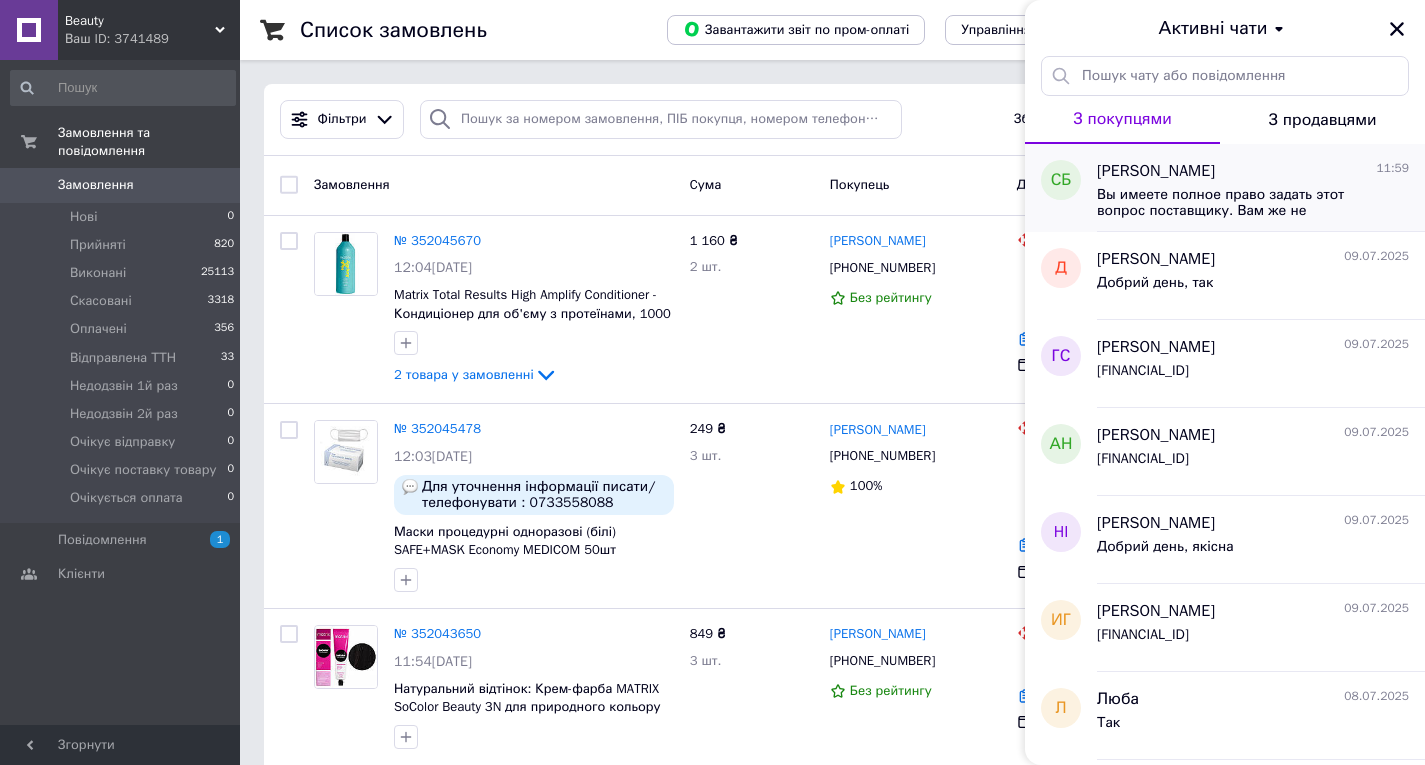 click on "Світлана Бойко" at bounding box center (1156, 171) 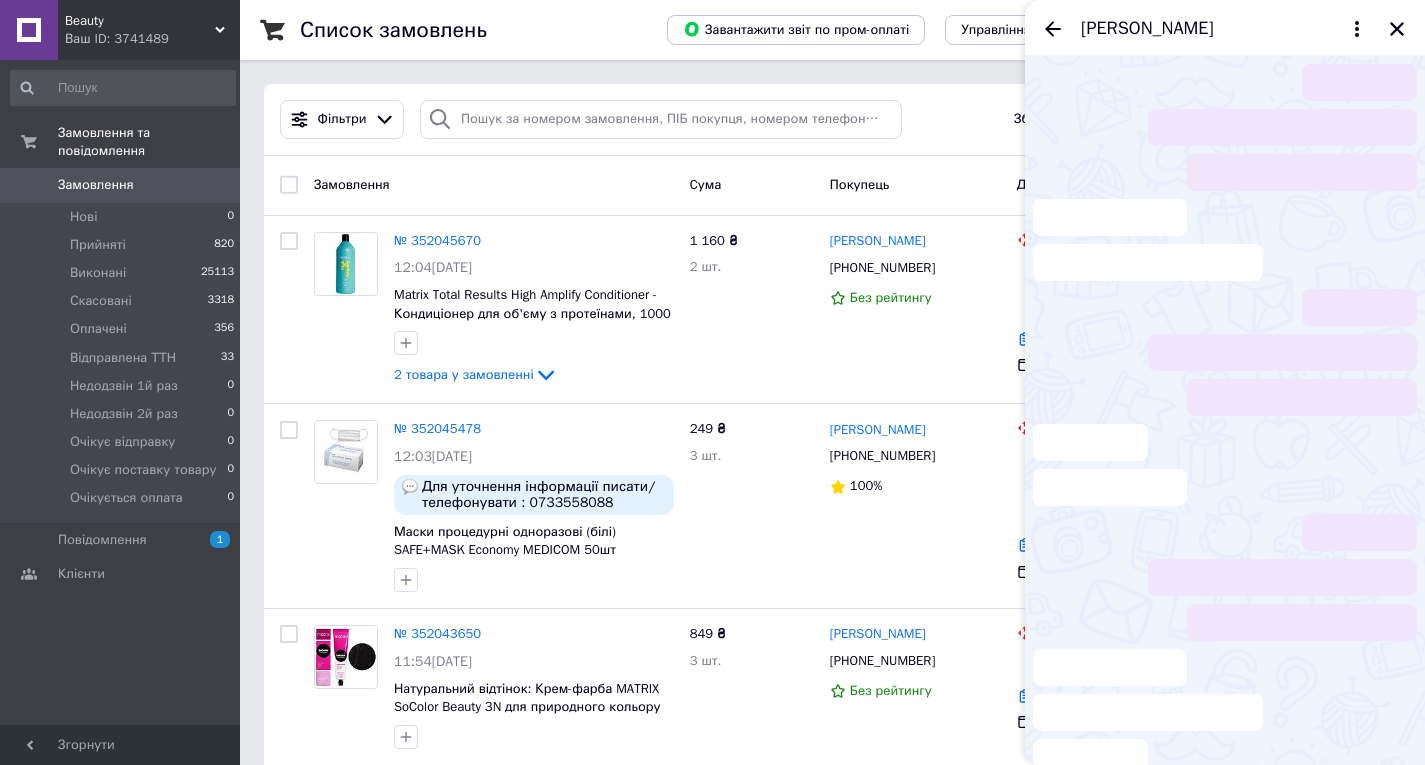 scroll, scrollTop: 1155, scrollLeft: 0, axis: vertical 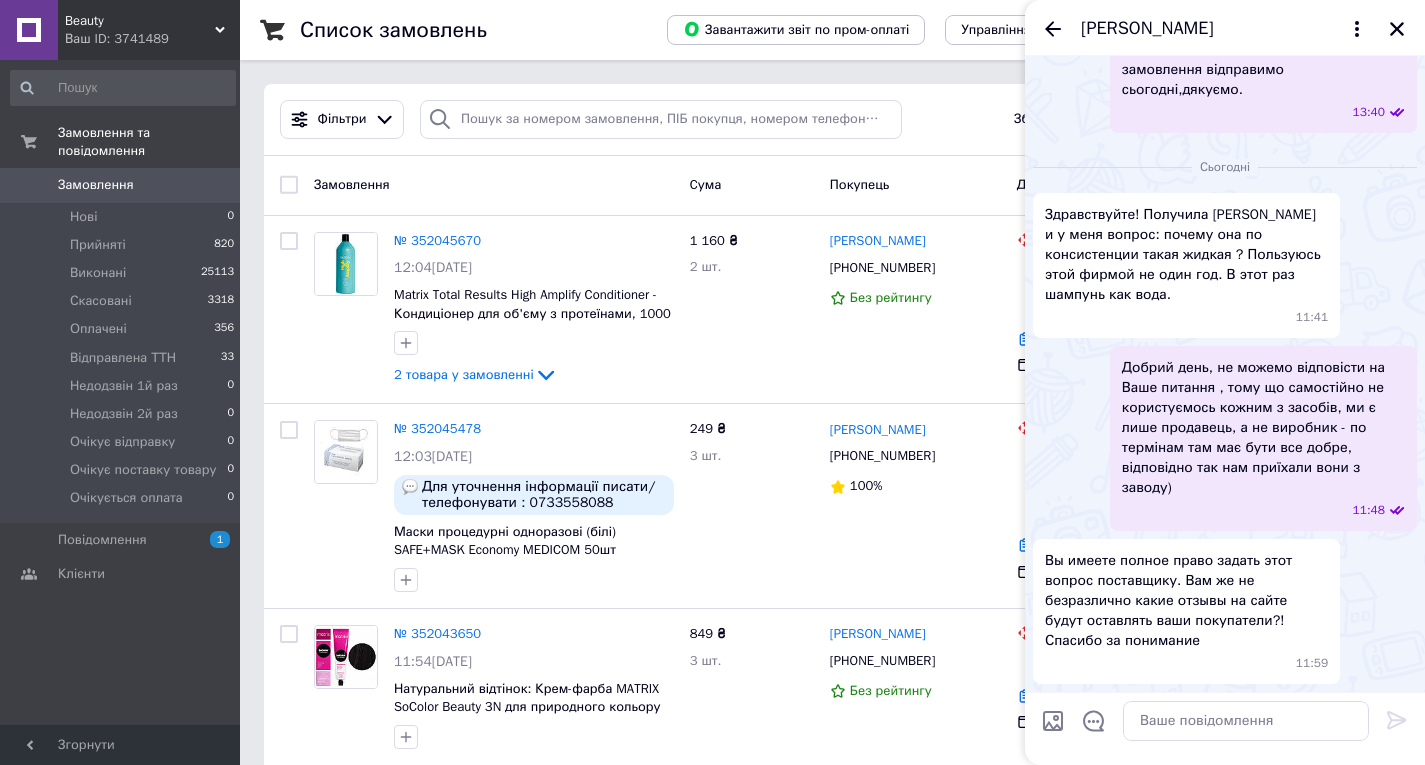 click on "Світлана Бойко" at bounding box center (1225, 28) 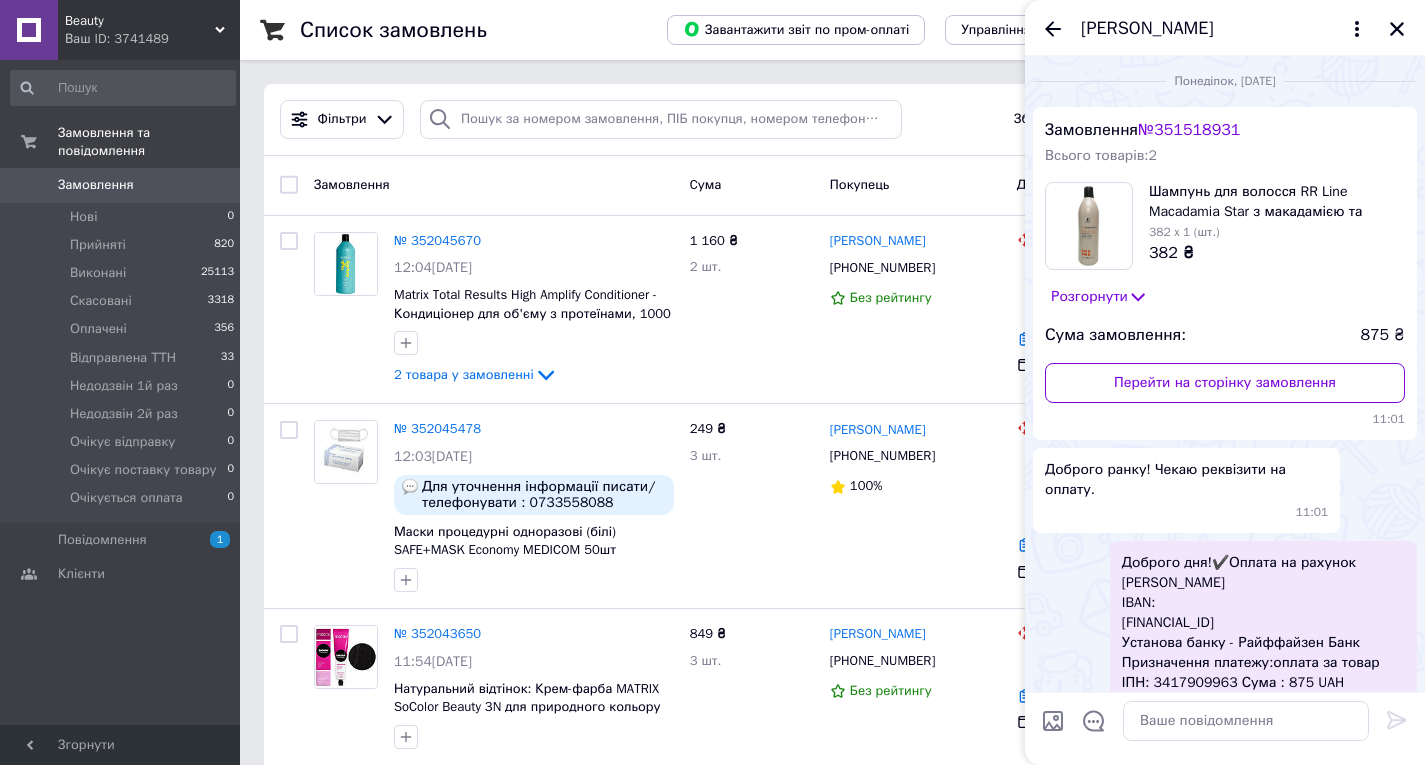 scroll, scrollTop: 0, scrollLeft: 0, axis: both 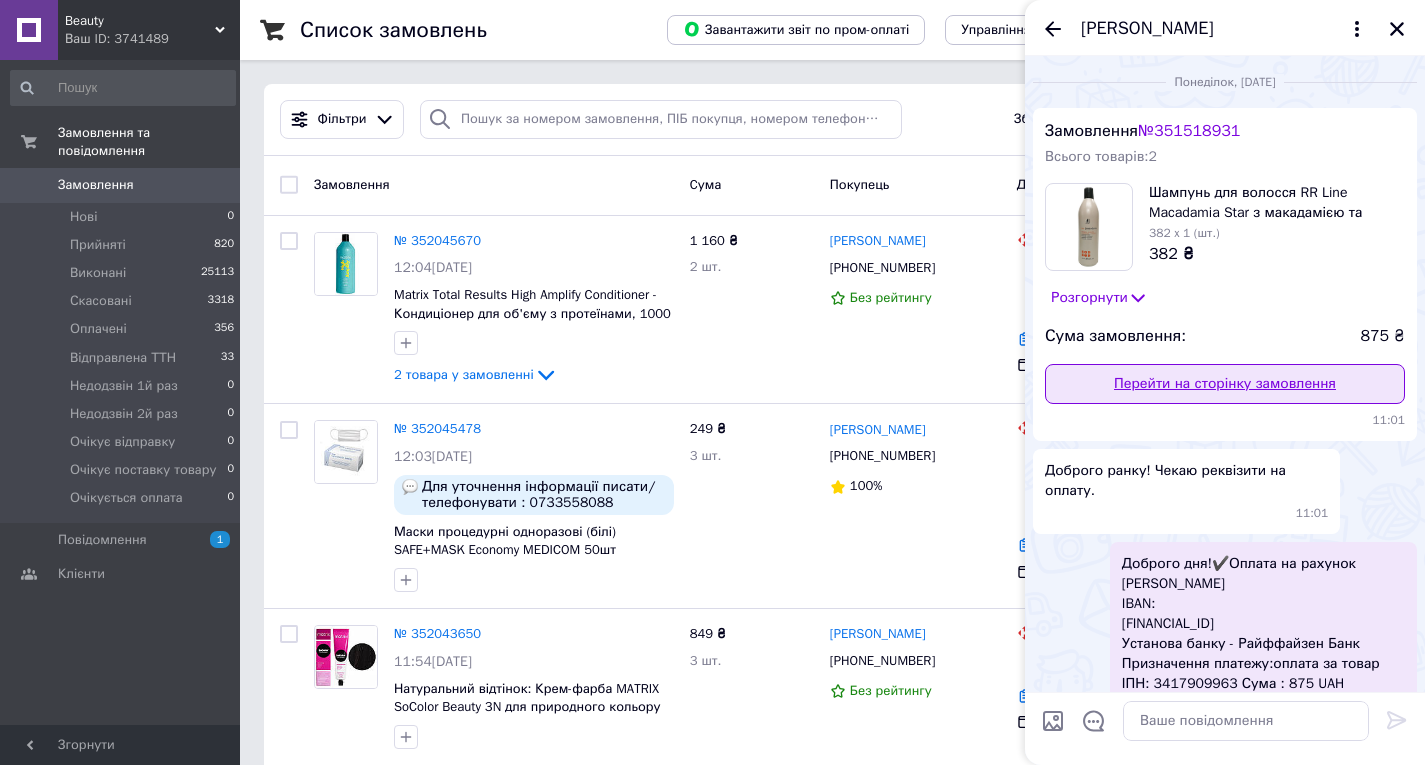 click on "Перейти на сторінку замовлення" at bounding box center [1225, 384] 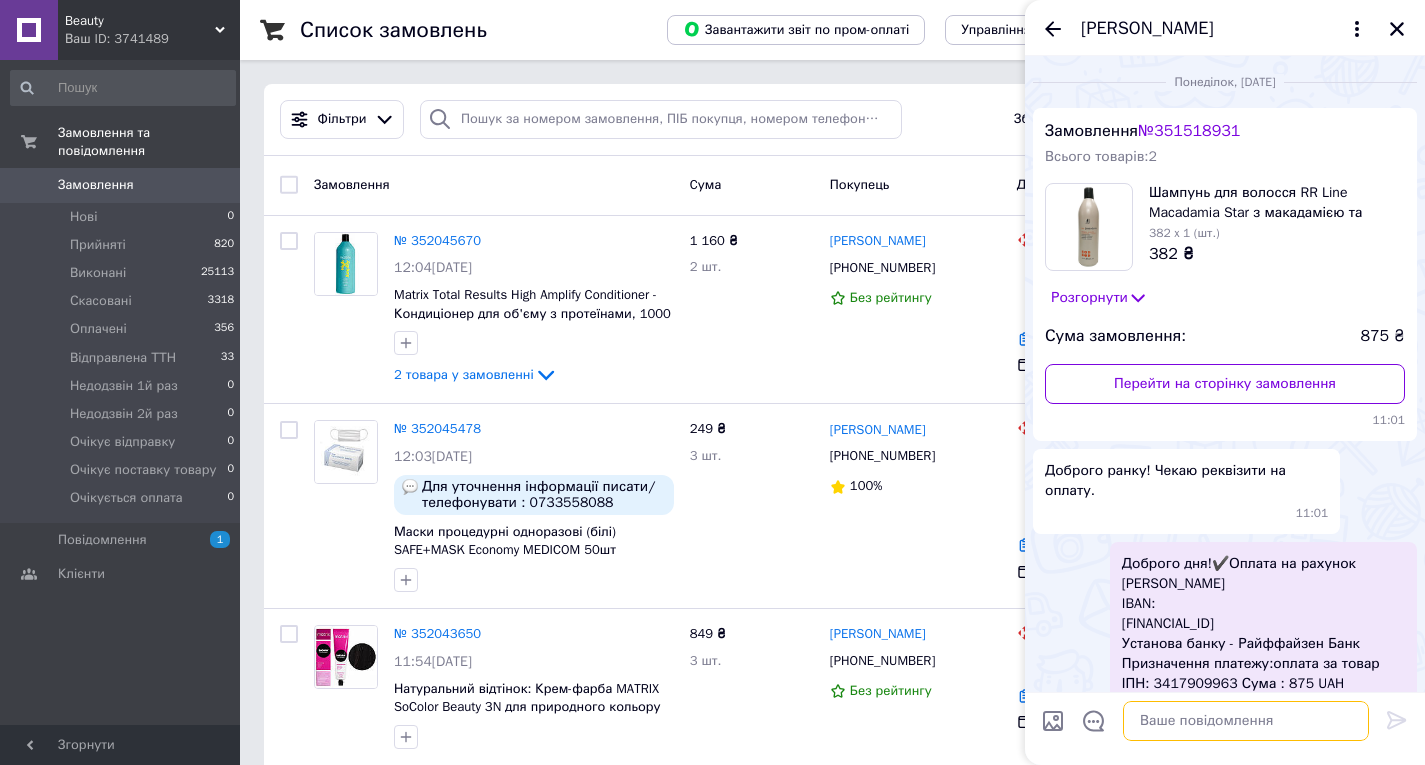 click at bounding box center [1246, 721] 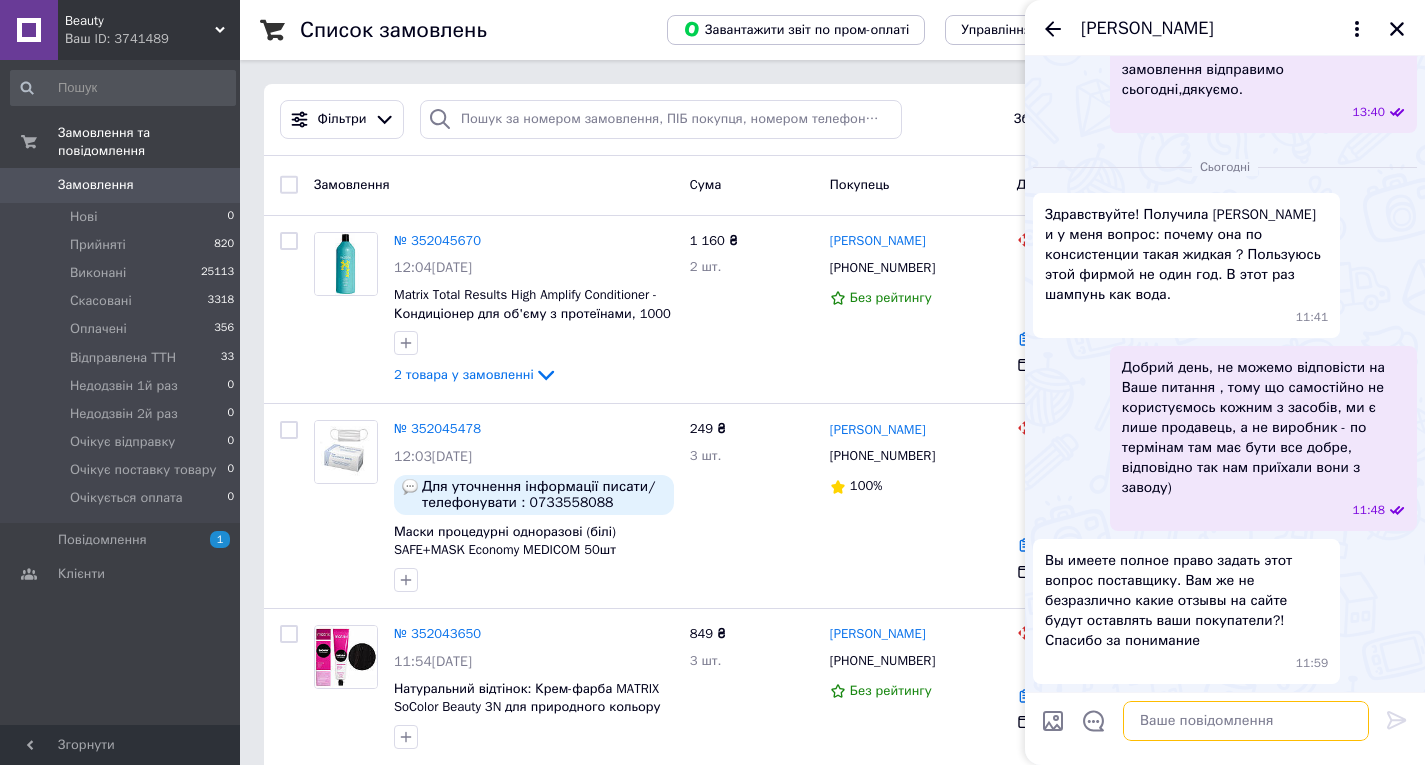 scroll, scrollTop: 1155, scrollLeft: 0, axis: vertical 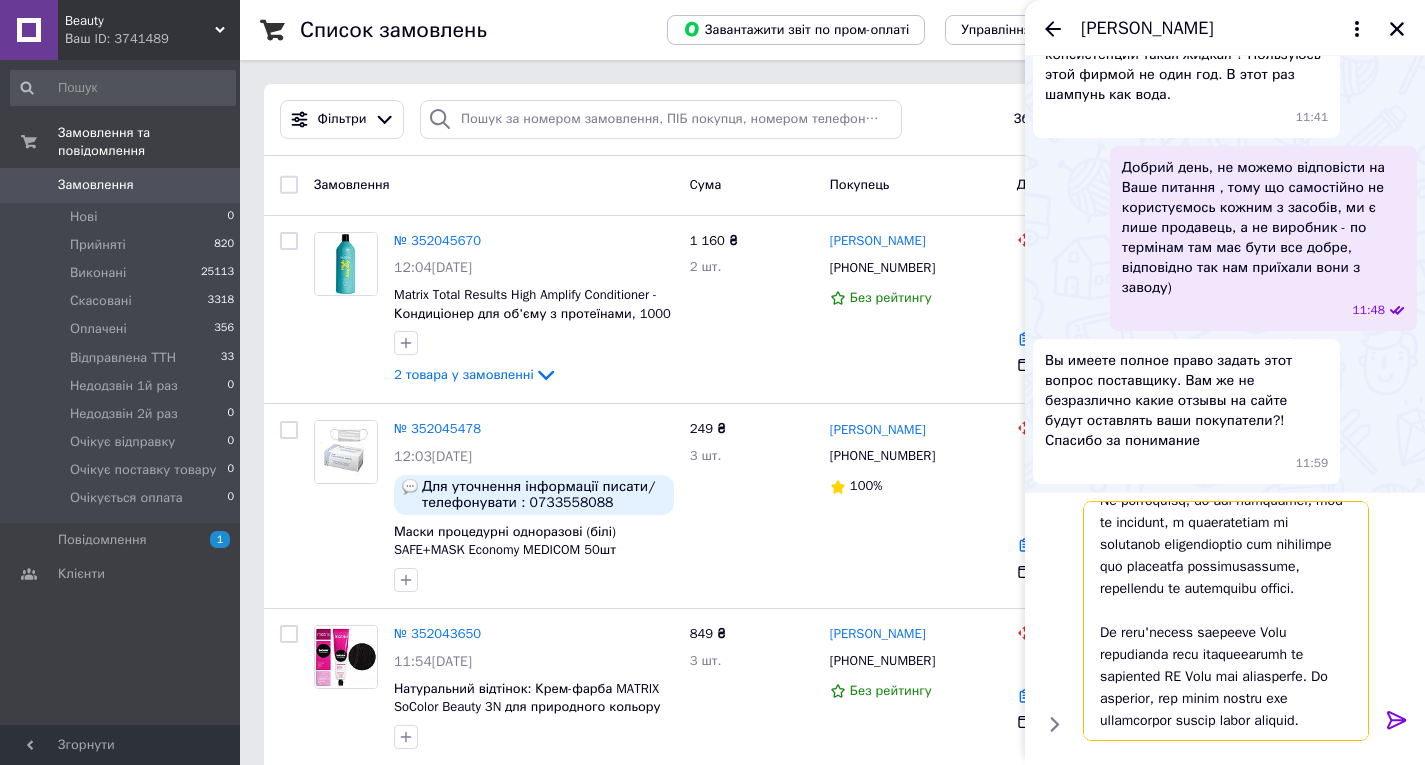 type 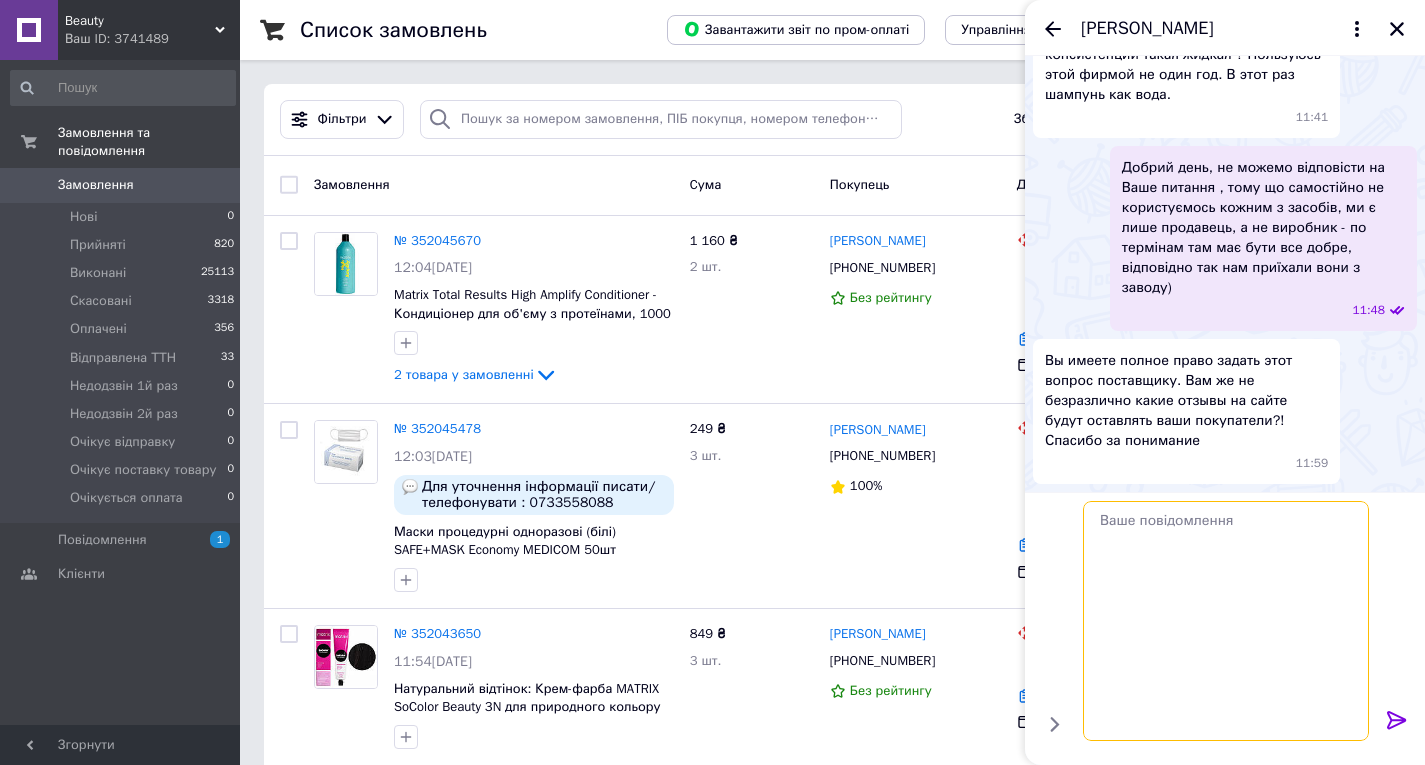 scroll, scrollTop: 0, scrollLeft: 0, axis: both 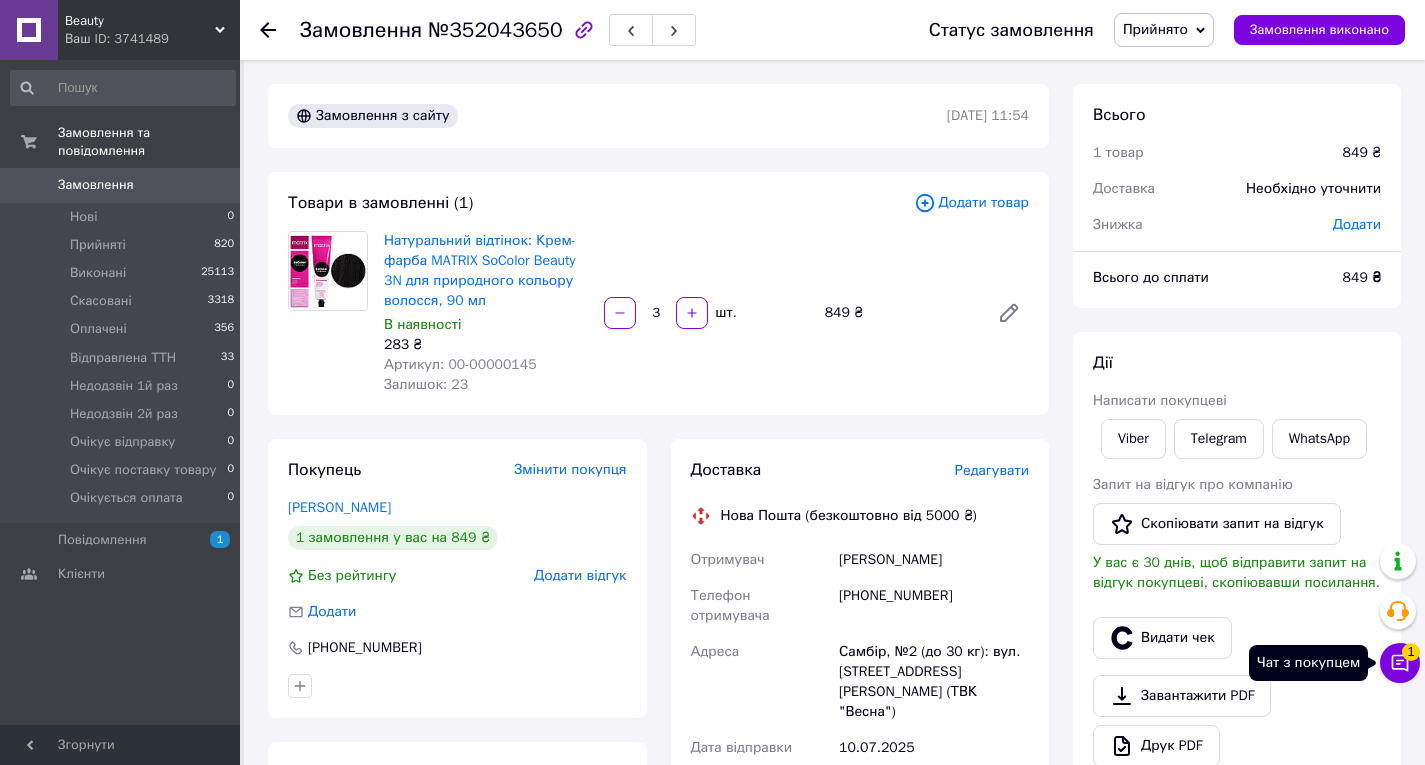 click on "Чат з покупцем 1" at bounding box center [1400, 663] 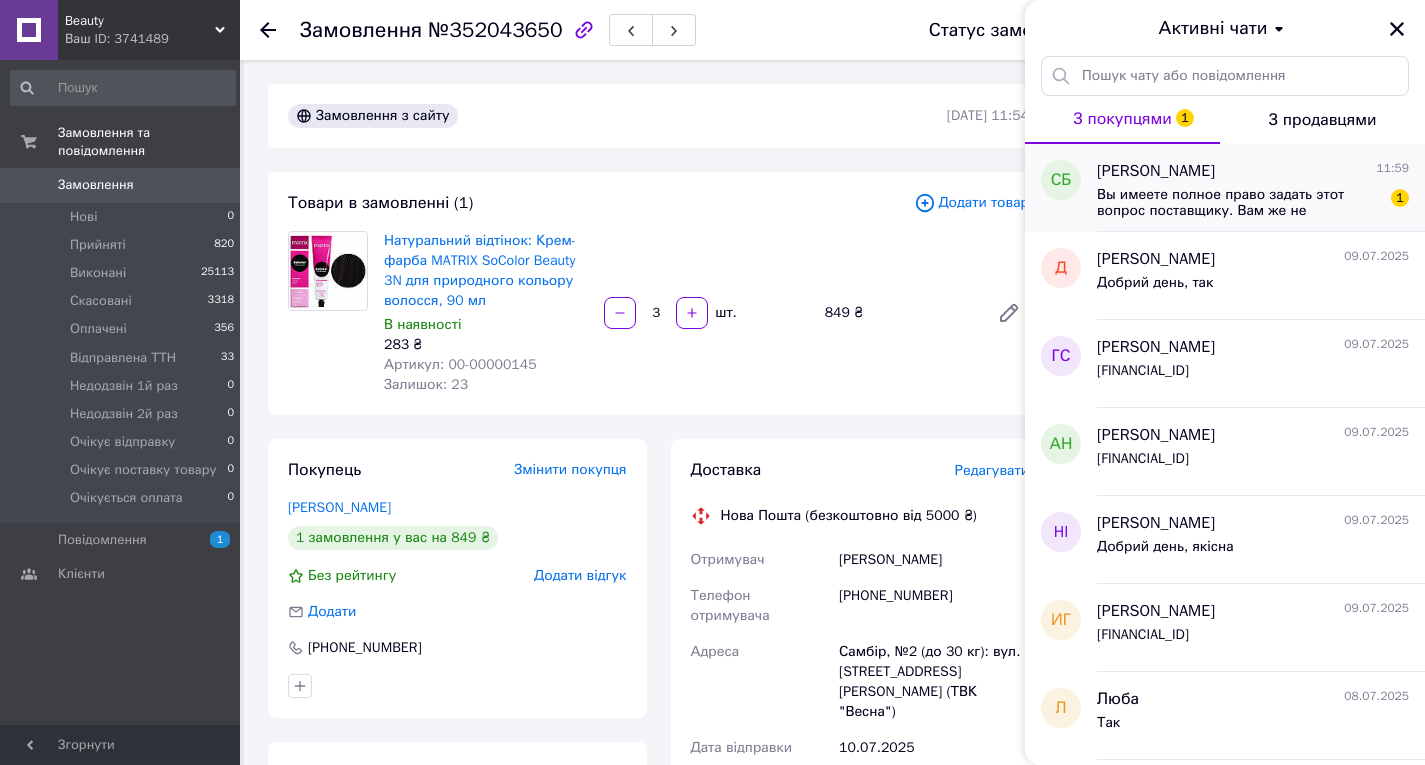 click on "Світлана Бойко 11:59 Вы имеете полное право задать этот вопрос поставщику. Вам же не безразлично какие отзывы на сайте будут оставлять ваши покупатели?! Спасибо за понимание 1" at bounding box center [1261, 188] 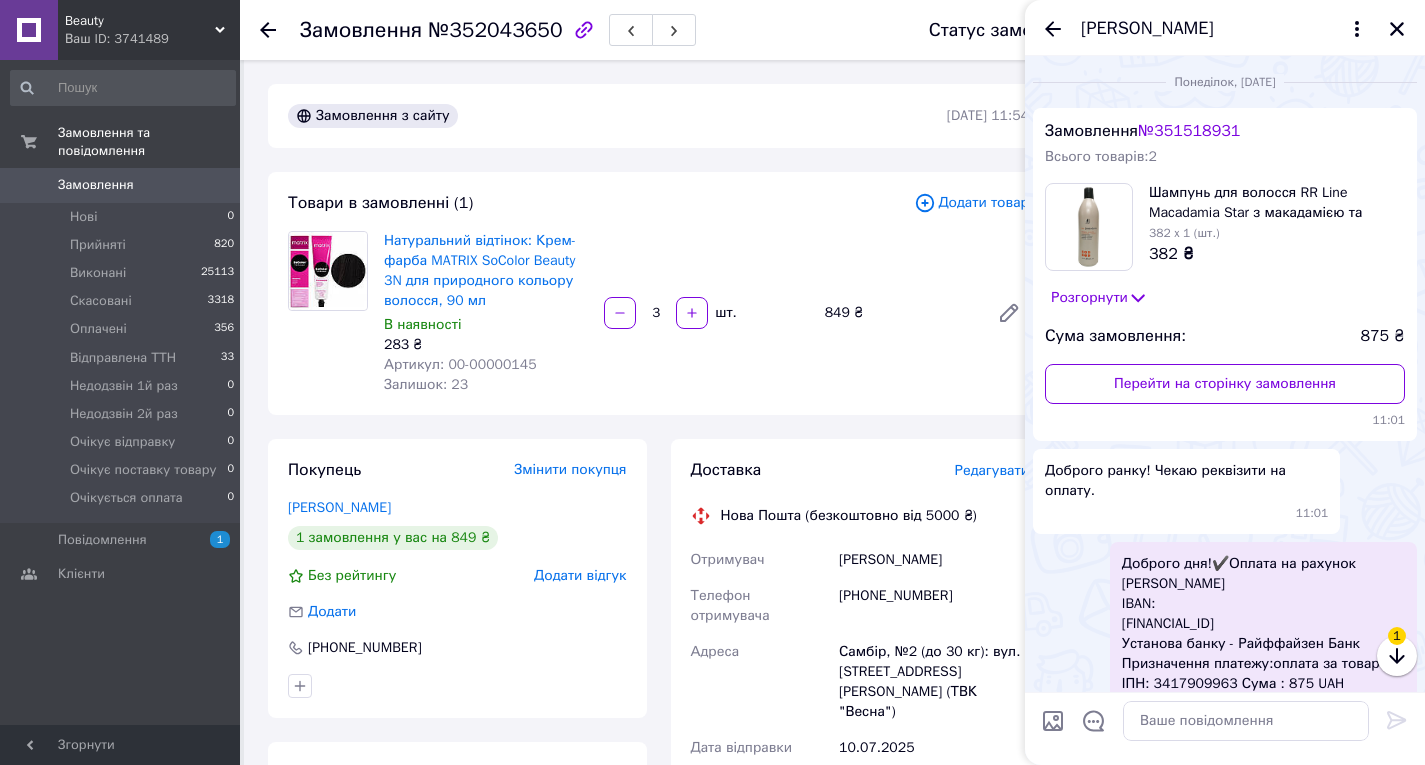 scroll, scrollTop: 1191, scrollLeft: 0, axis: vertical 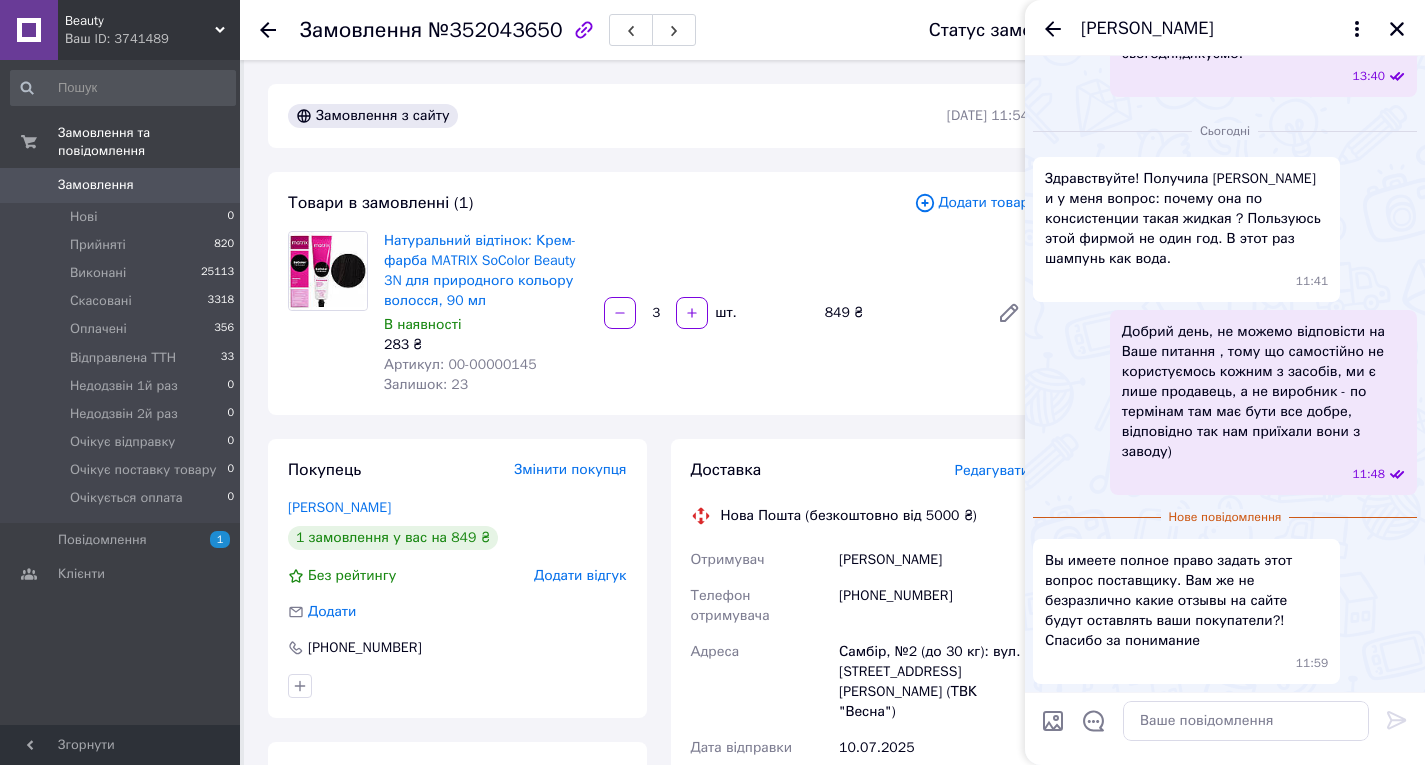 click at bounding box center [1225, 728] 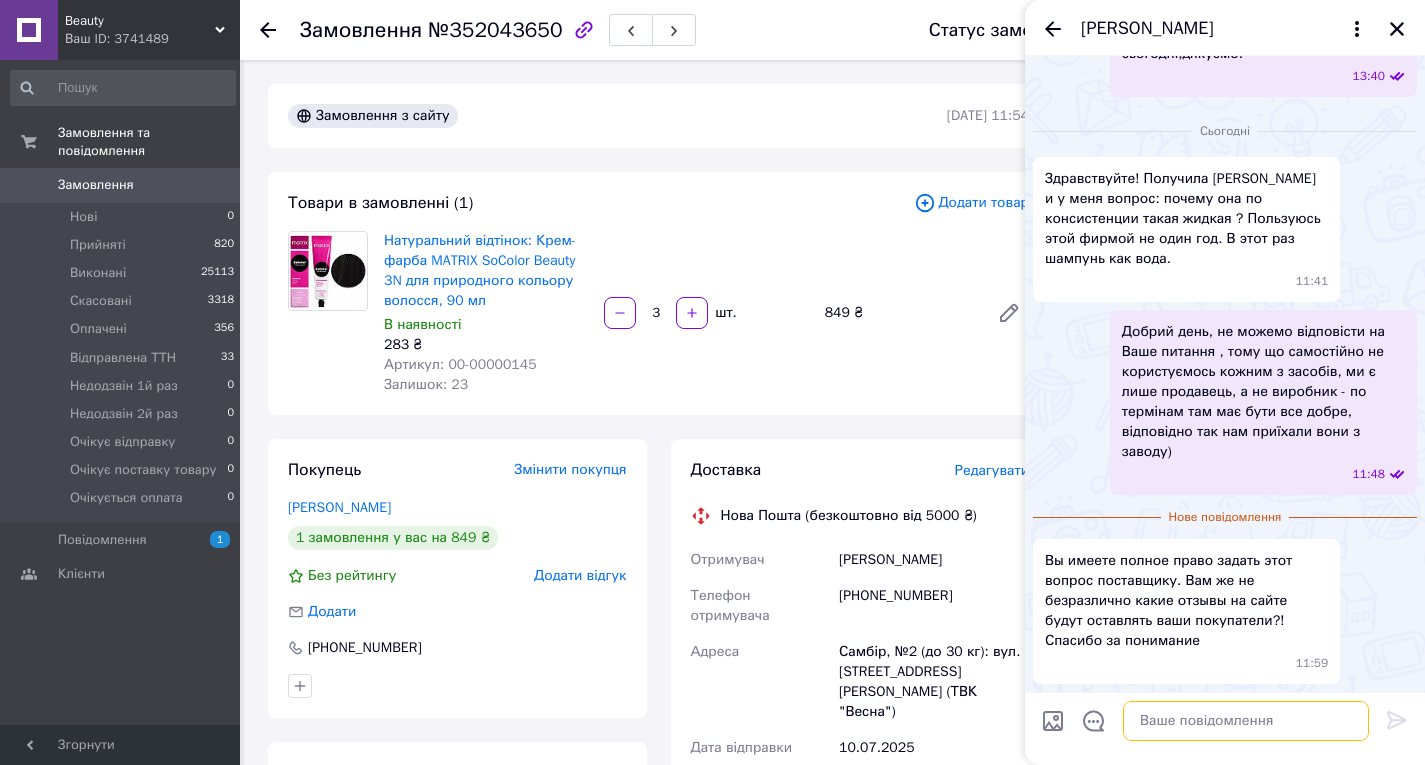 click at bounding box center [1246, 721] 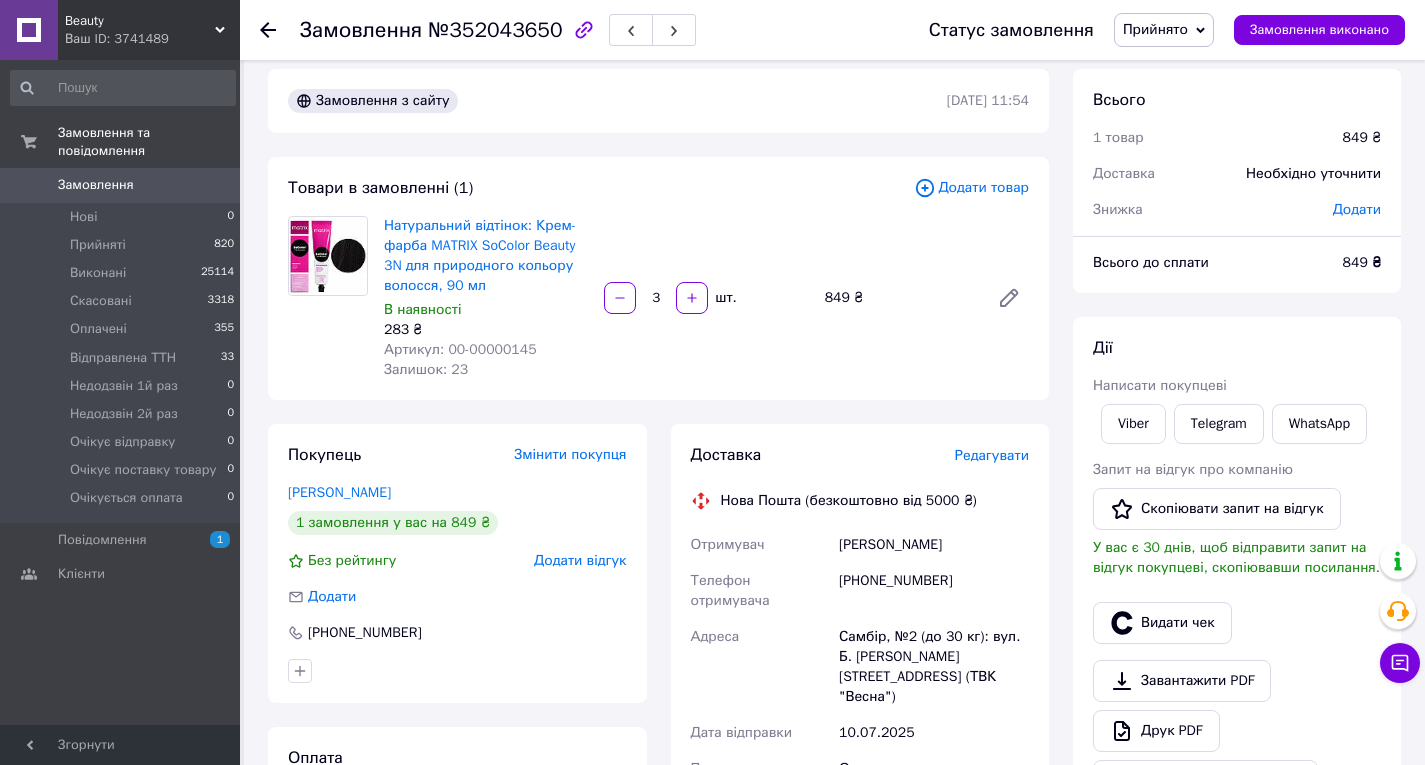 scroll, scrollTop: 0, scrollLeft: 0, axis: both 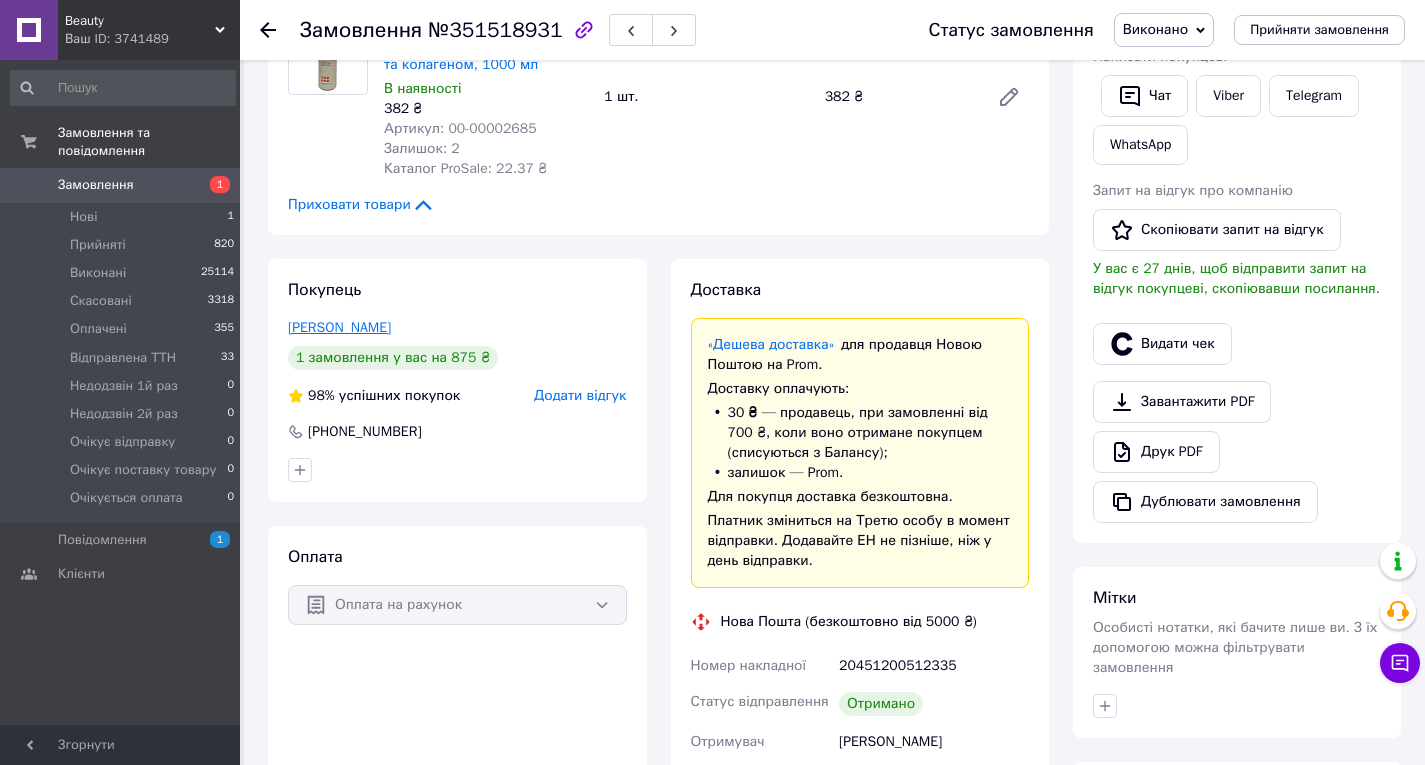 drag, startPoint x: 397, startPoint y: 330, endPoint x: 288, endPoint y: 330, distance: 109 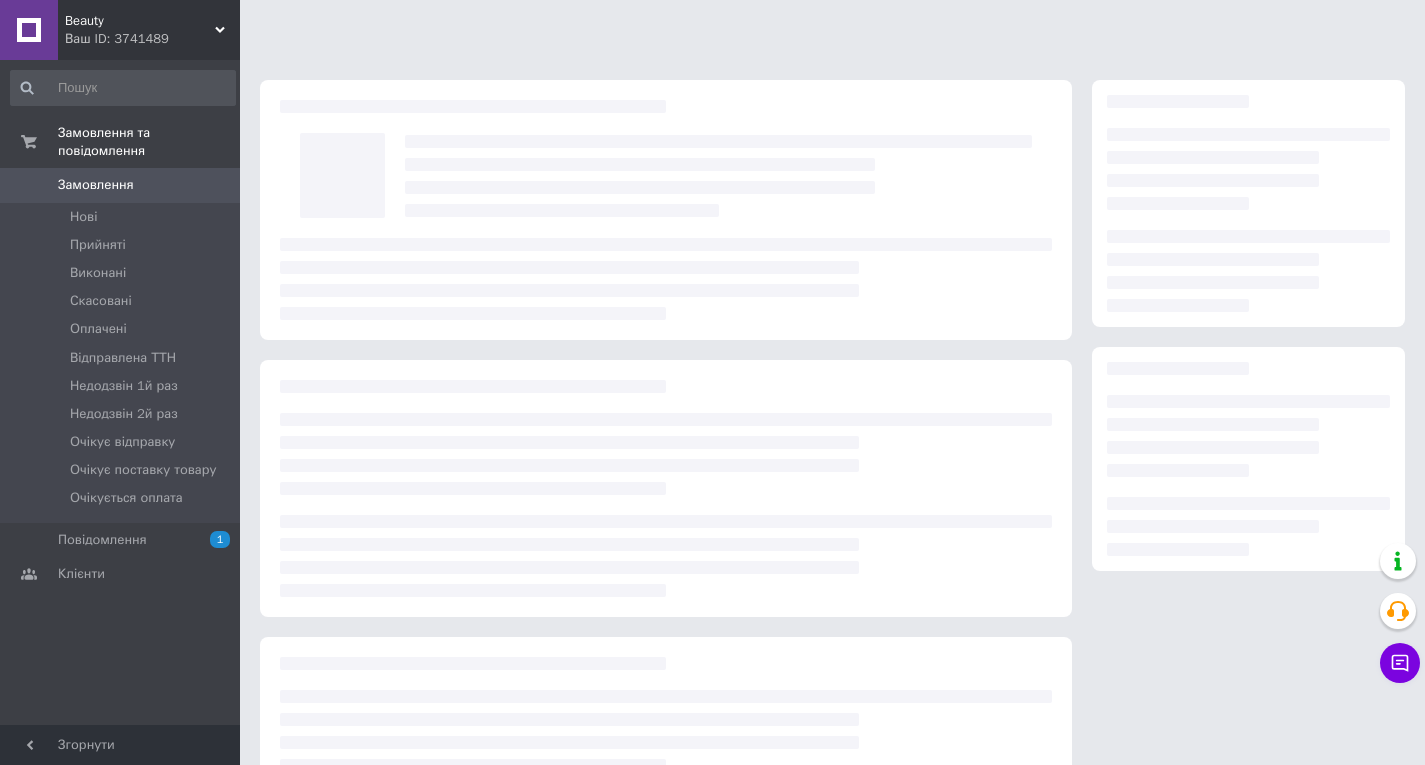 scroll, scrollTop: 0, scrollLeft: 0, axis: both 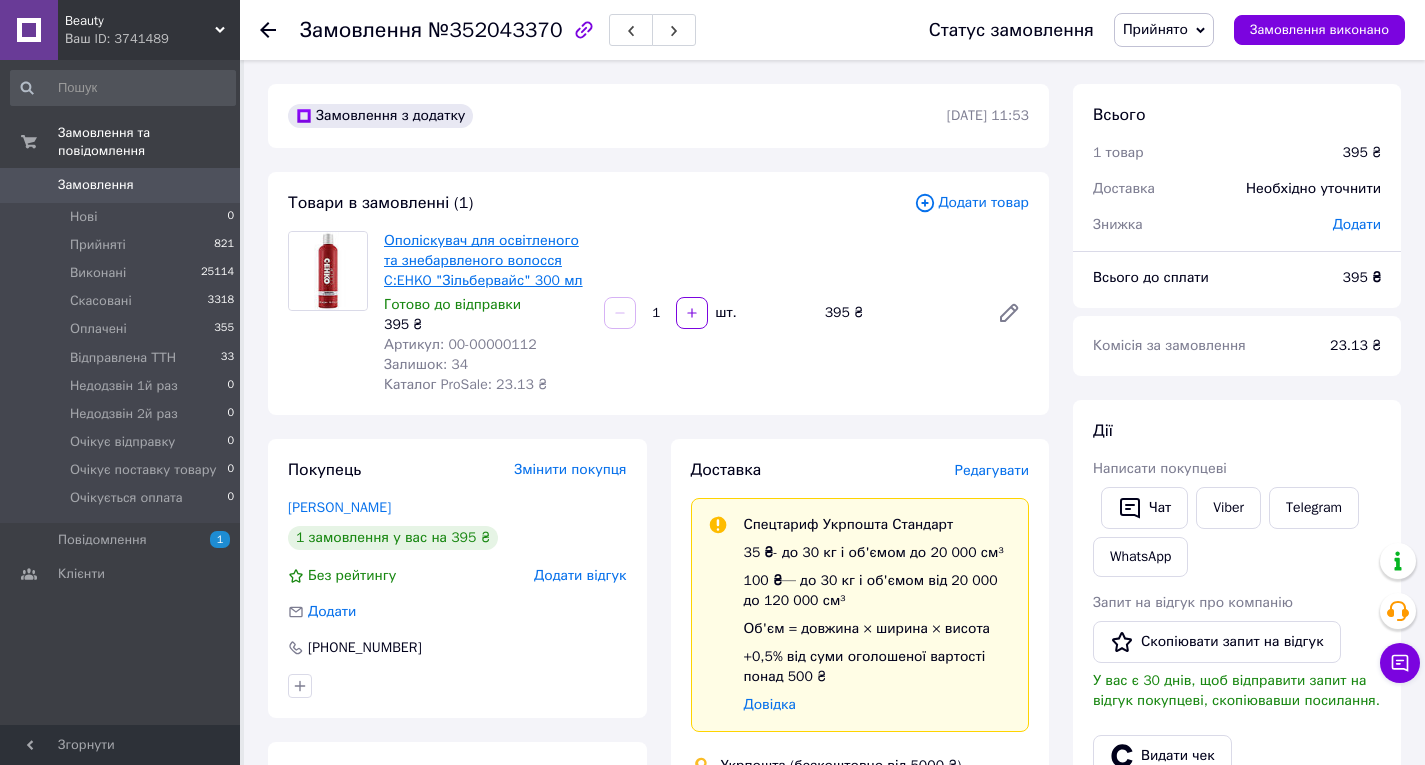 click on "Ополіскувач для освітленого та знебарвленого волосся C:EHKO "Зільбервайс" 300 мл" at bounding box center (483, 260) 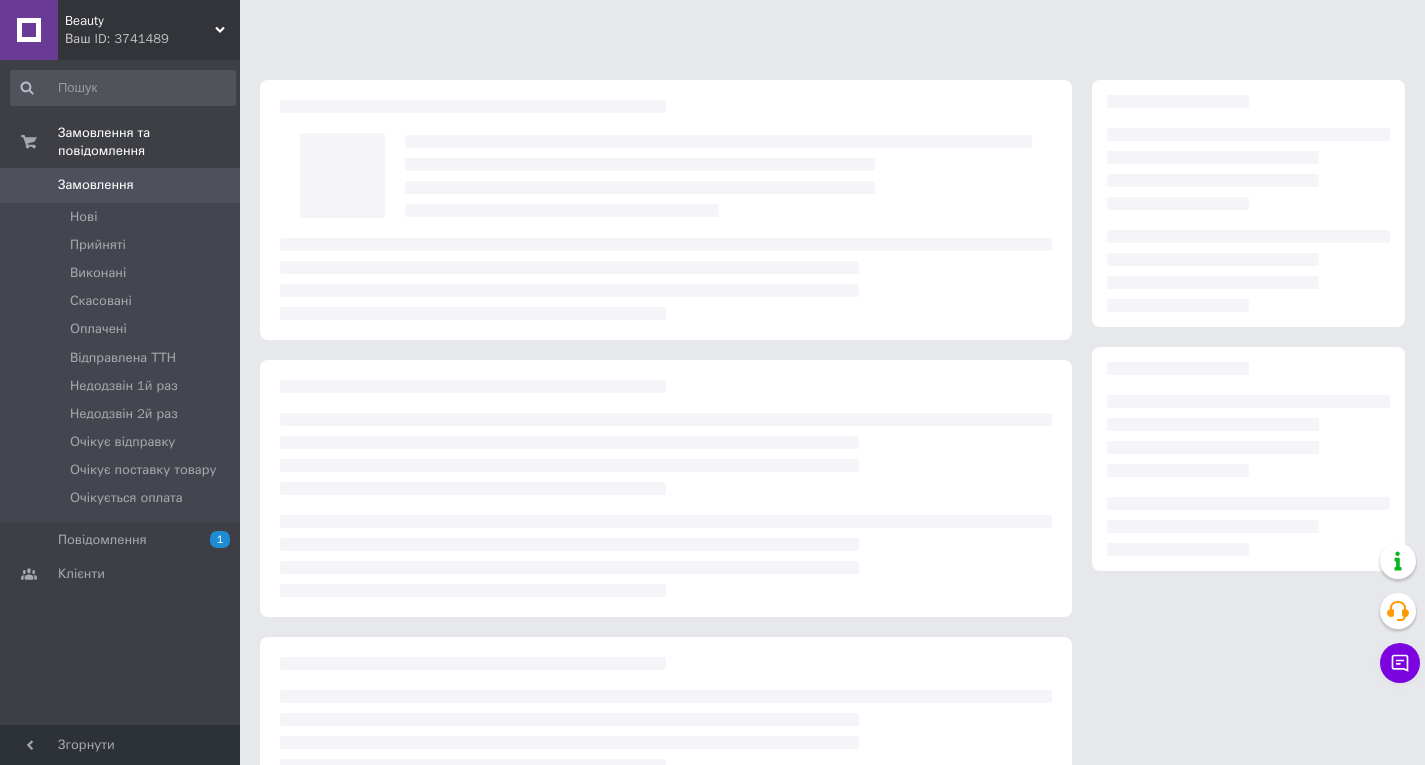 scroll, scrollTop: 0, scrollLeft: 0, axis: both 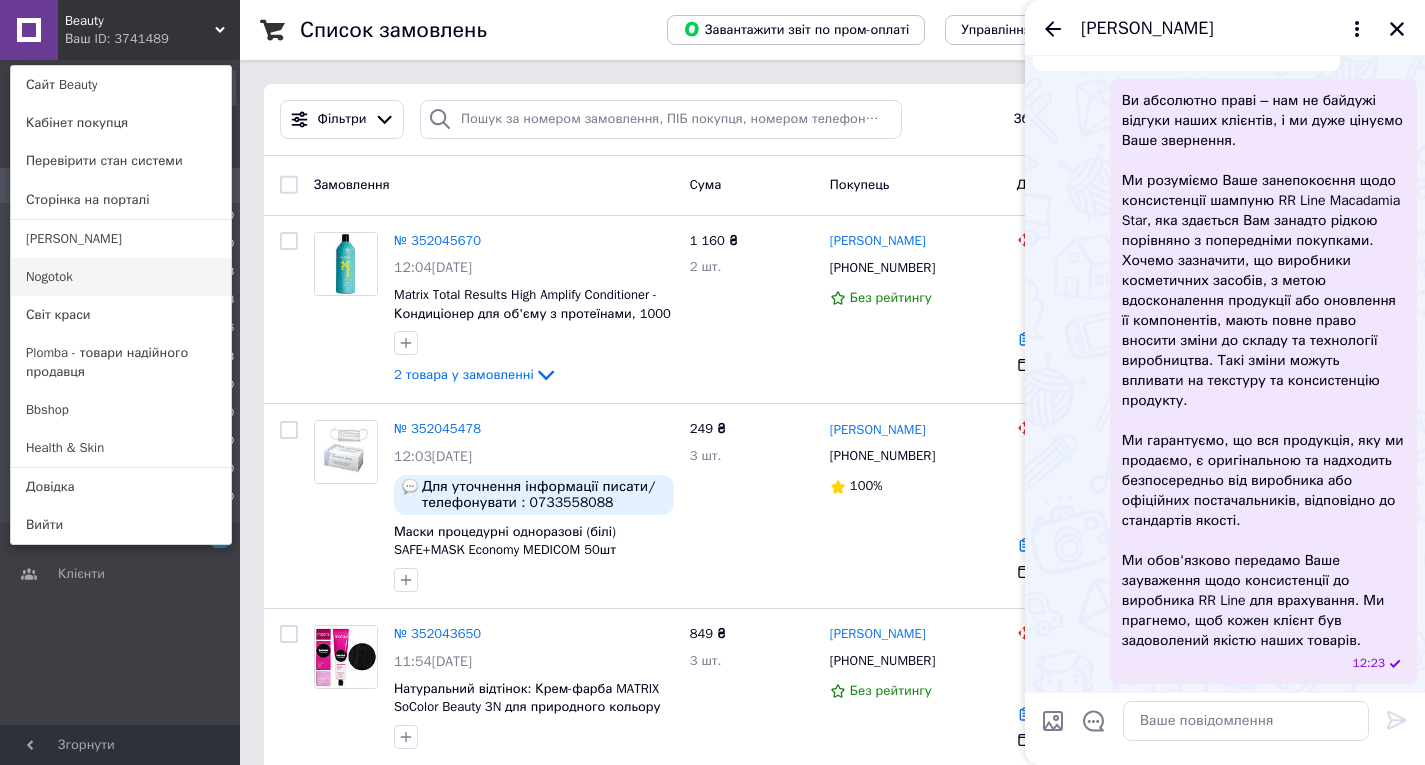 click on "Nogotok" at bounding box center [121, 277] 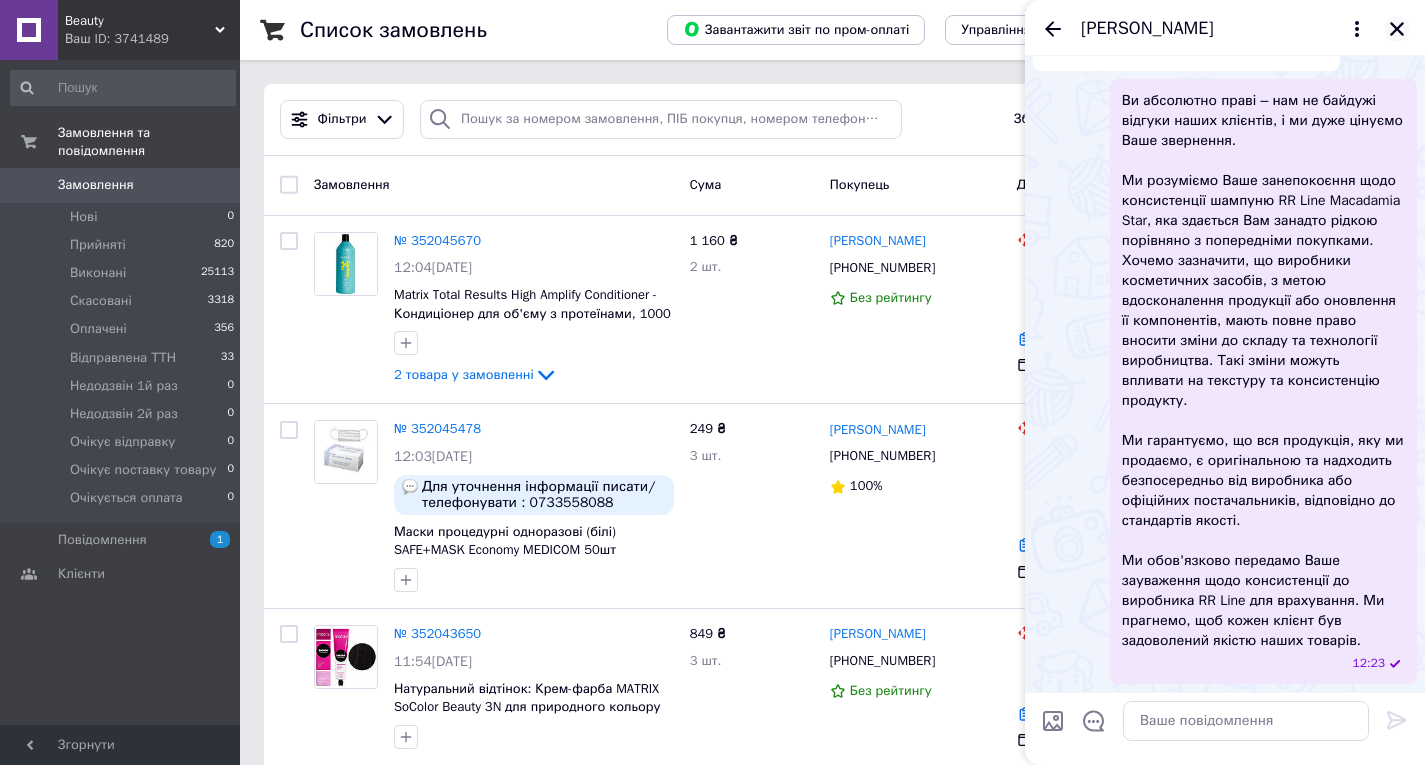 click 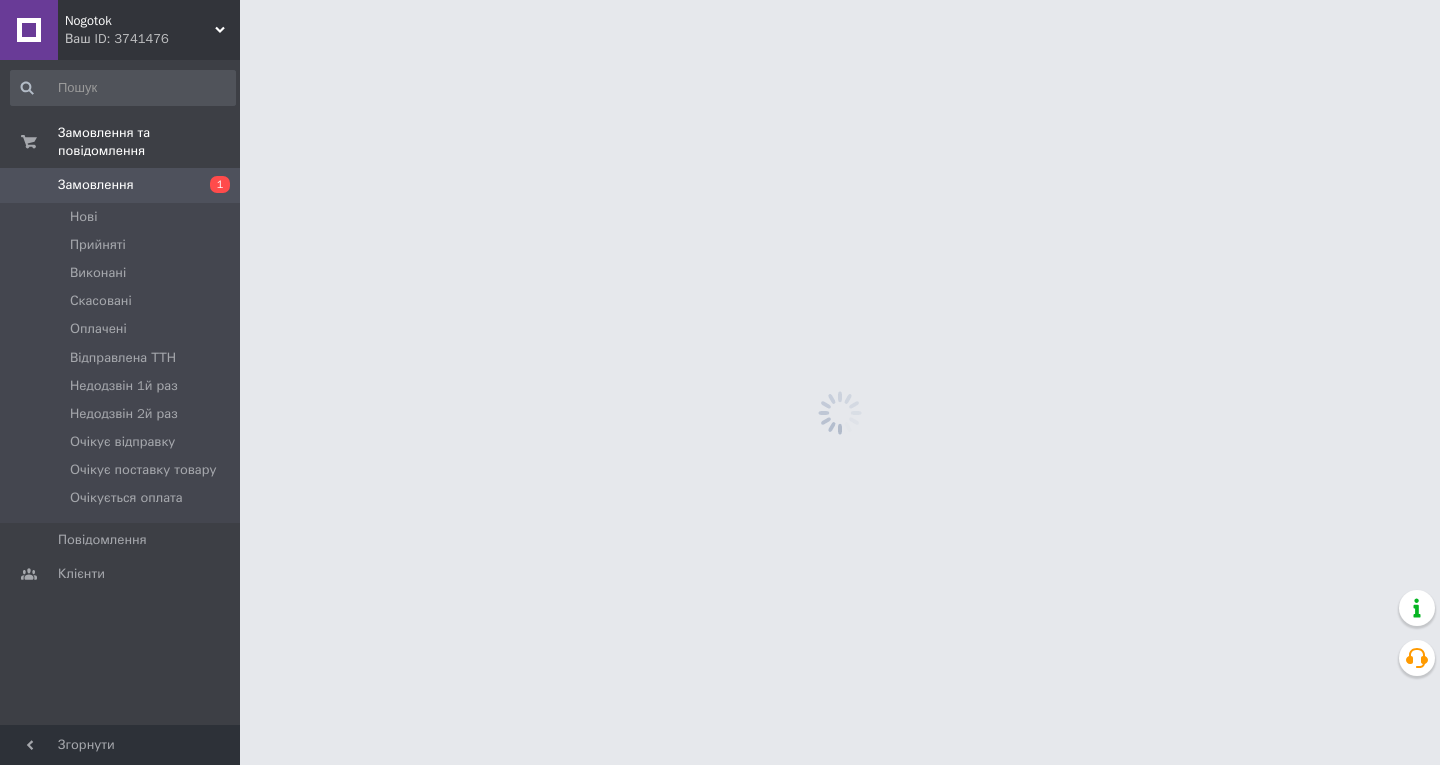scroll, scrollTop: 0, scrollLeft: 0, axis: both 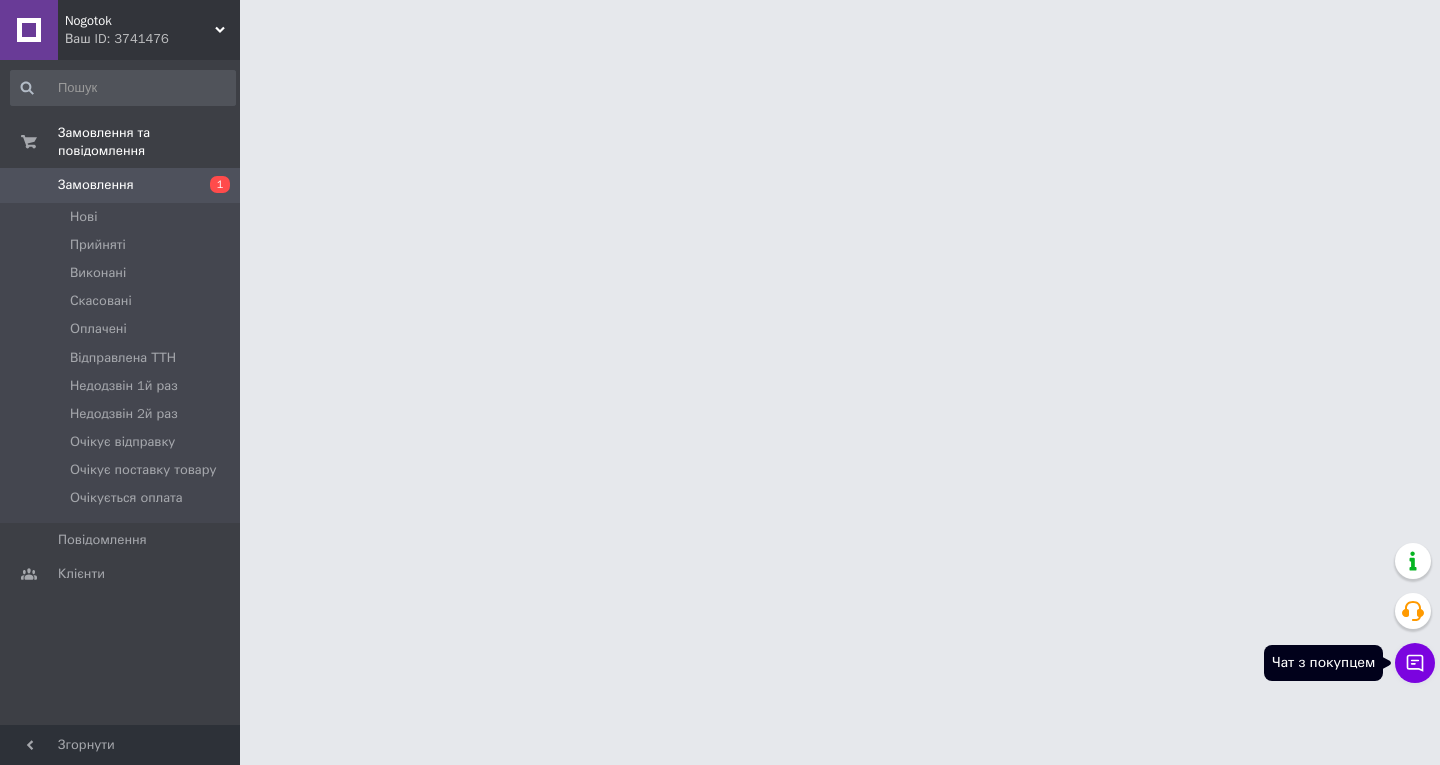 click 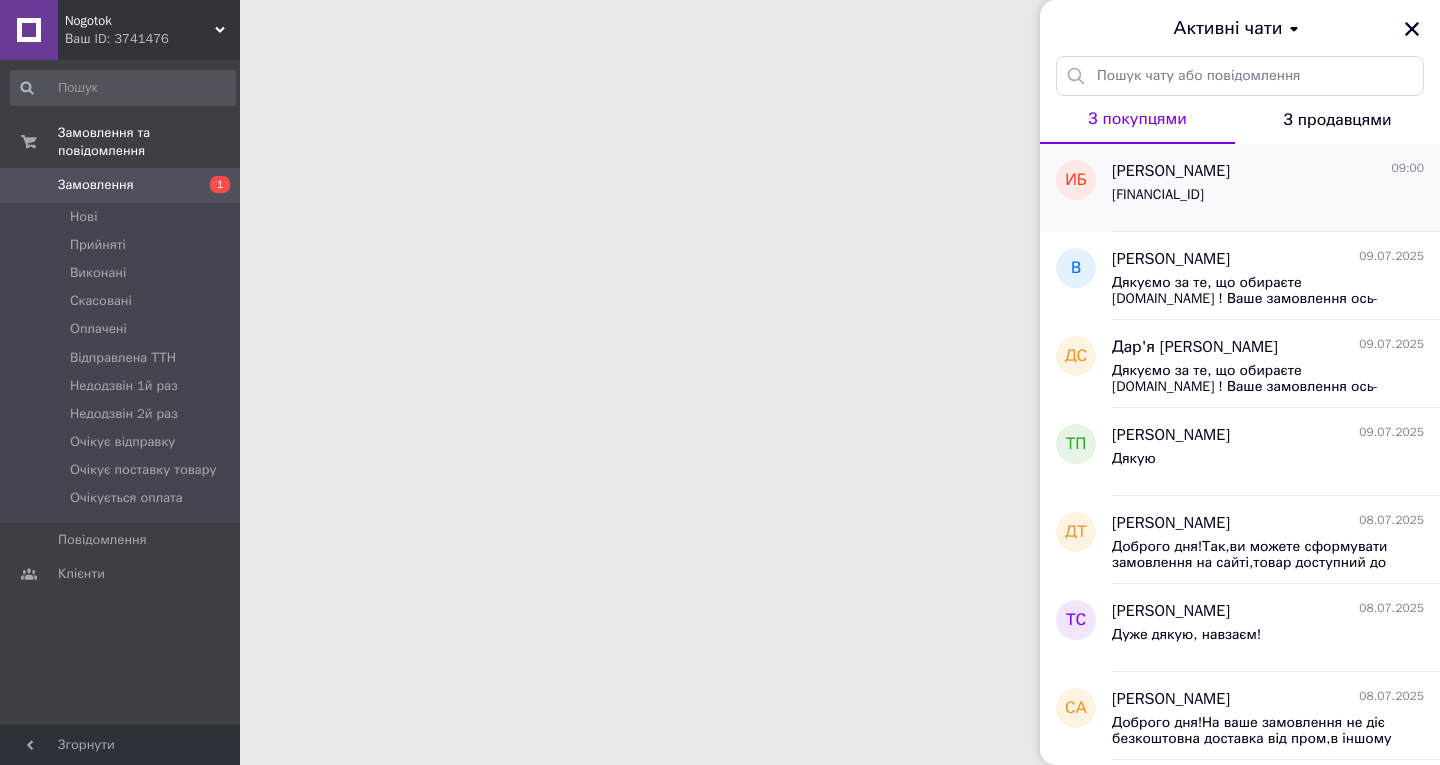click on "[FINANCIAL_ID]" at bounding box center [1158, 201] 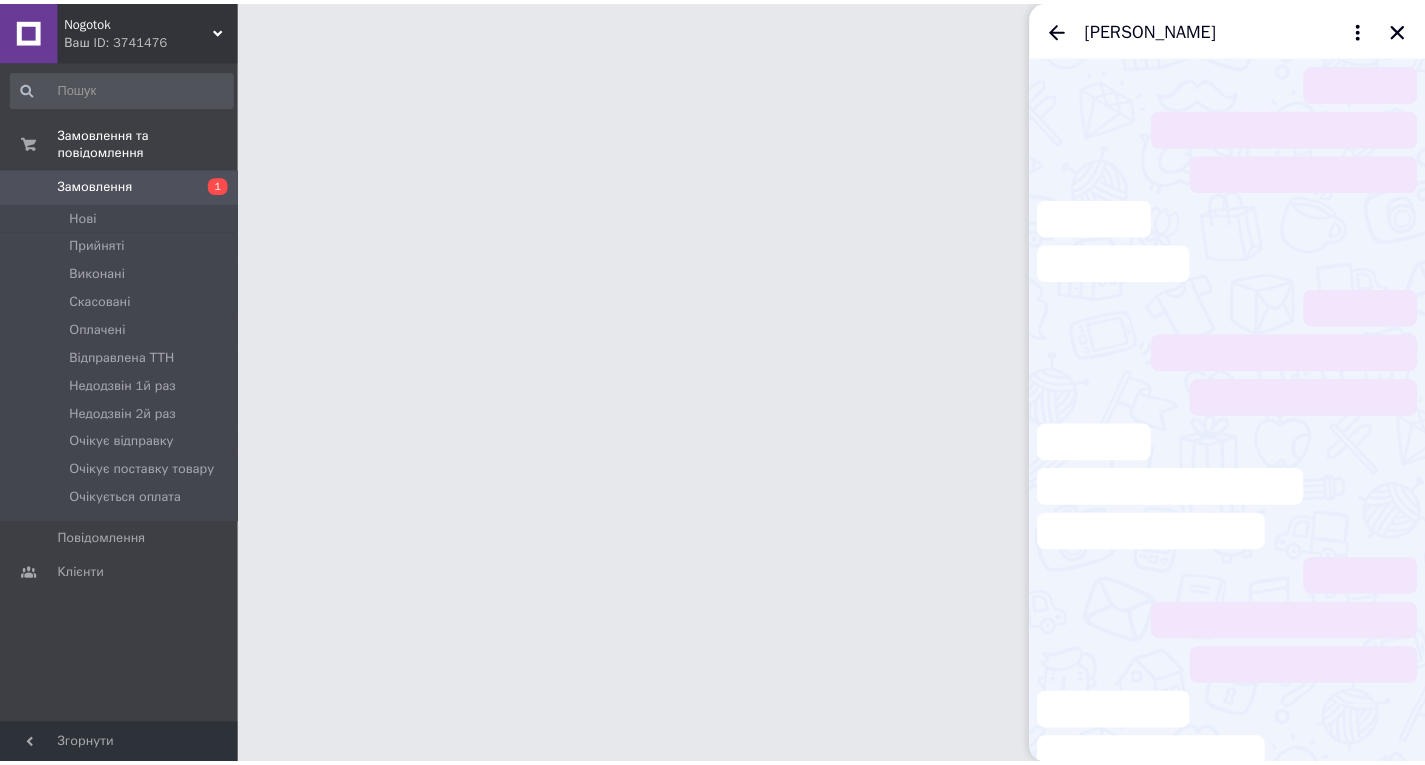 scroll, scrollTop: 431, scrollLeft: 0, axis: vertical 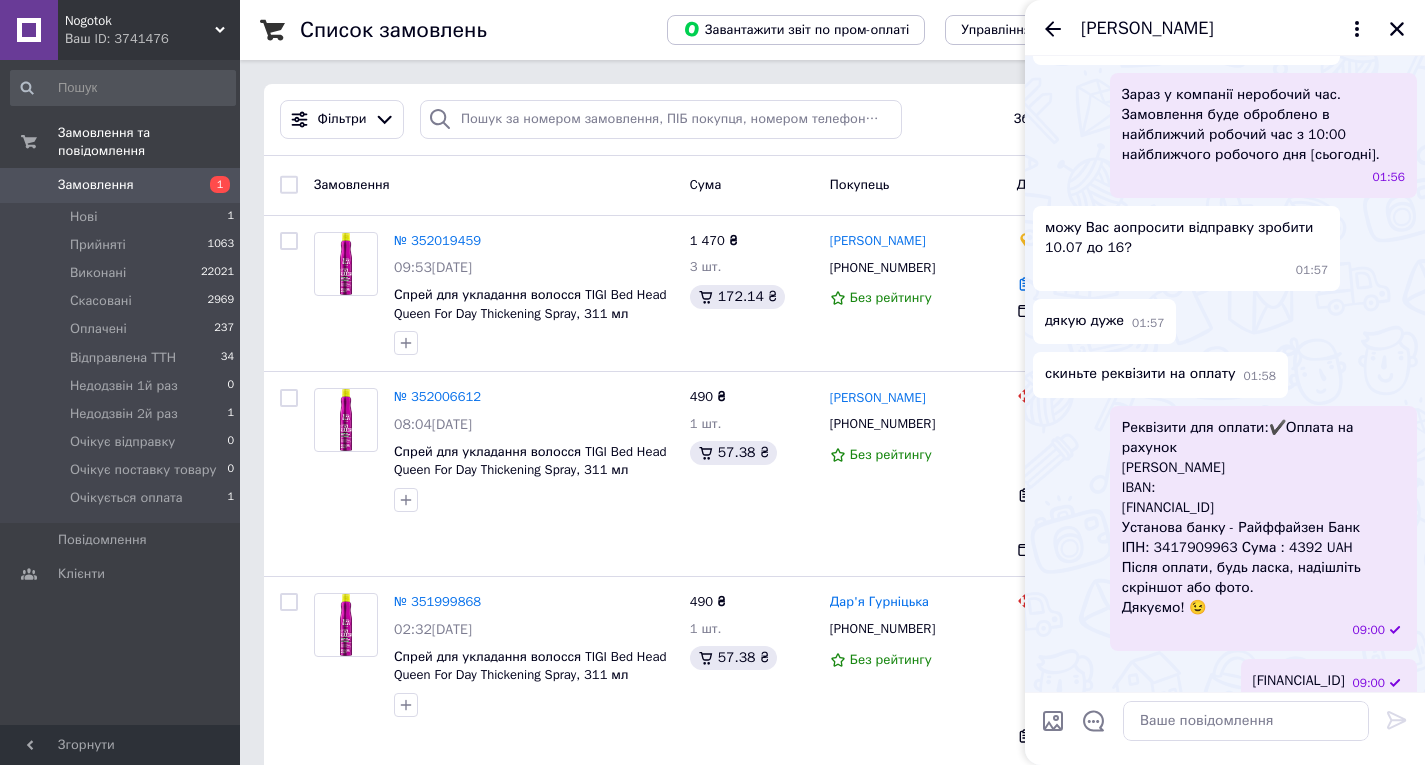 drag, startPoint x: 1405, startPoint y: 21, endPoint x: 1346, endPoint y: 267, distance: 252.97629 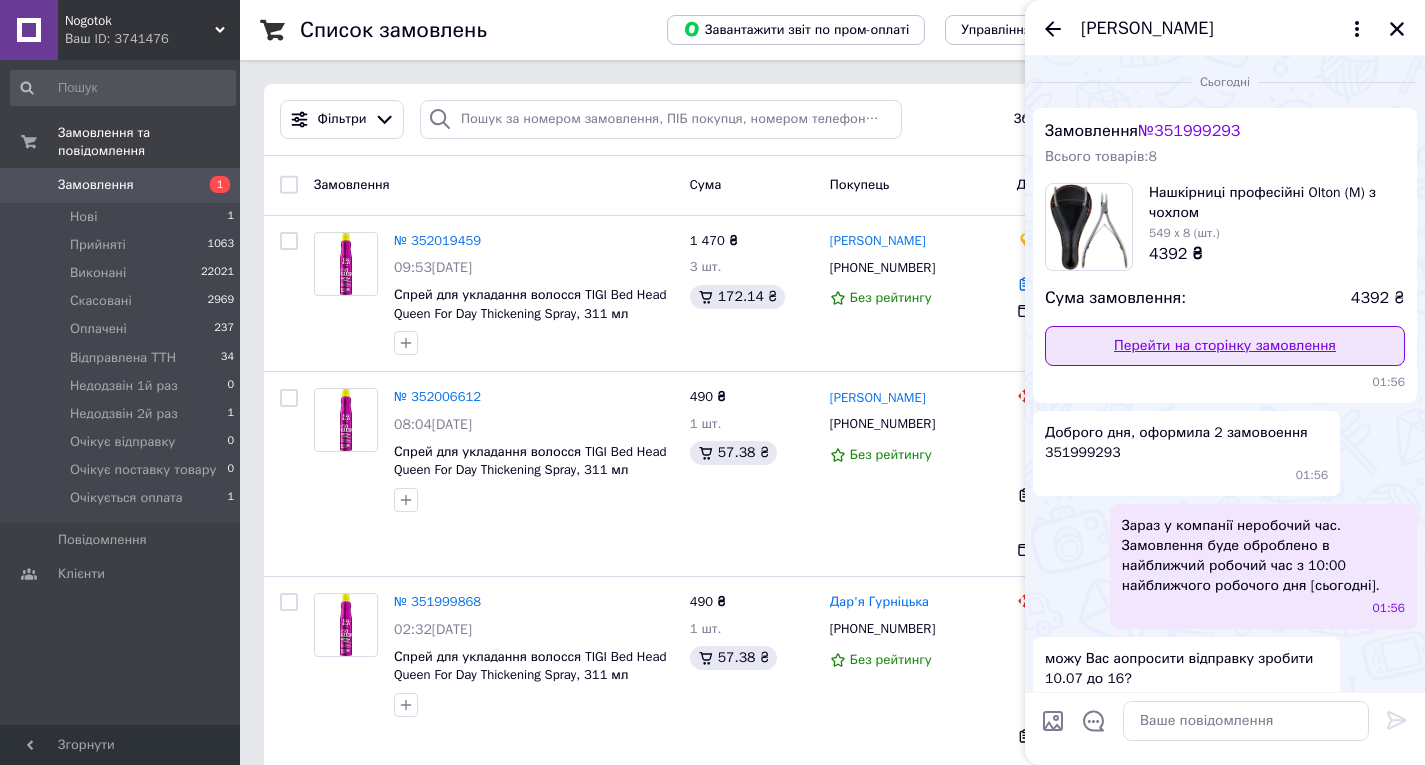 click on "Перейти на сторінку замовлення" at bounding box center [1225, 346] 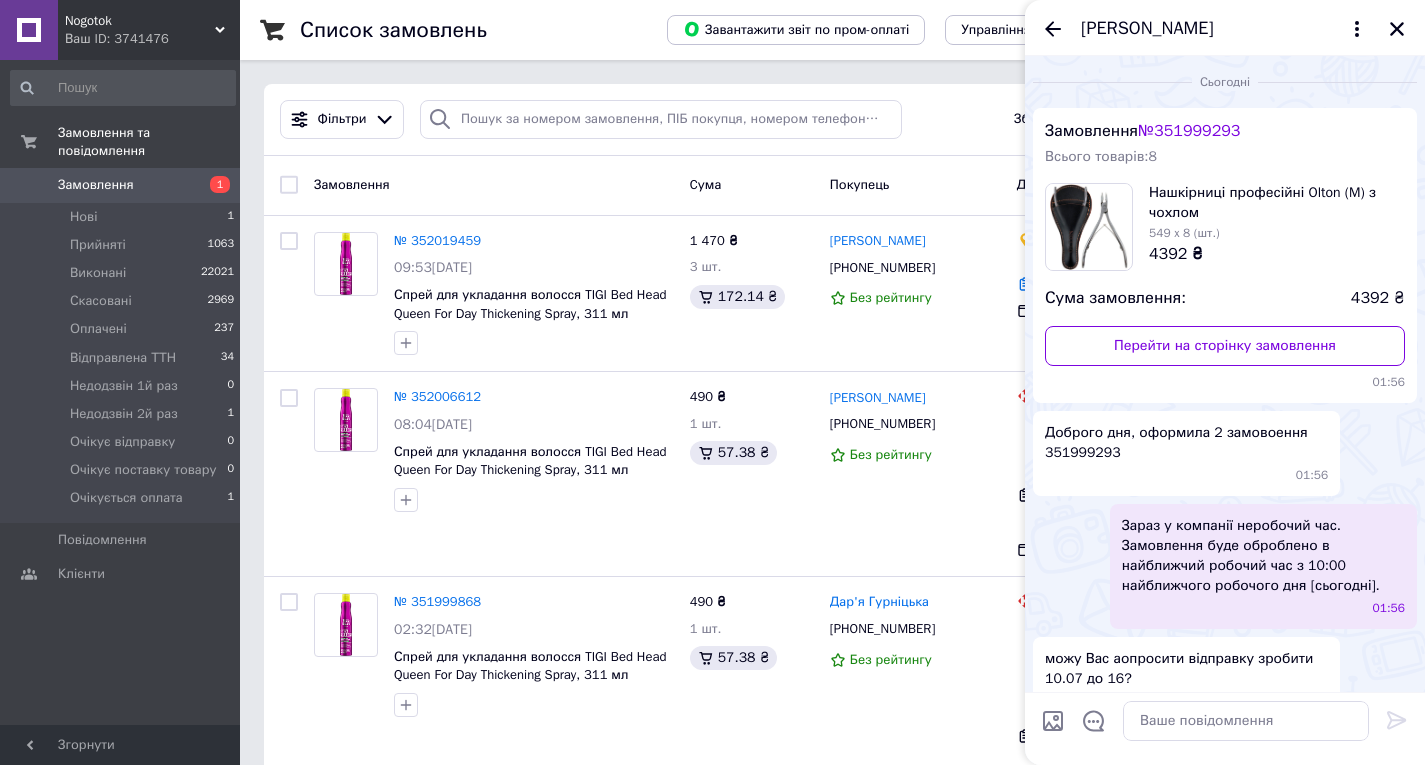 click on "Ваш ID: 3741476" at bounding box center [152, 39] 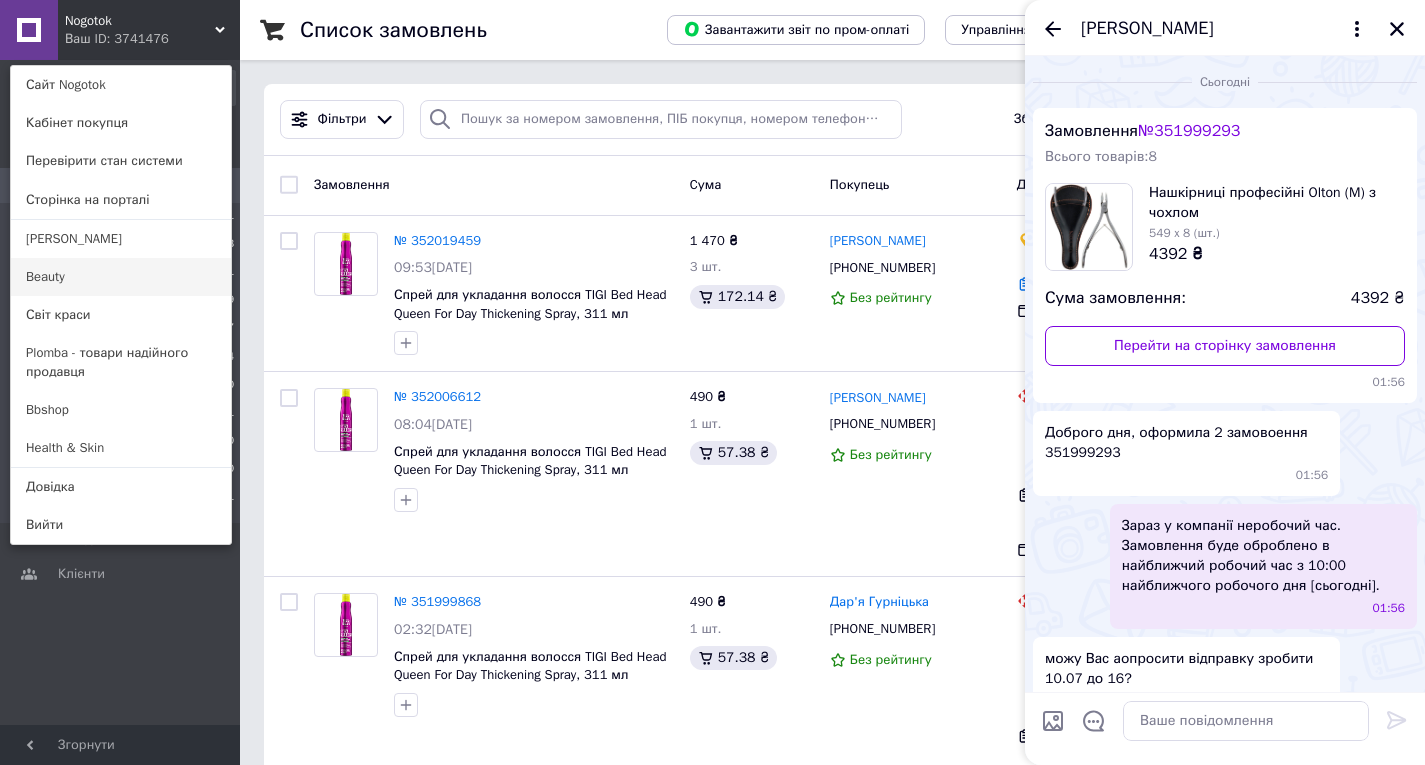 click on "Beauty" at bounding box center (121, 277) 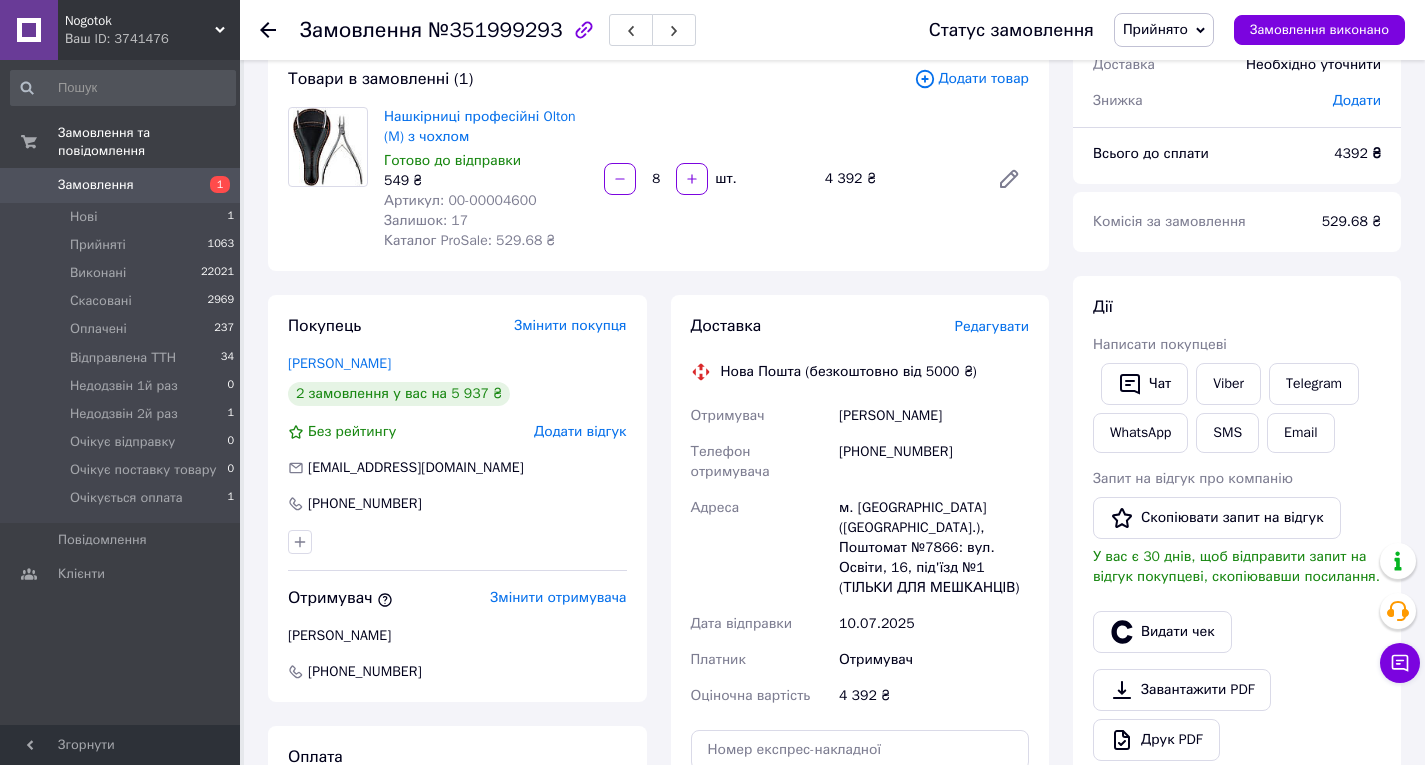 scroll, scrollTop: 0, scrollLeft: 0, axis: both 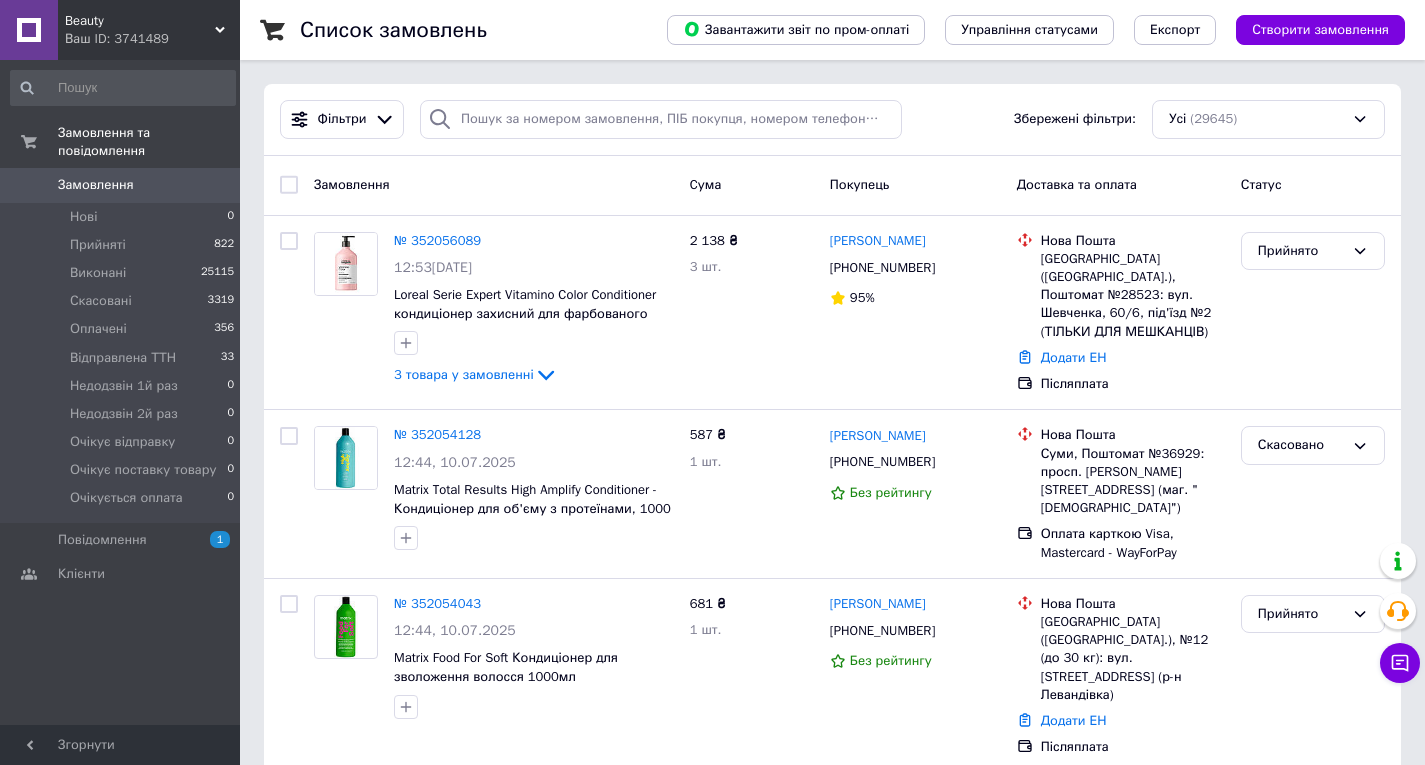 click on "Beauty" at bounding box center (140, 21) 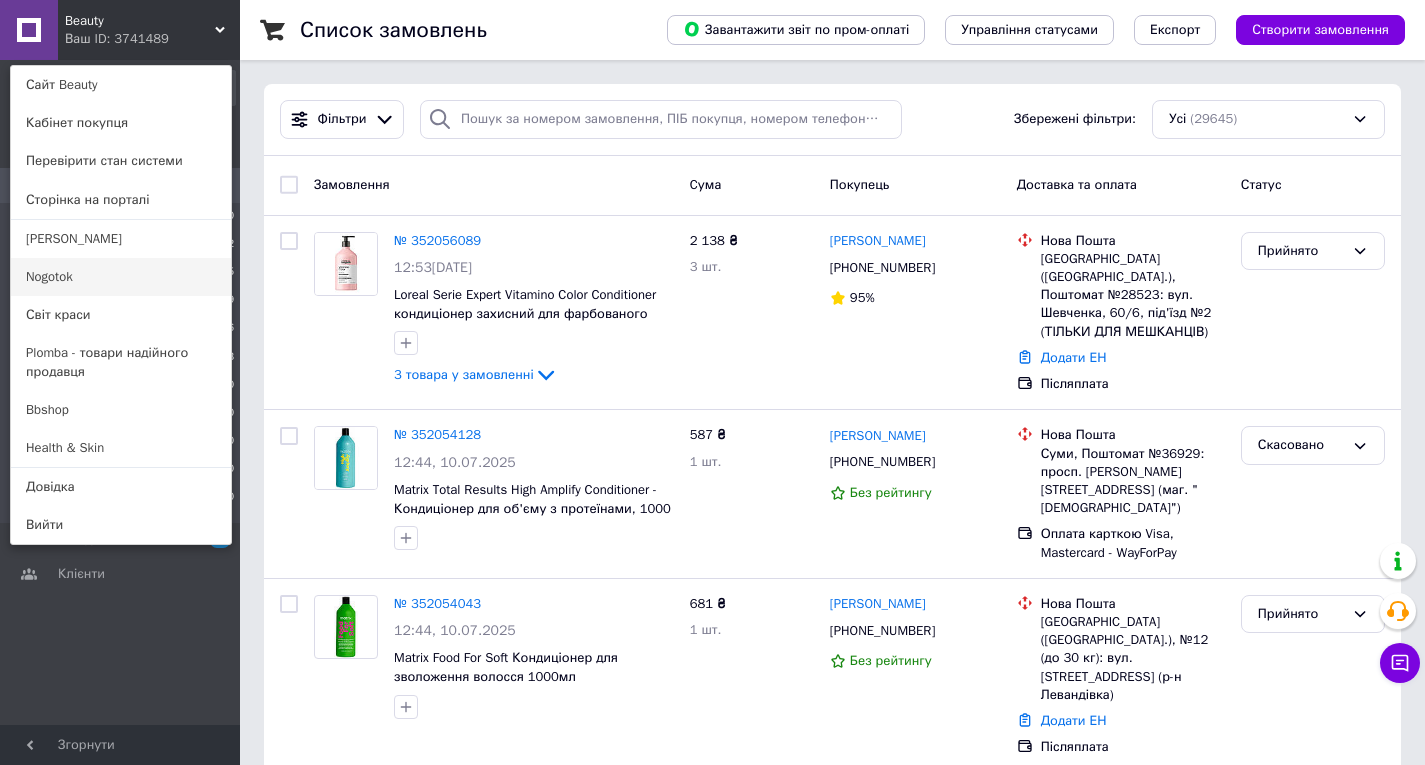 click on "Nogotok" at bounding box center [121, 277] 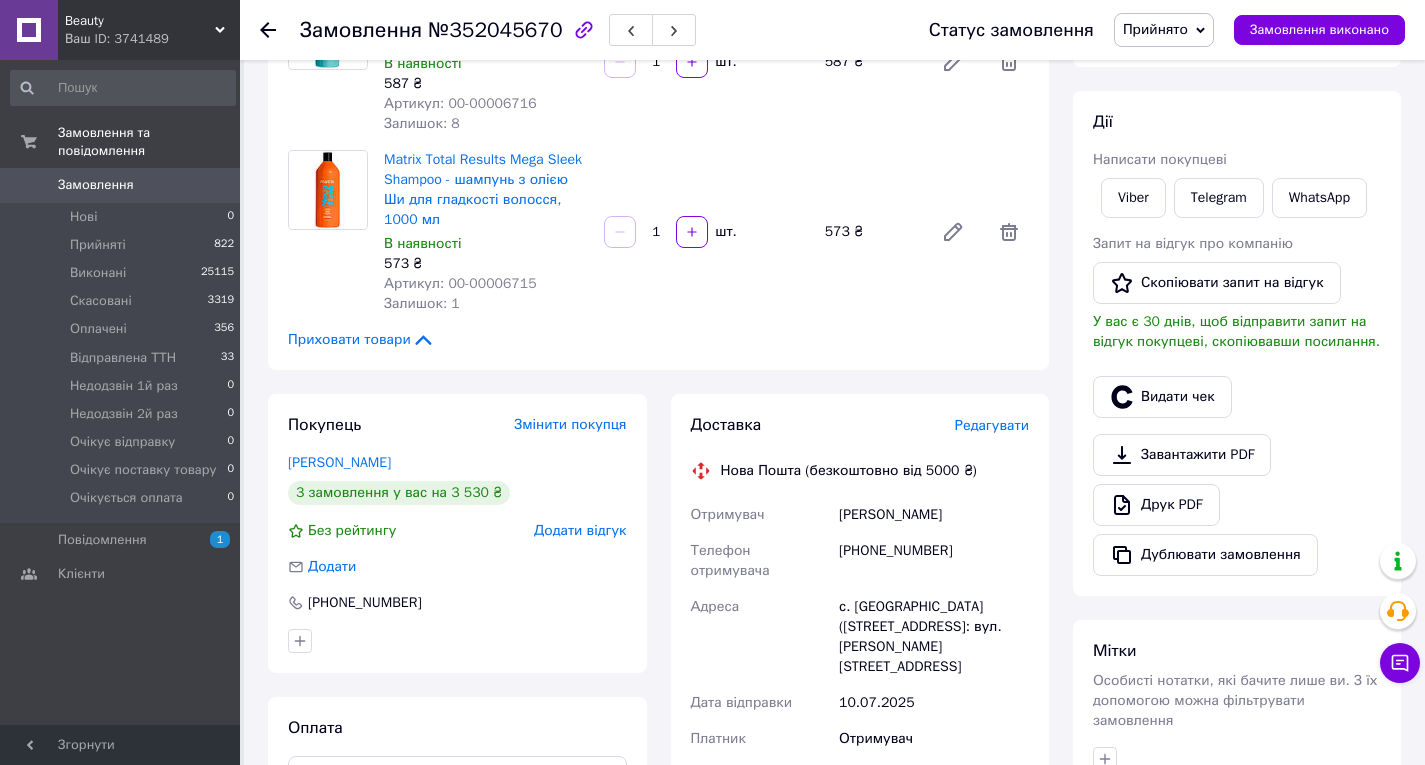scroll, scrollTop: 237, scrollLeft: 0, axis: vertical 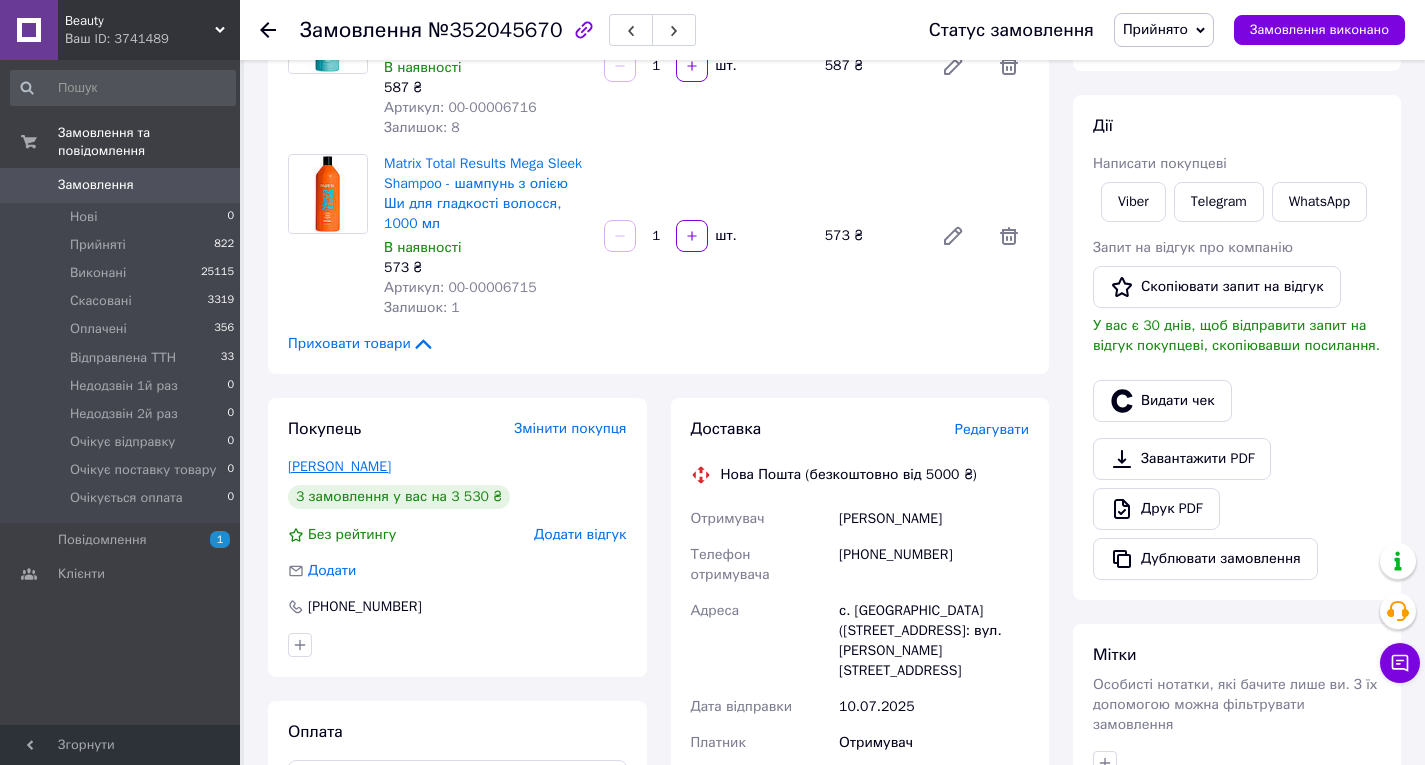 click on "[PERSON_NAME]" at bounding box center [339, 466] 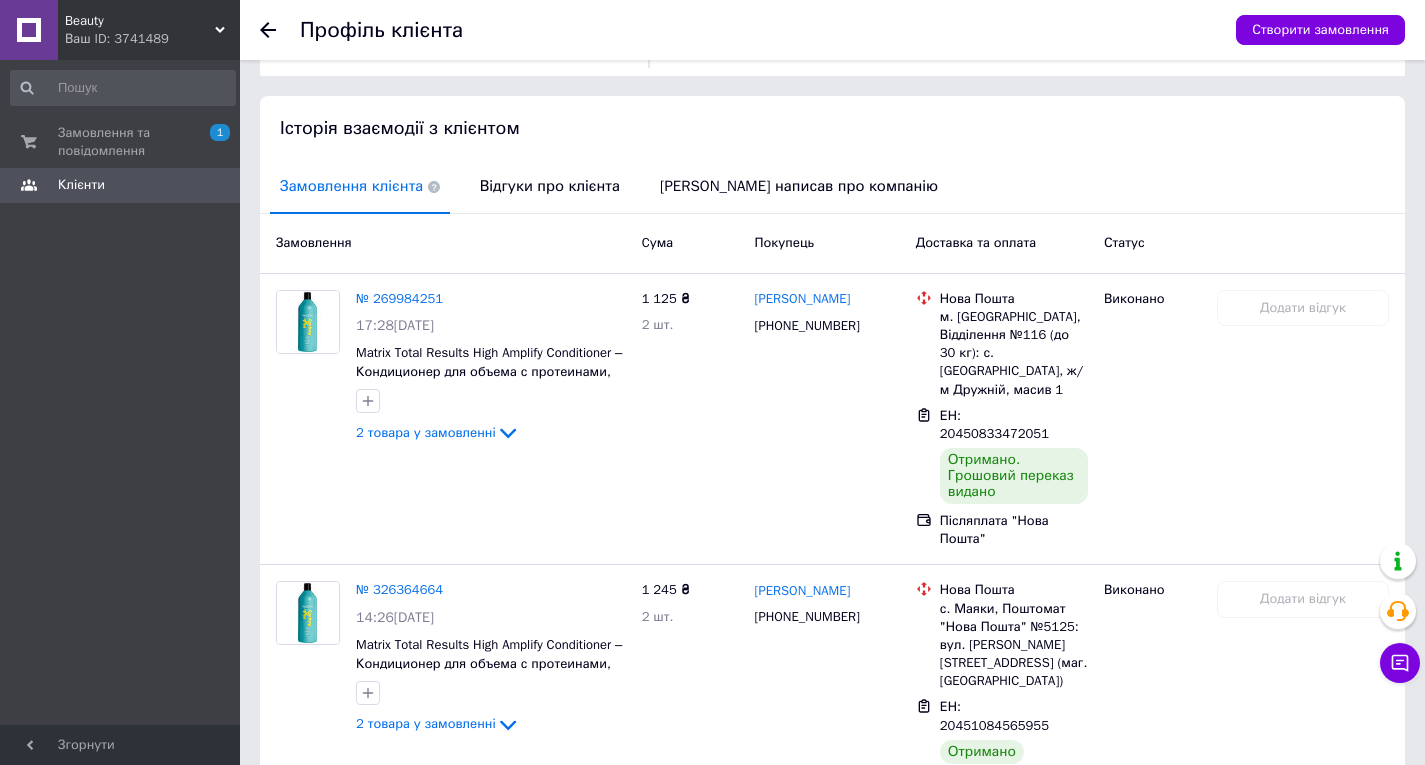 scroll, scrollTop: 603, scrollLeft: 0, axis: vertical 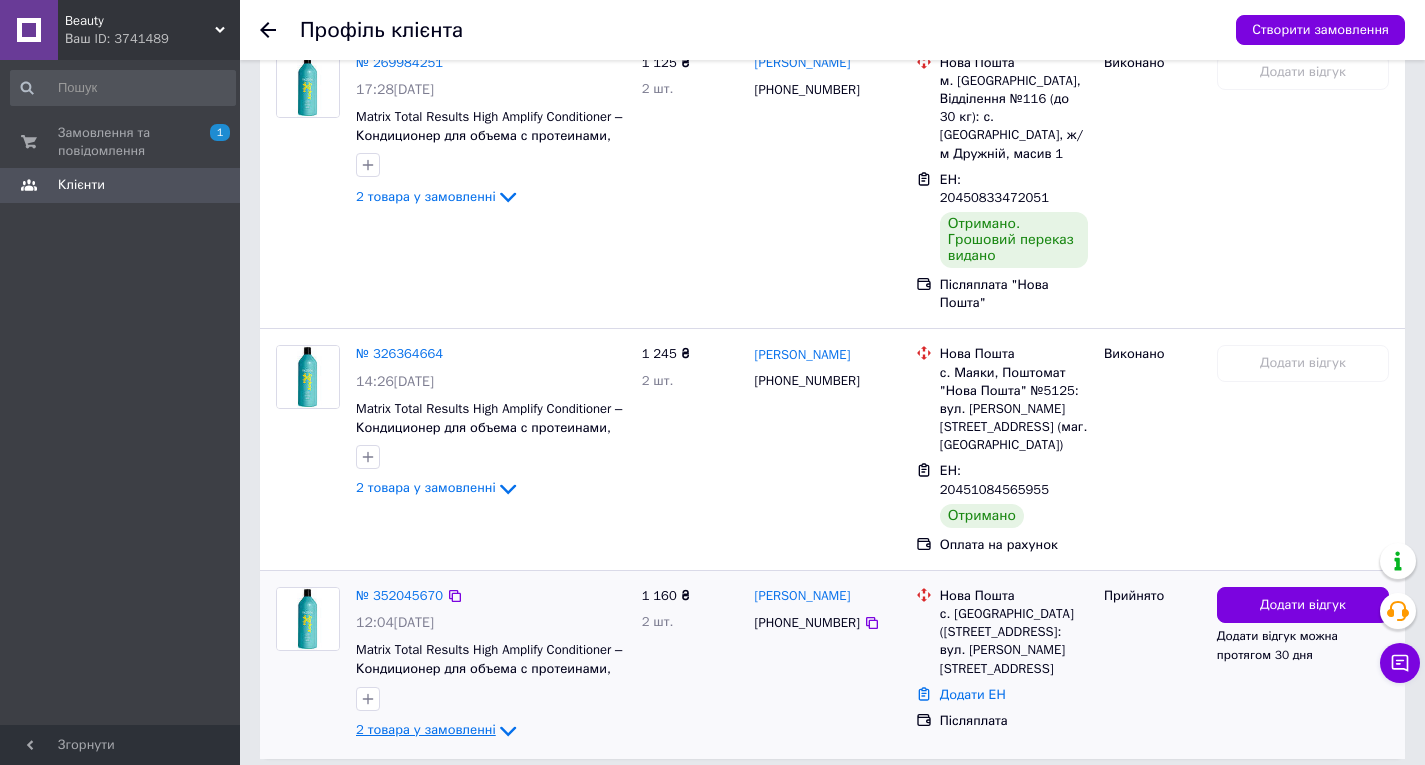 click on "2 товара у замовленні" at bounding box center [426, 729] 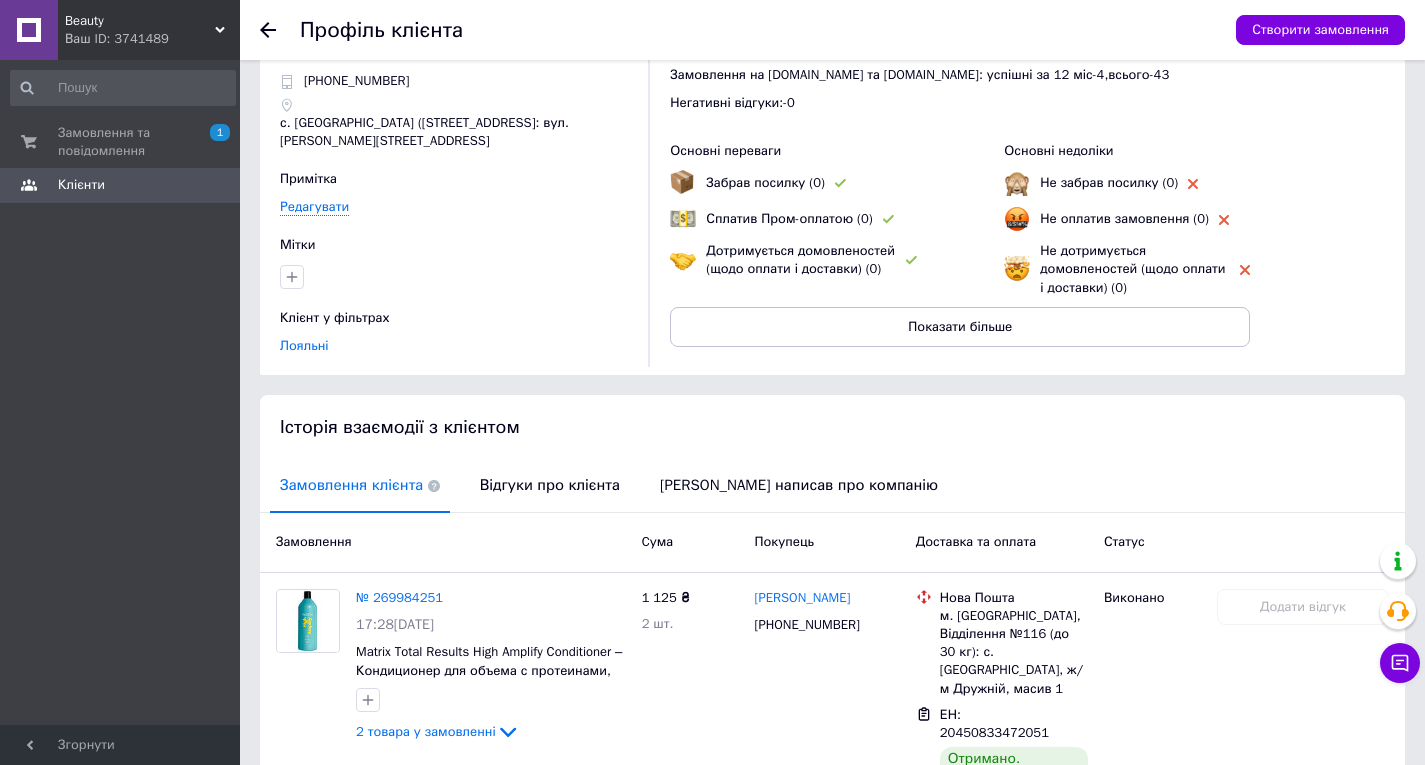 scroll, scrollTop: 62, scrollLeft: 0, axis: vertical 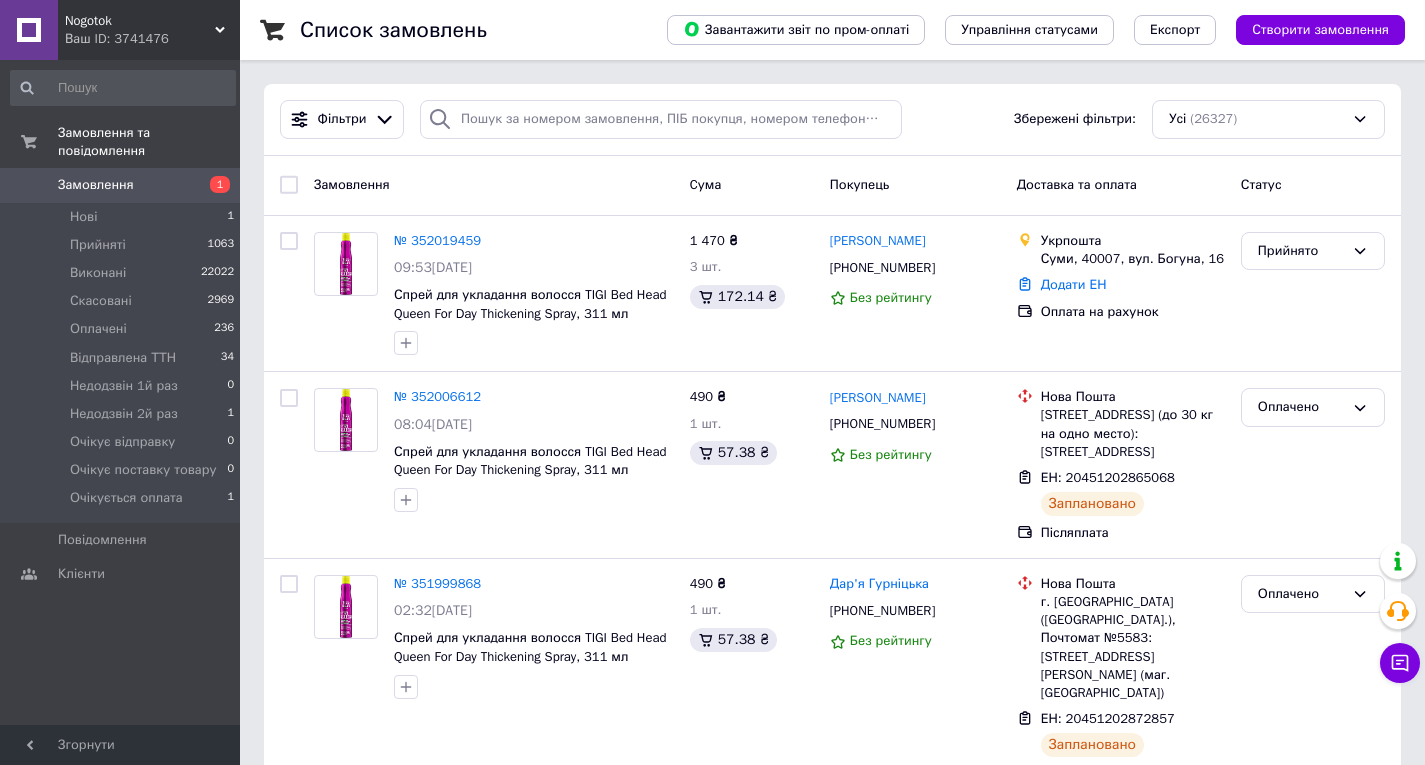 click on "Ваш ID: 3741476" at bounding box center [152, 39] 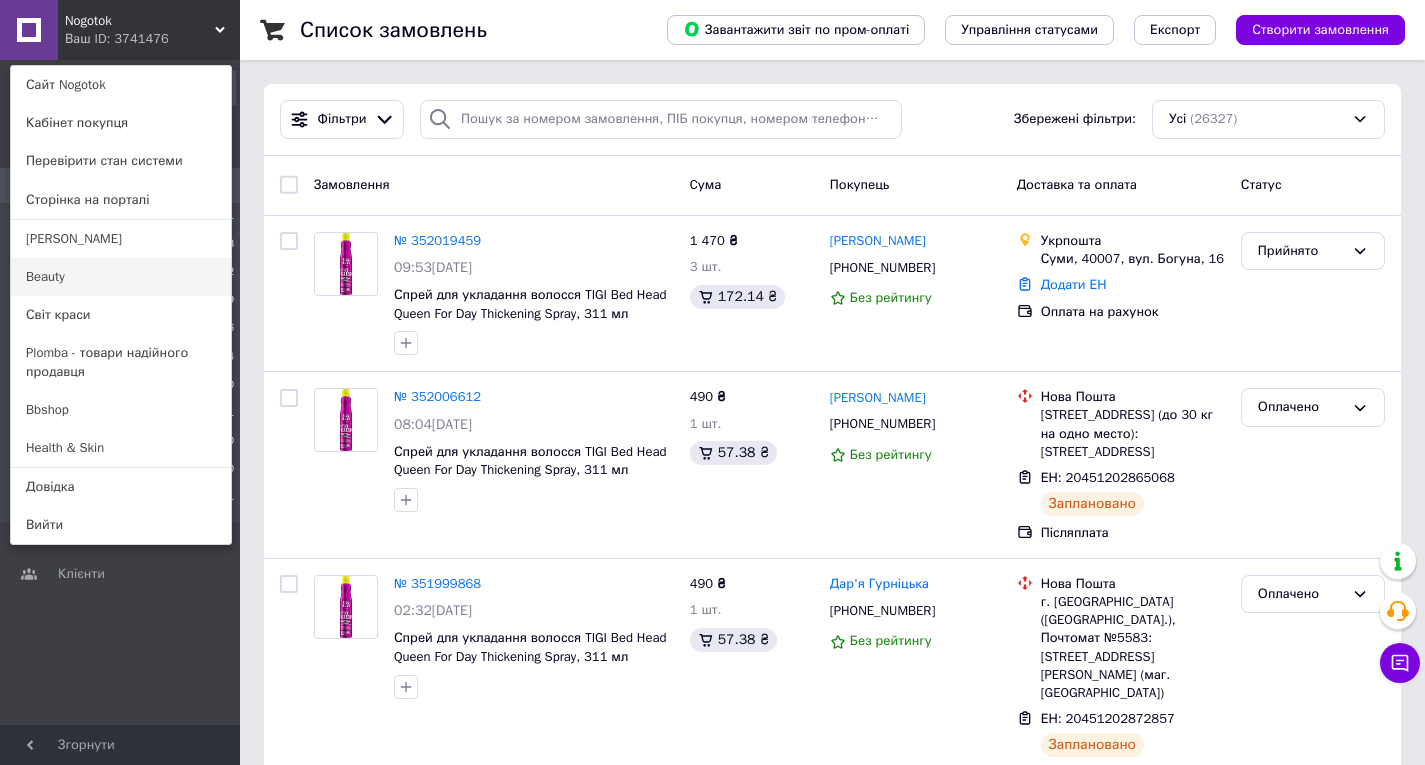 click on "Beauty" at bounding box center [121, 277] 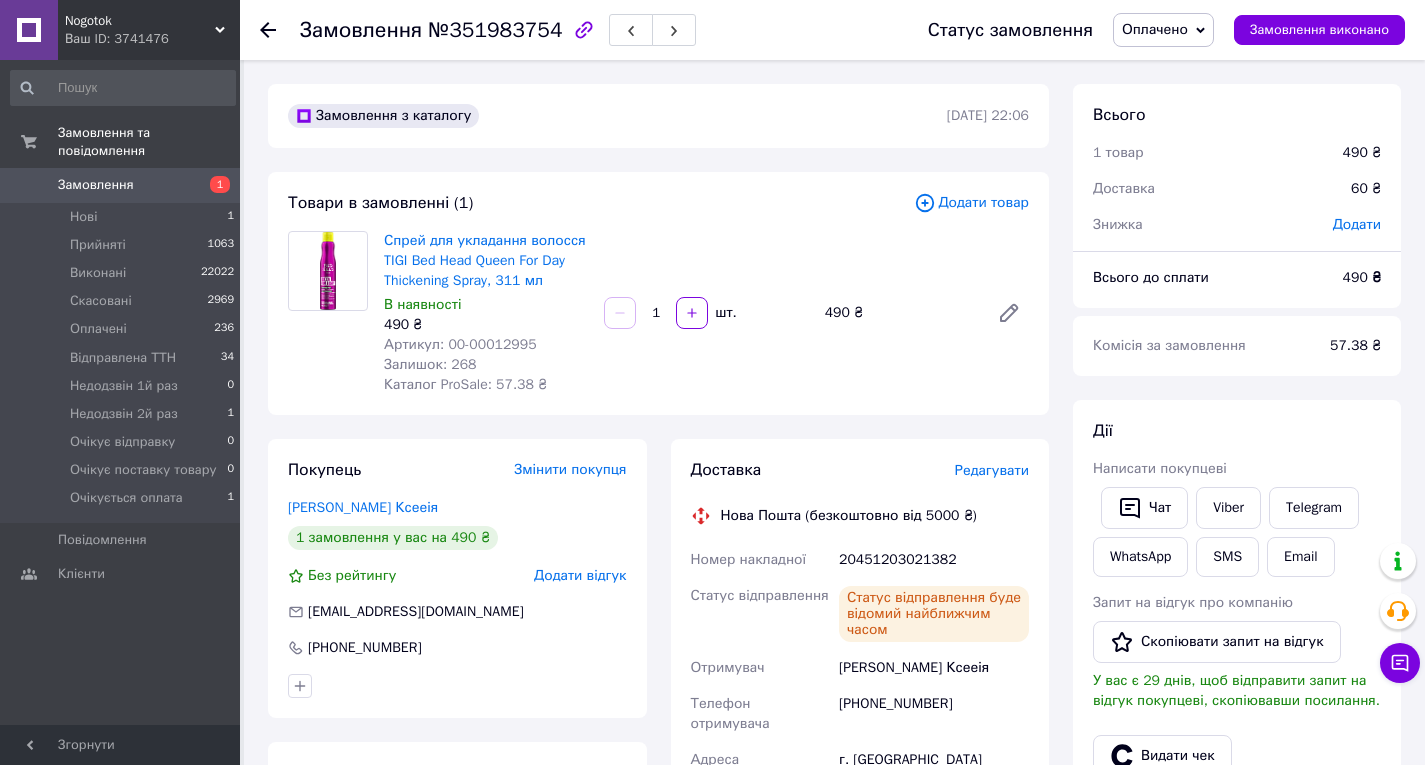 scroll, scrollTop: 0, scrollLeft: 0, axis: both 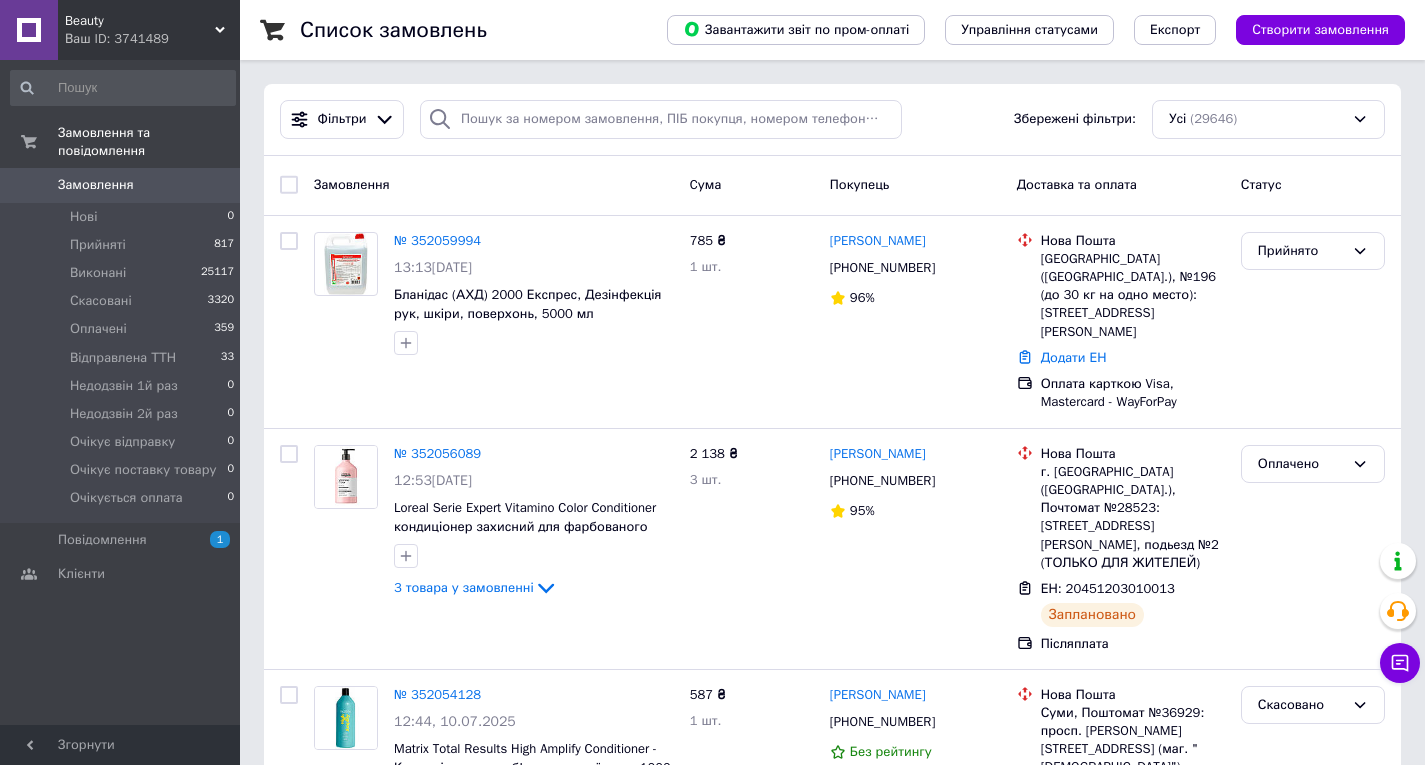 click on "Beauty Ваш ID: 3741489" at bounding box center (149, 30) 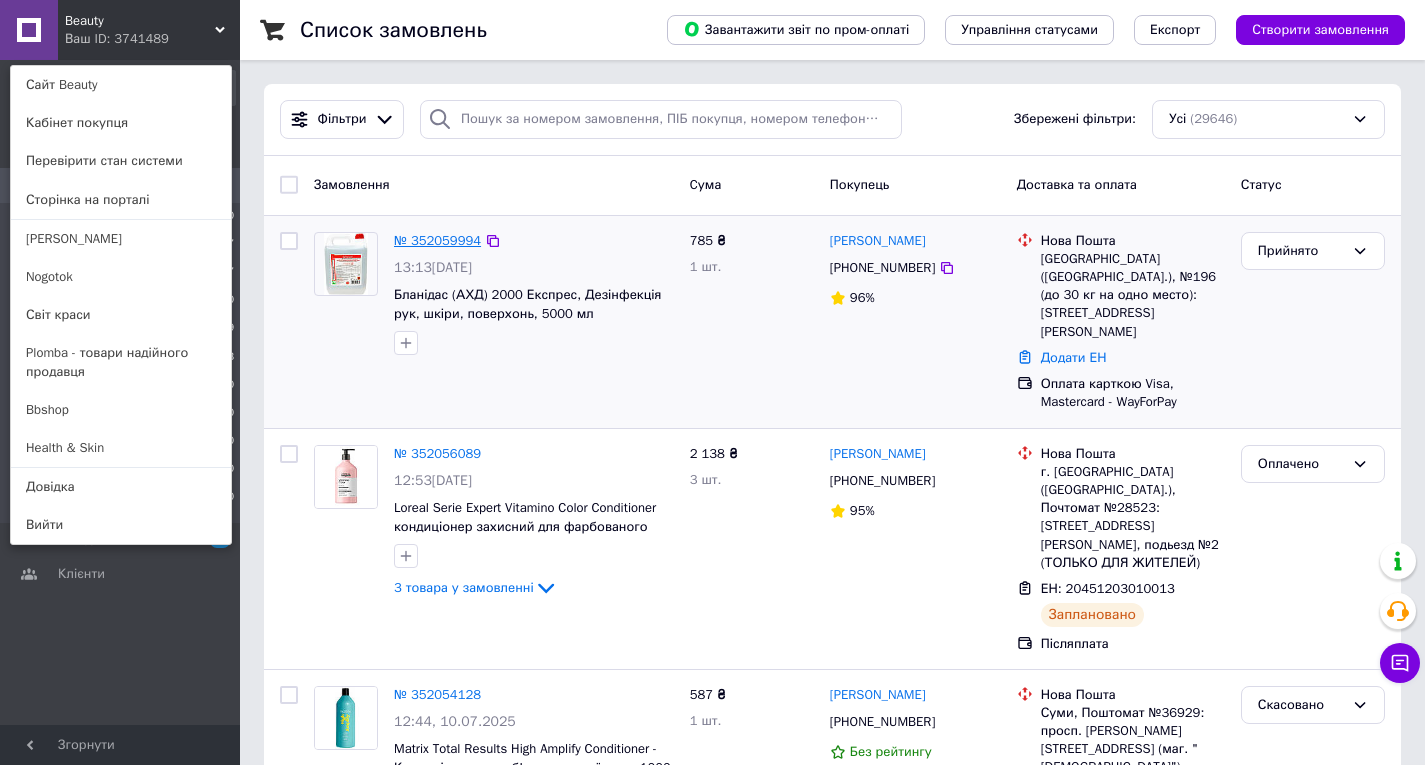click on "№ 352059994" at bounding box center [437, 240] 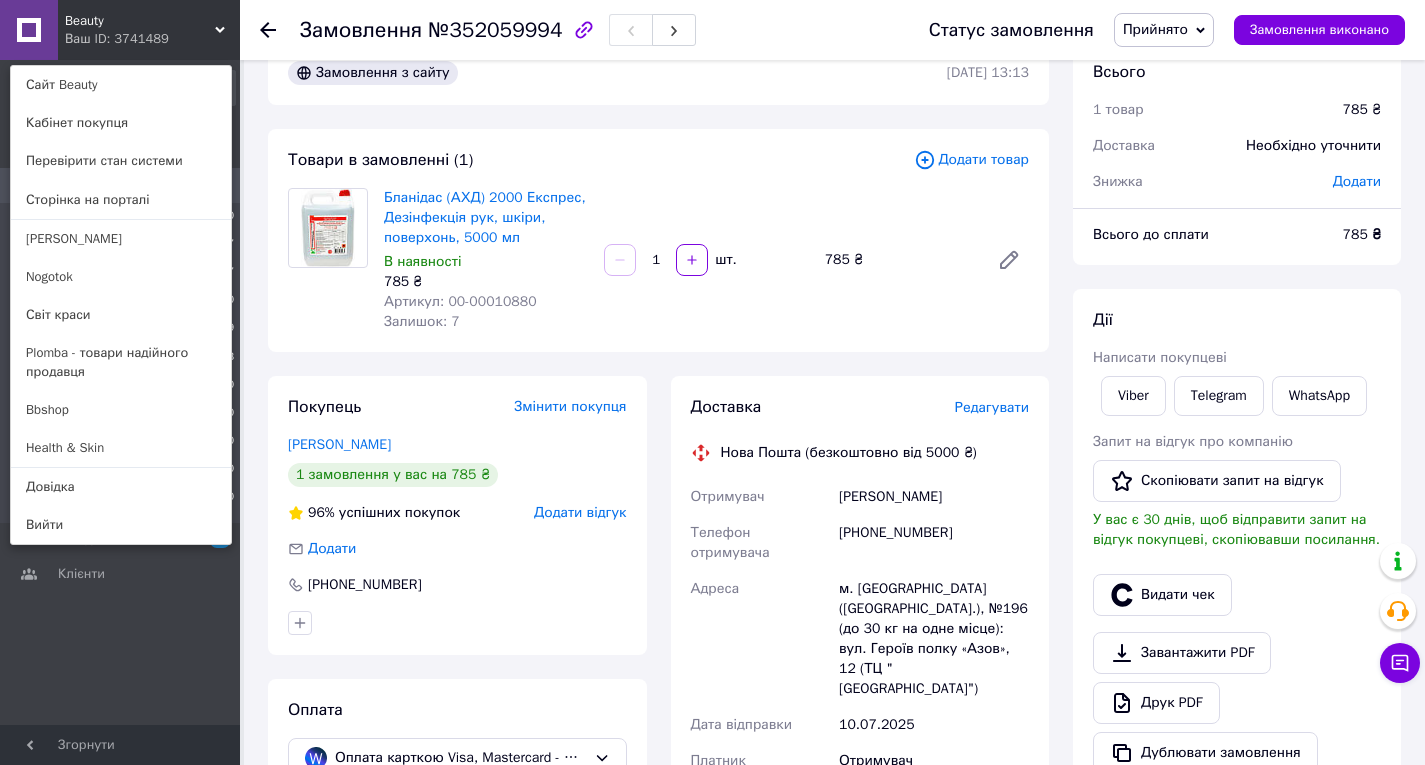 scroll, scrollTop: 0, scrollLeft: 0, axis: both 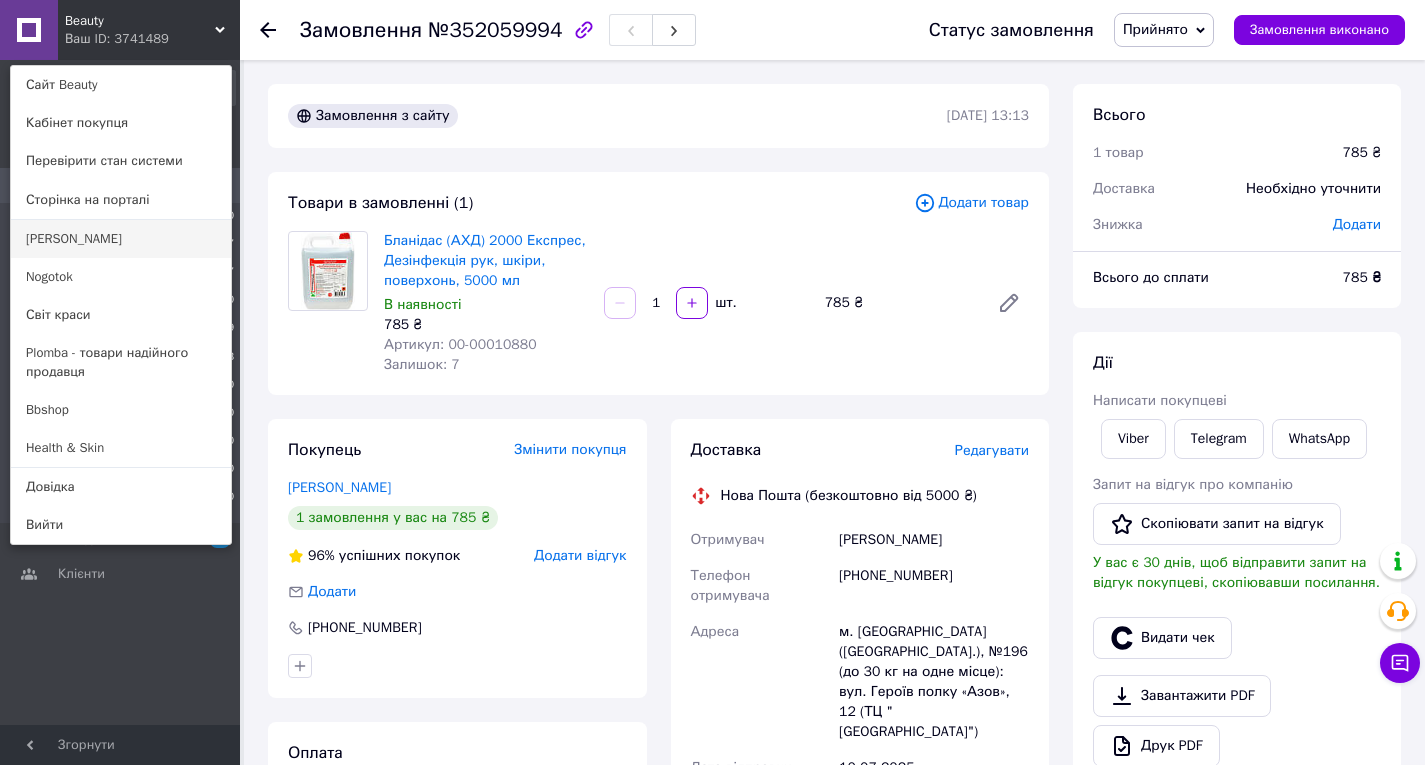 click on "[PERSON_NAME]" at bounding box center (121, 239) 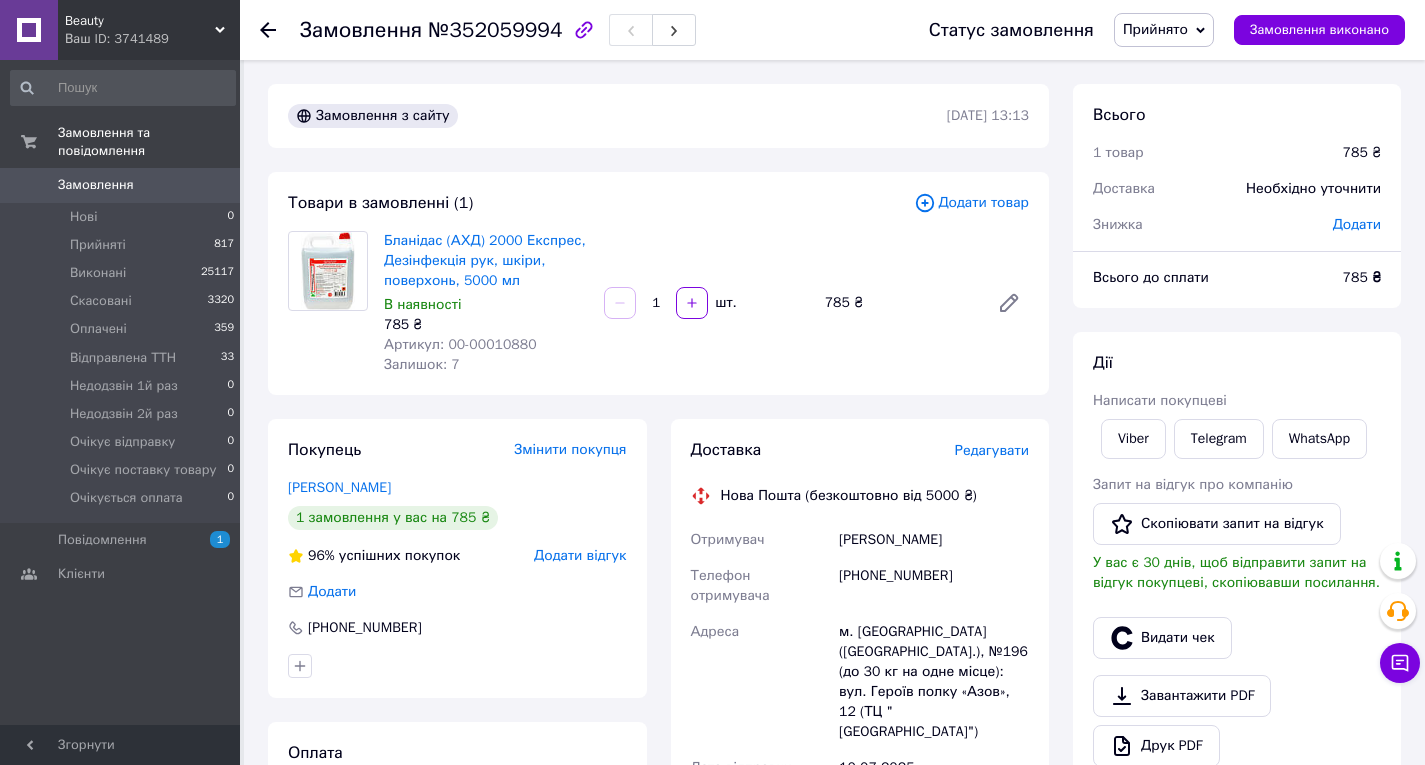 click on "Ваш ID: 3741489" at bounding box center (152, 39) 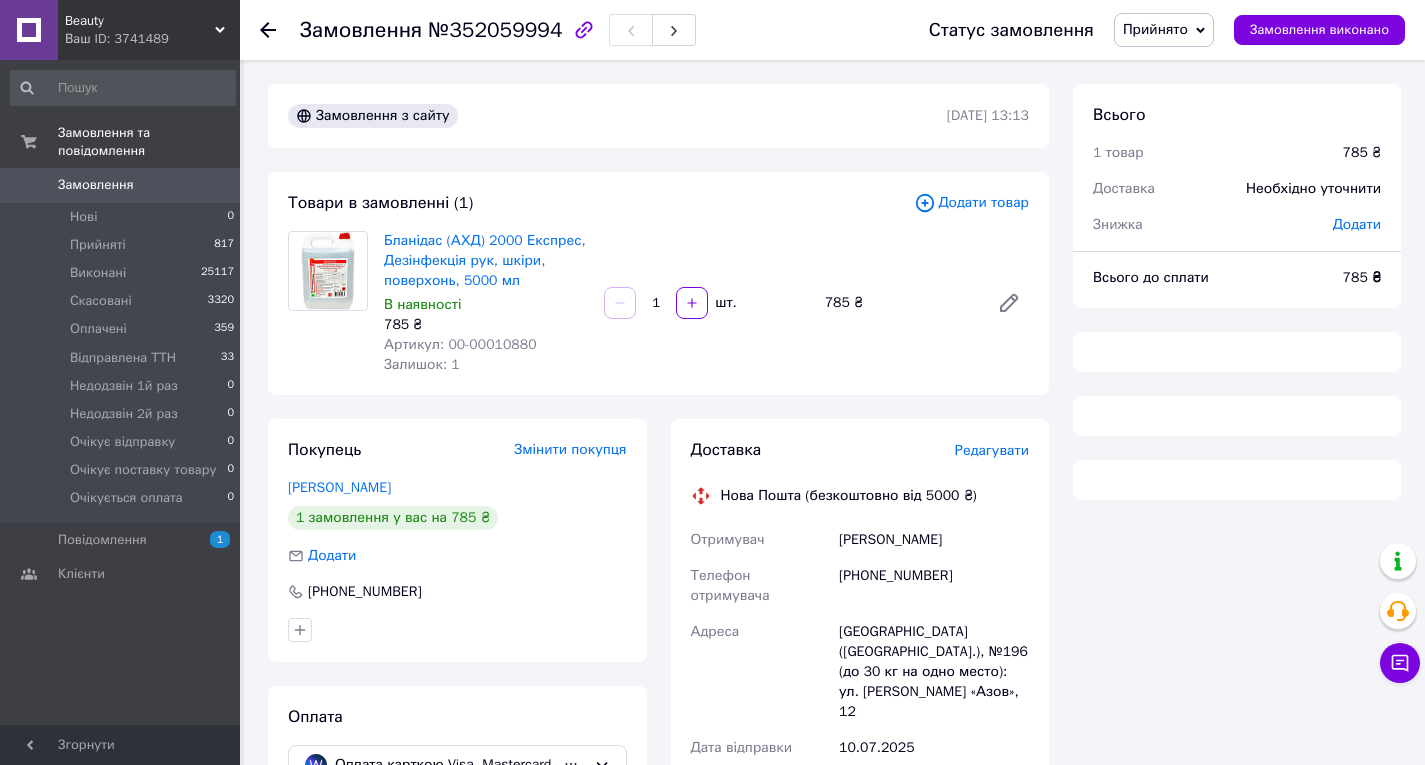 scroll, scrollTop: 559, scrollLeft: 0, axis: vertical 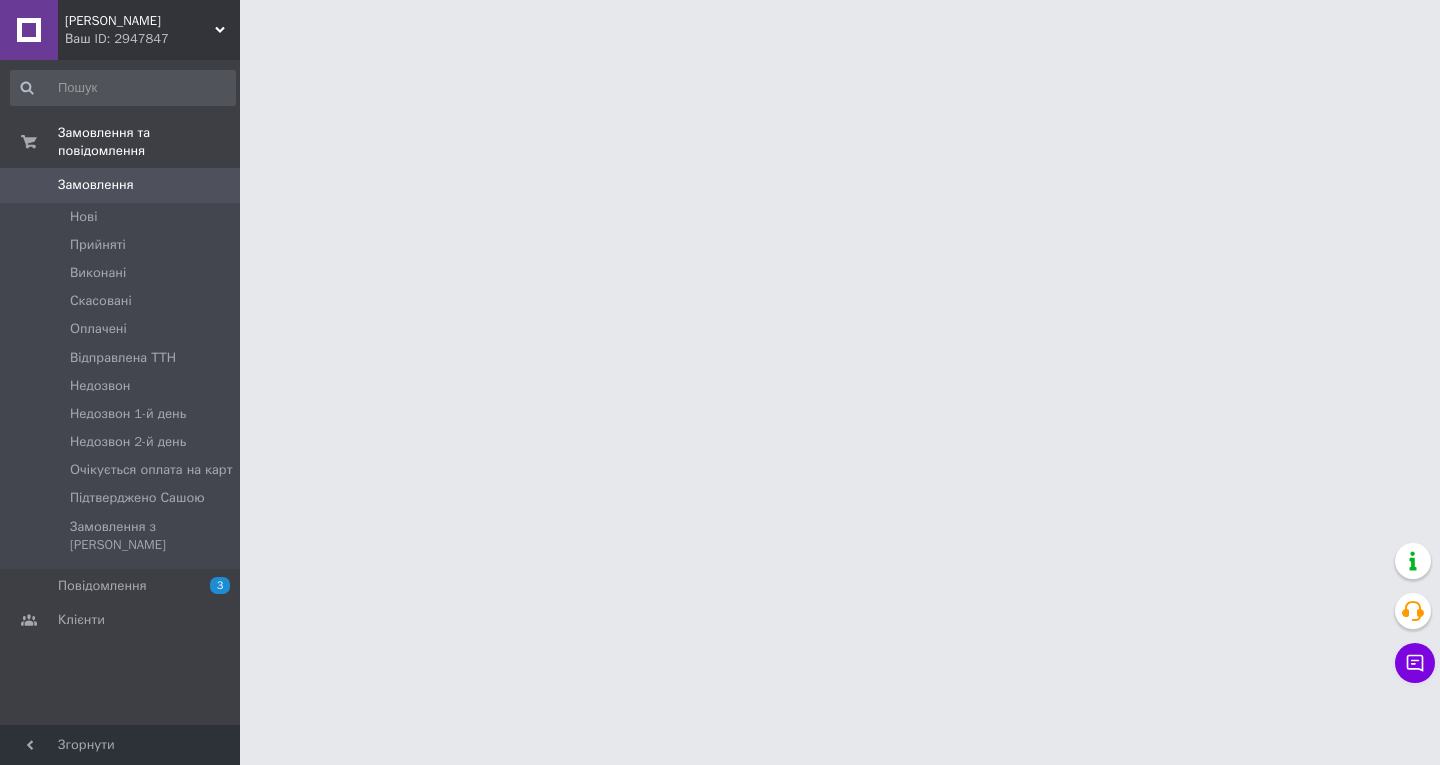 click on "Ваш ID: 2947847" at bounding box center (152, 39) 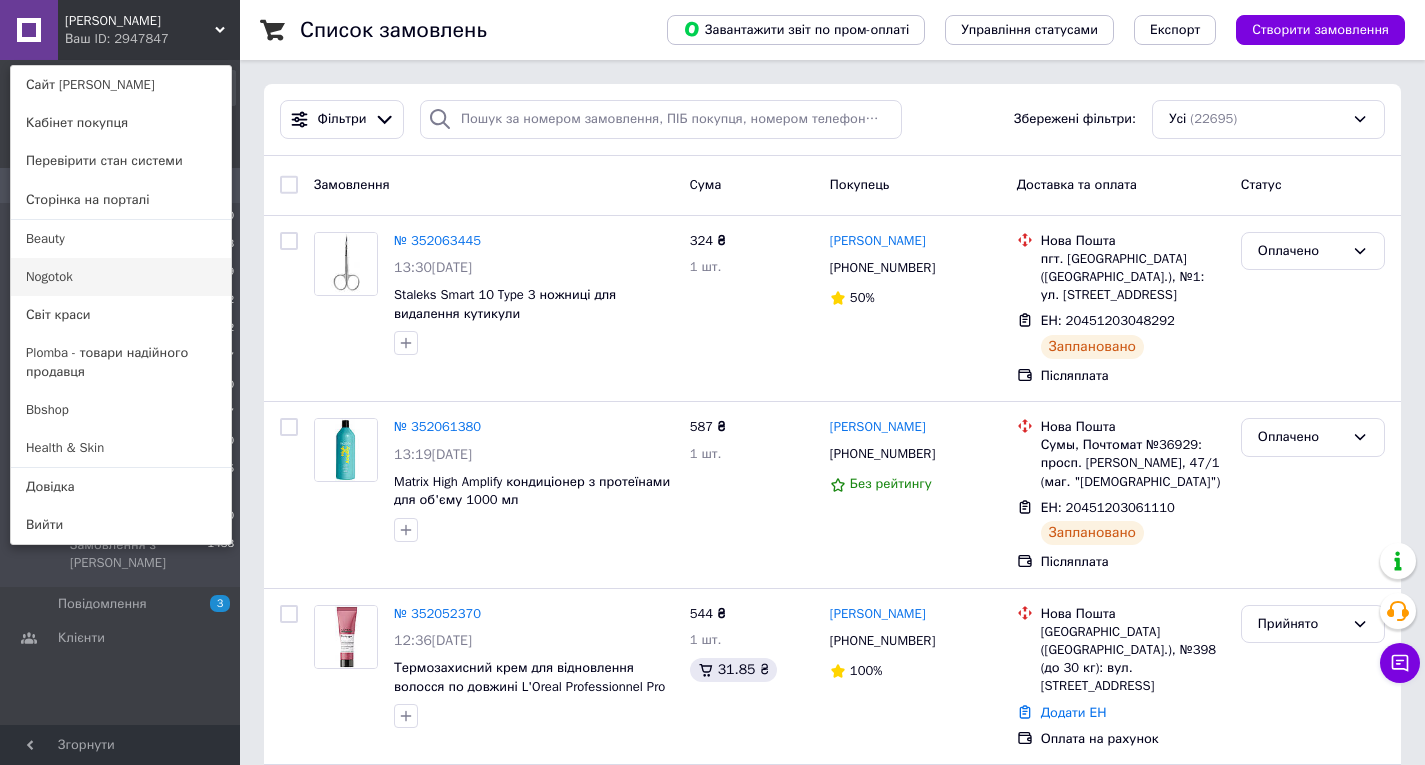 click on "Nogotok" at bounding box center [121, 277] 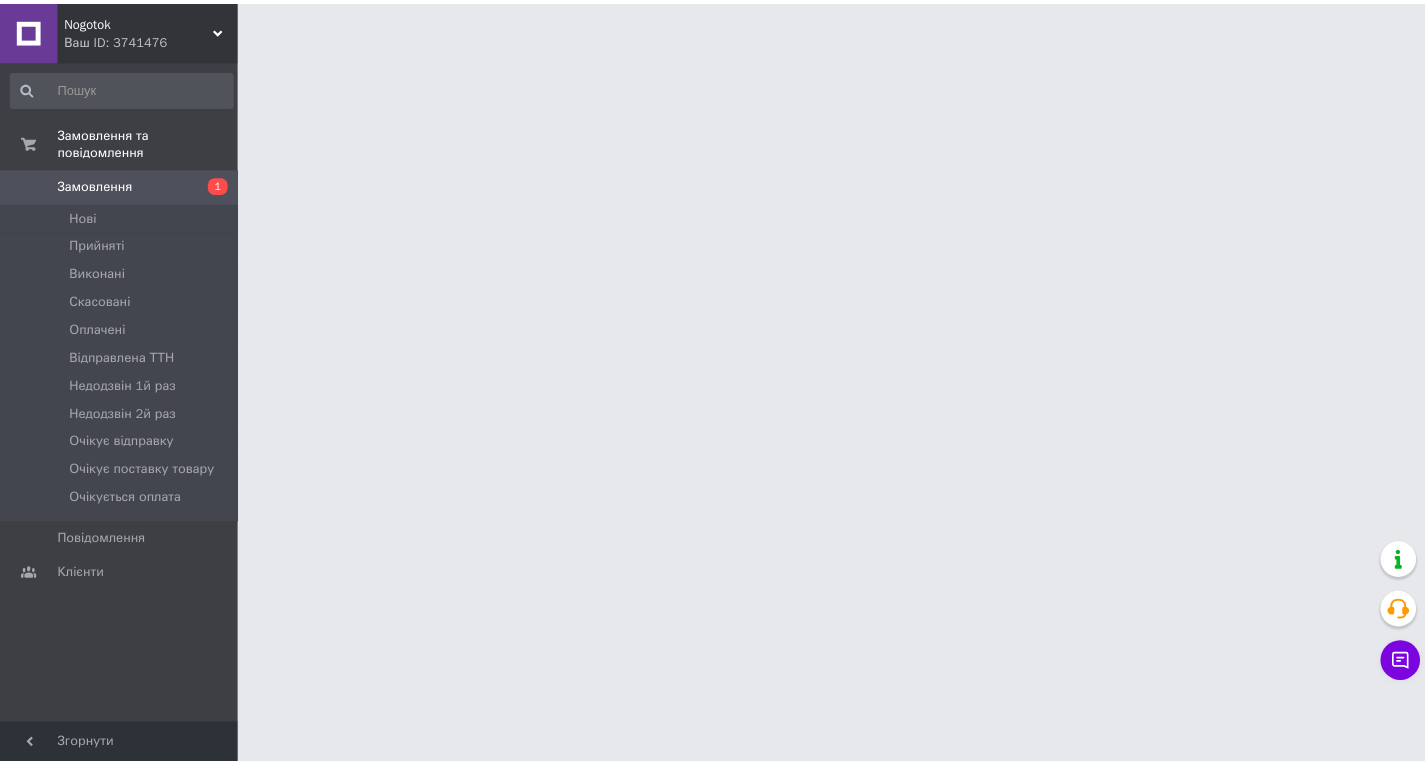 scroll, scrollTop: 0, scrollLeft: 0, axis: both 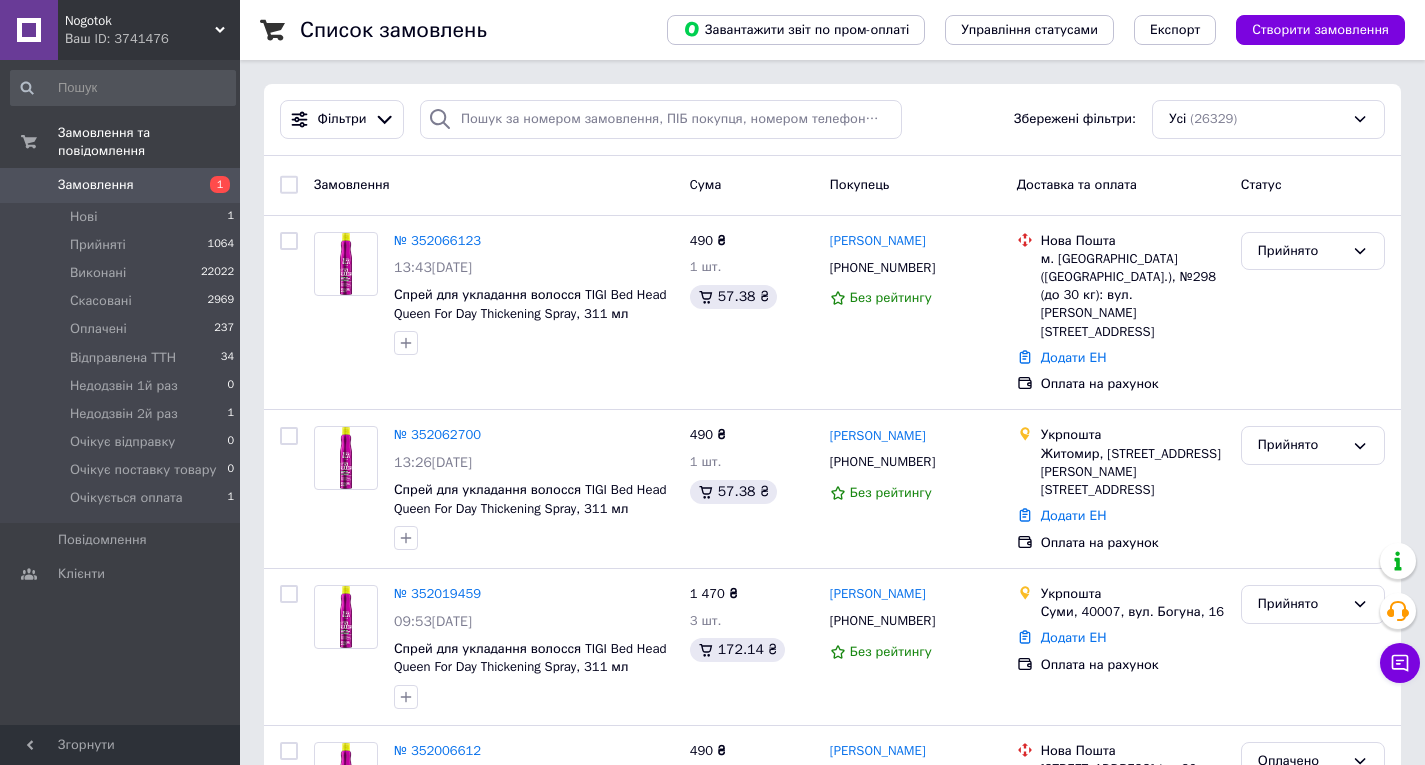 click on "Nogotok" at bounding box center [140, 21] 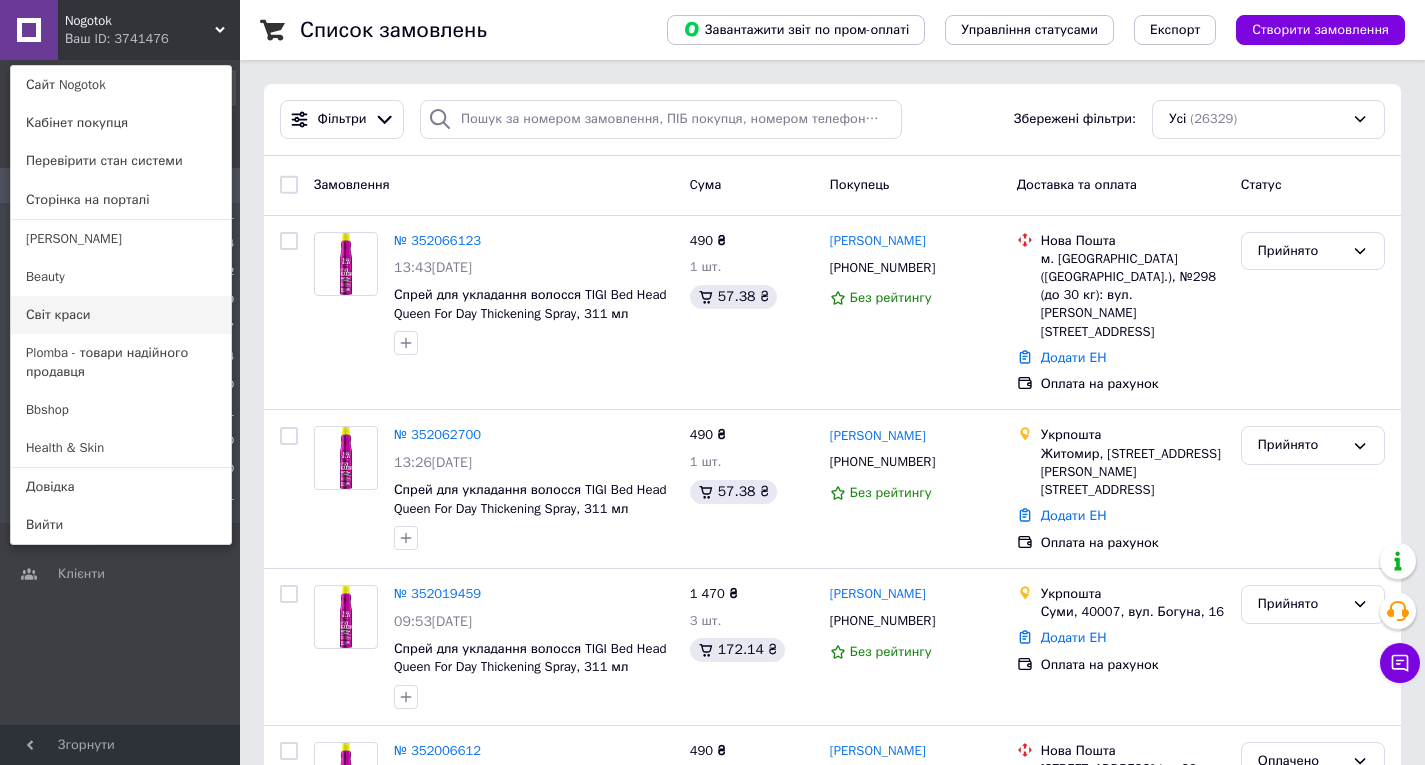 click on "Світ краси" at bounding box center [121, 315] 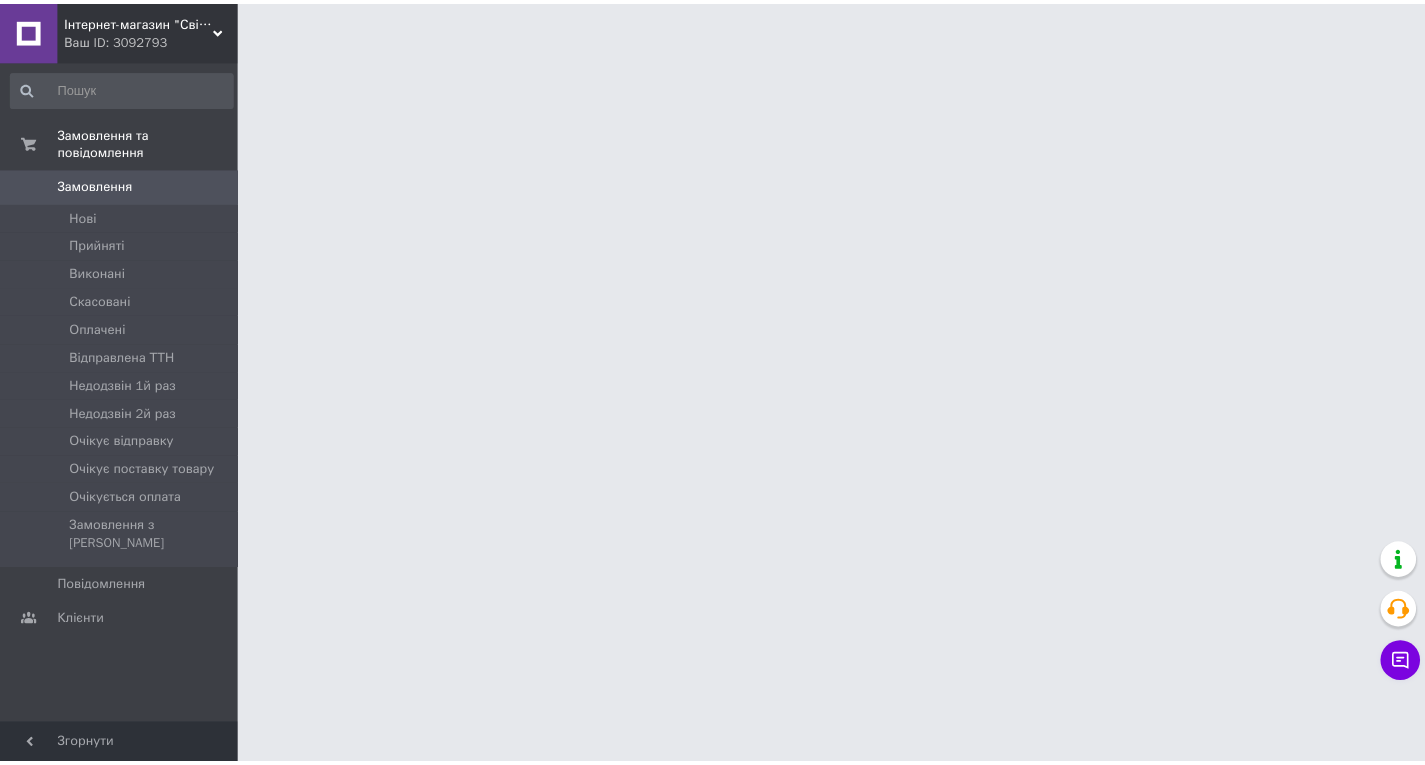 scroll, scrollTop: 0, scrollLeft: 0, axis: both 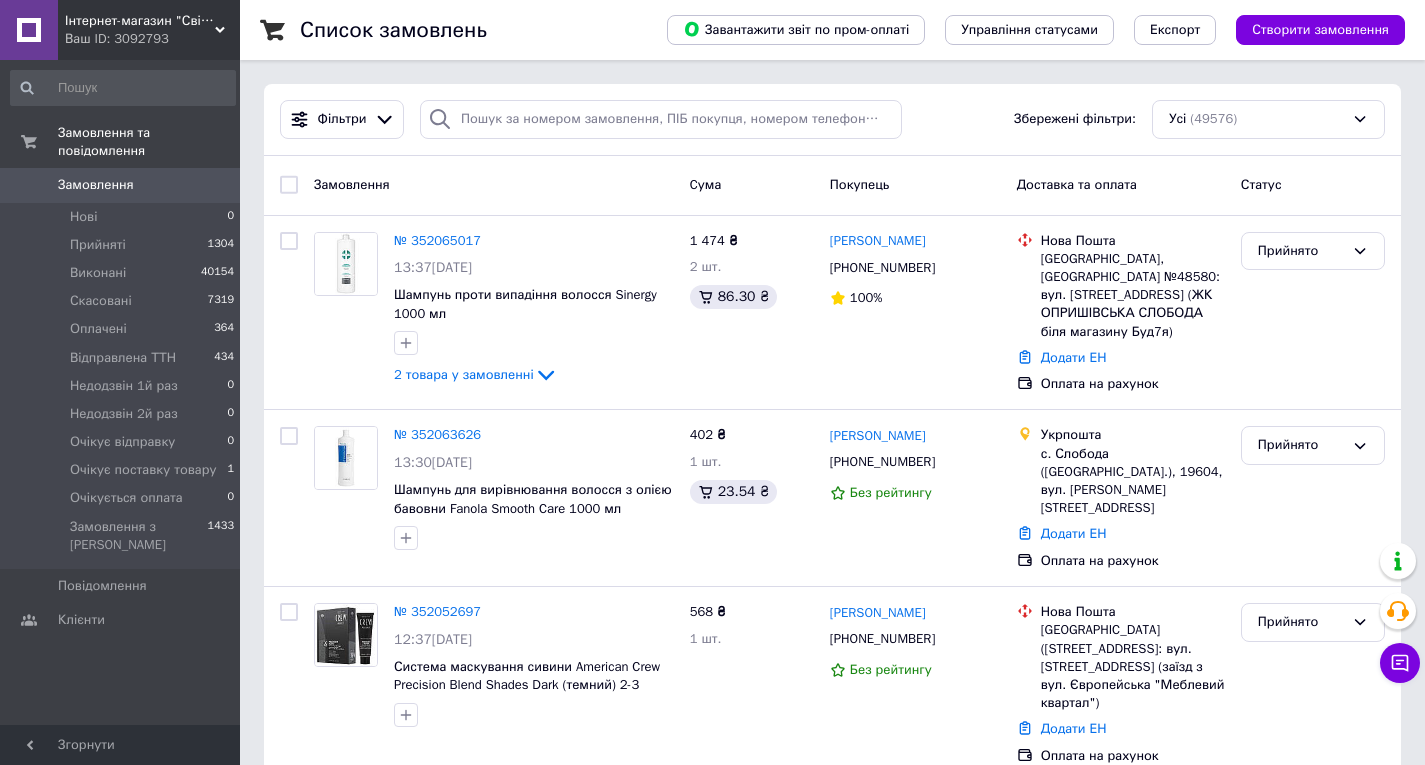 click on "Ваш ID: 3092793" at bounding box center (152, 39) 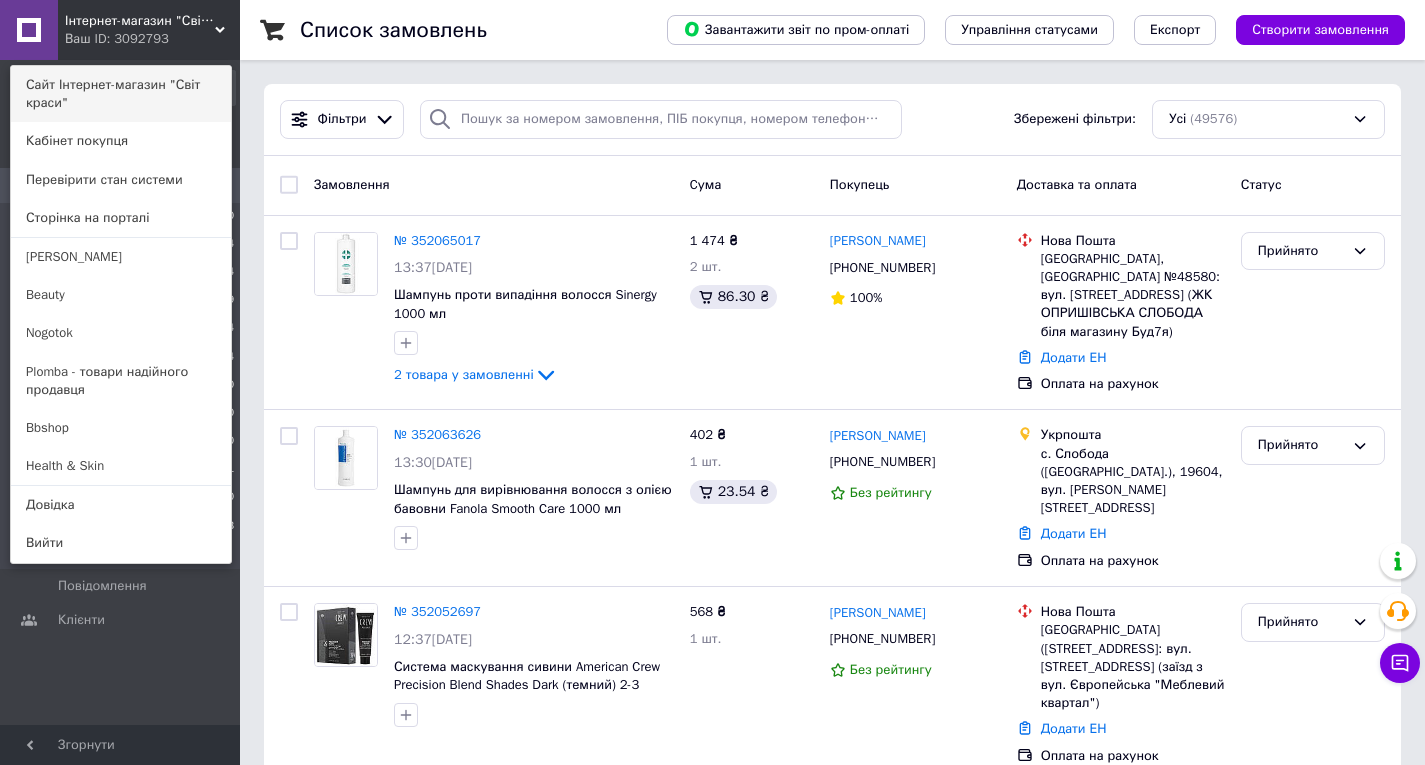 click on "Сайт Інтернет-магазин "Світ краси"" at bounding box center [121, 94] 